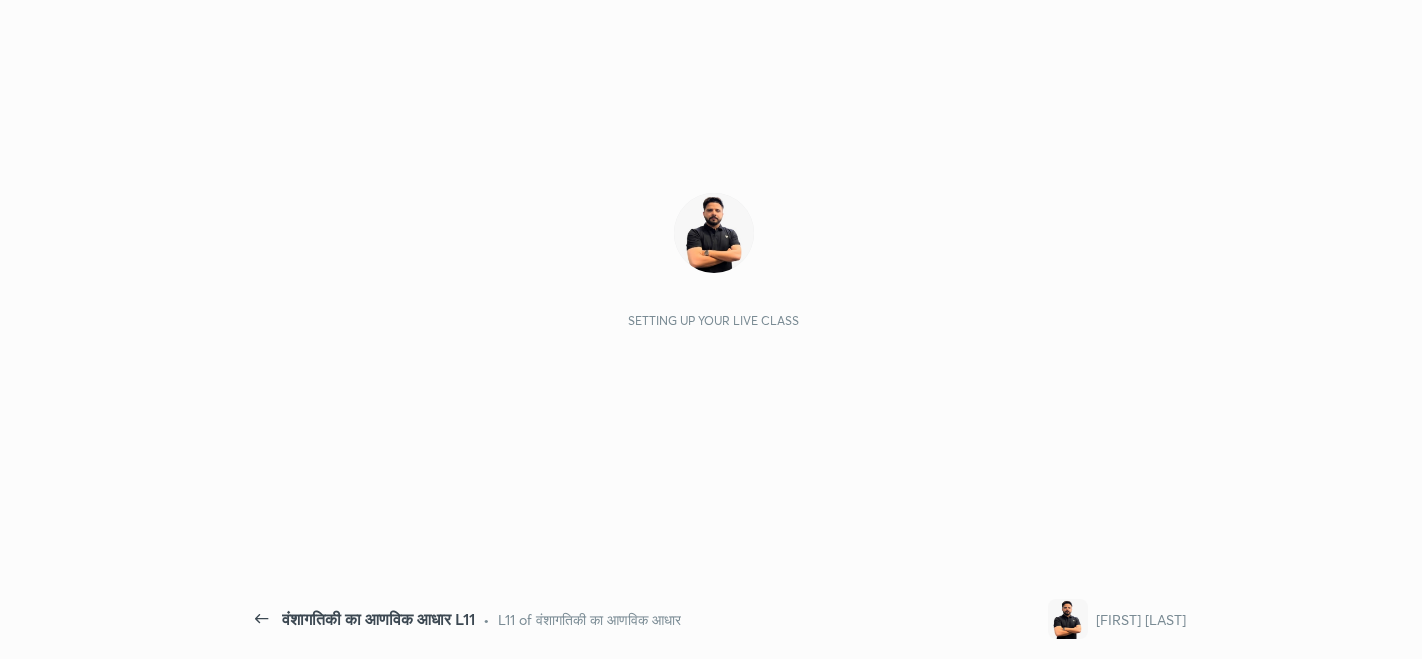 scroll, scrollTop: 0, scrollLeft: 0, axis: both 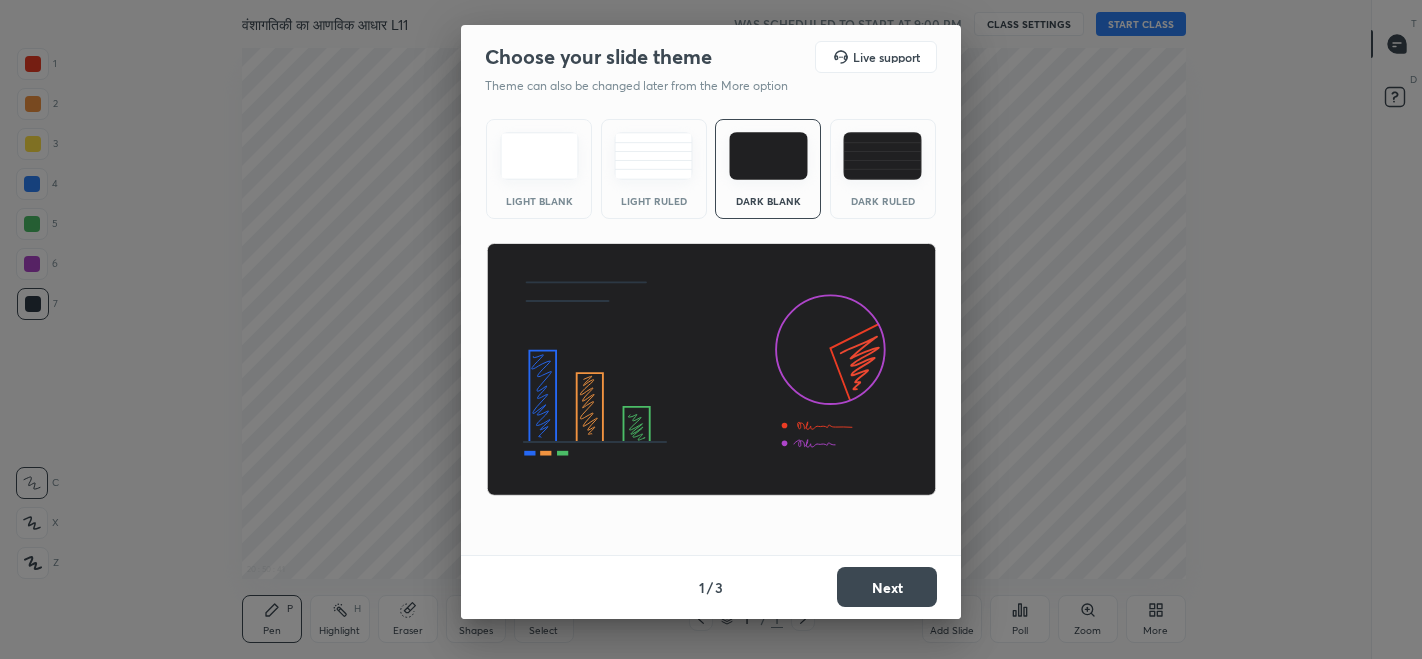 click at bounding box center (882, 156) 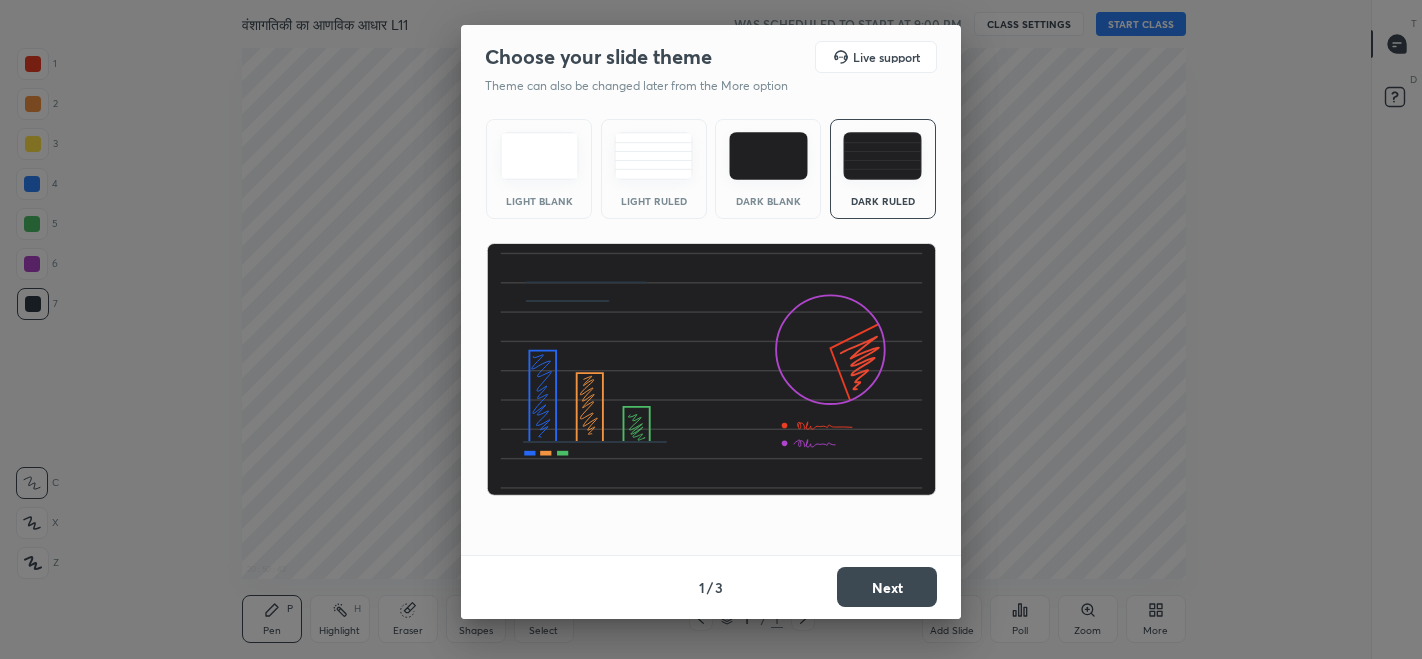 click on "Next" at bounding box center [887, 587] 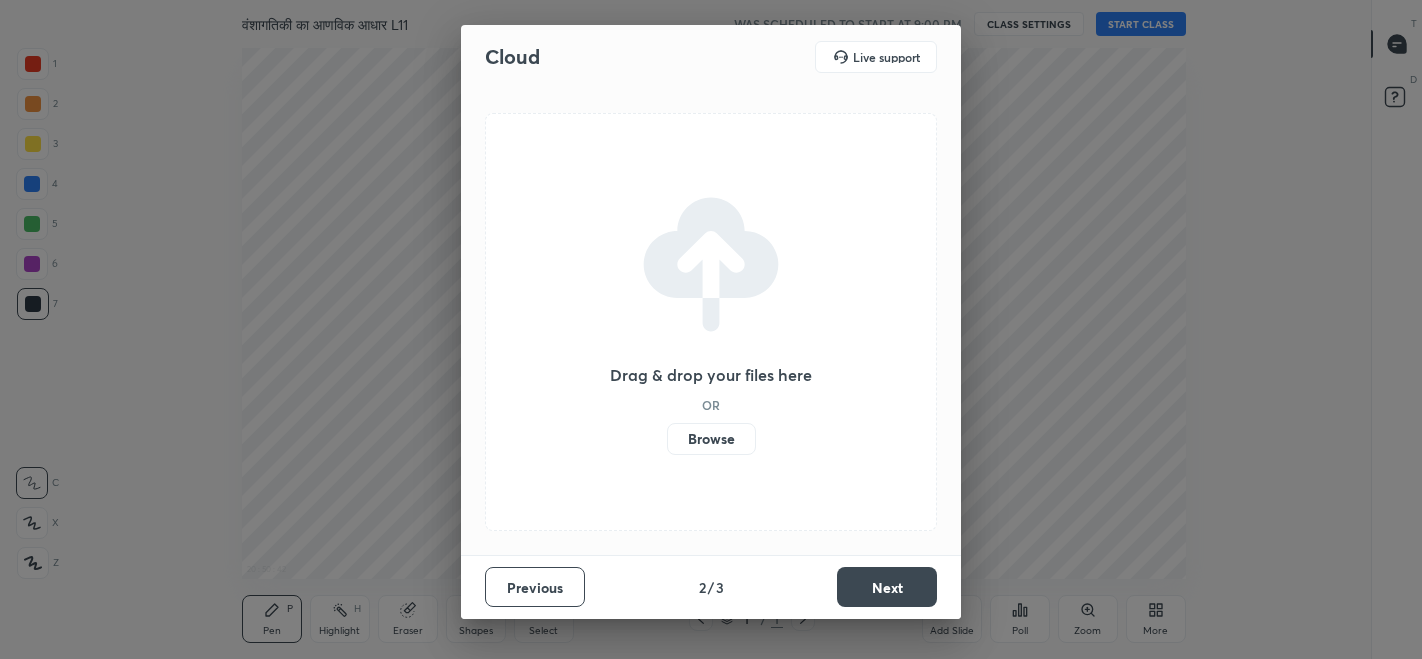 click on "Next" at bounding box center [887, 587] 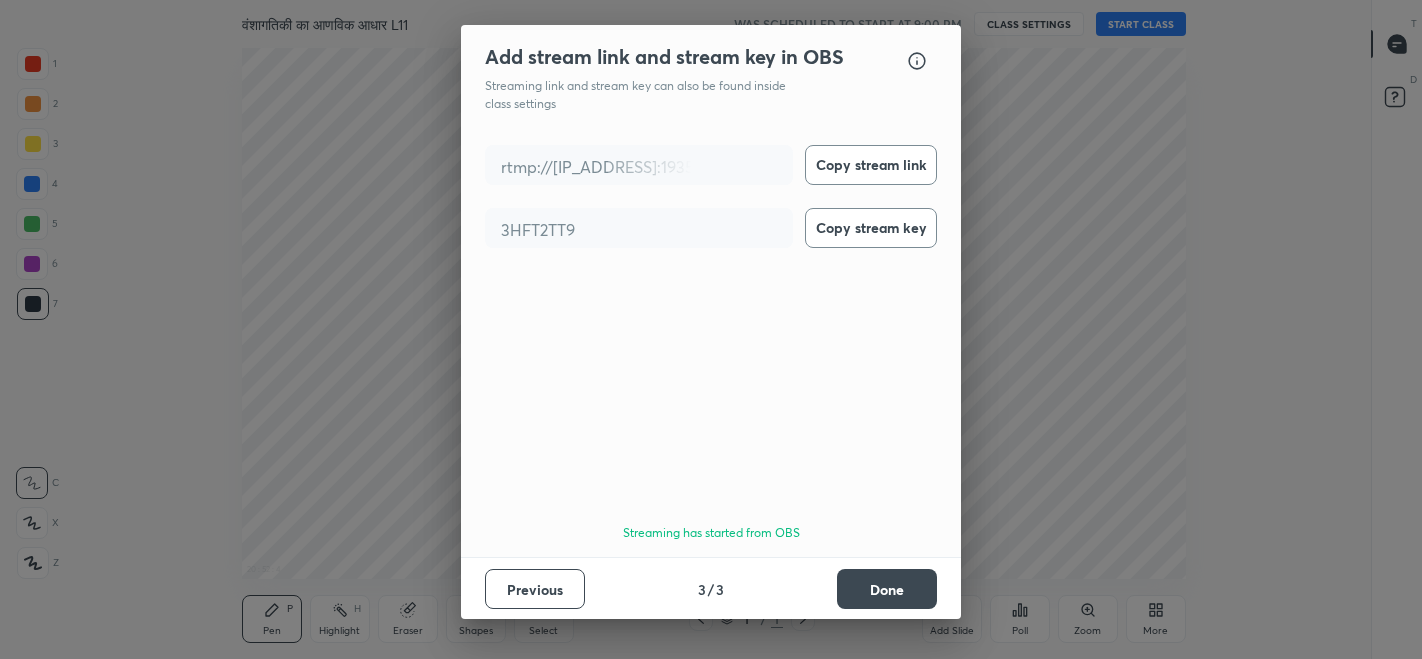 click on "Done" at bounding box center [887, 589] 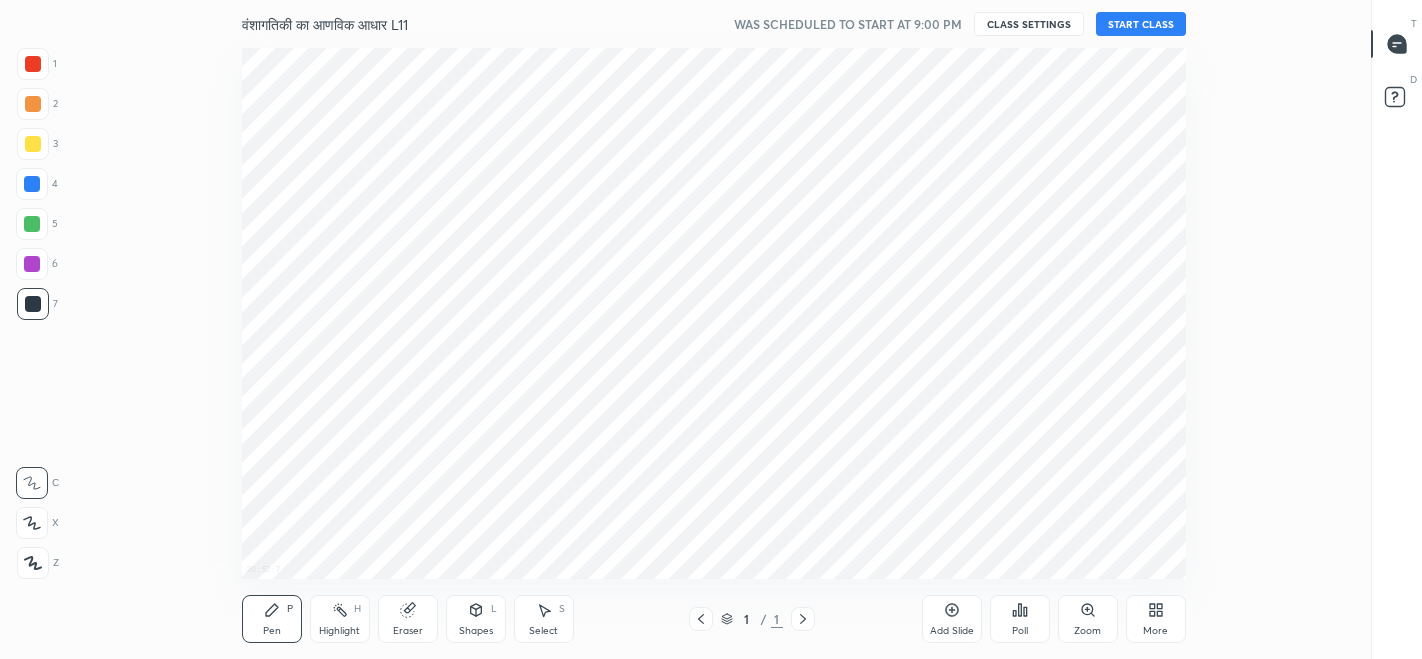 click on "START CLASS" at bounding box center [1141, 24] 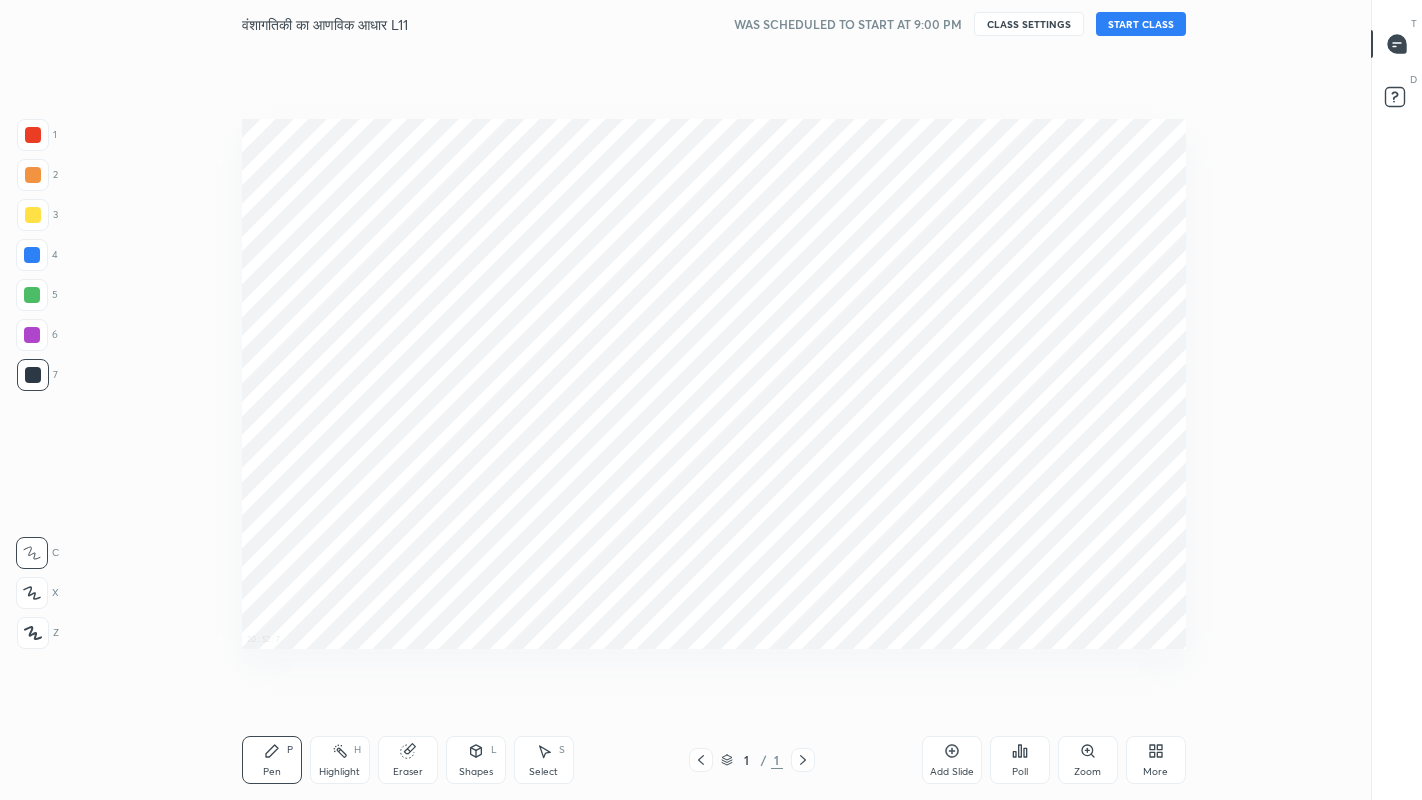 scroll, scrollTop: 99328, scrollLeft: 98700, axis: both 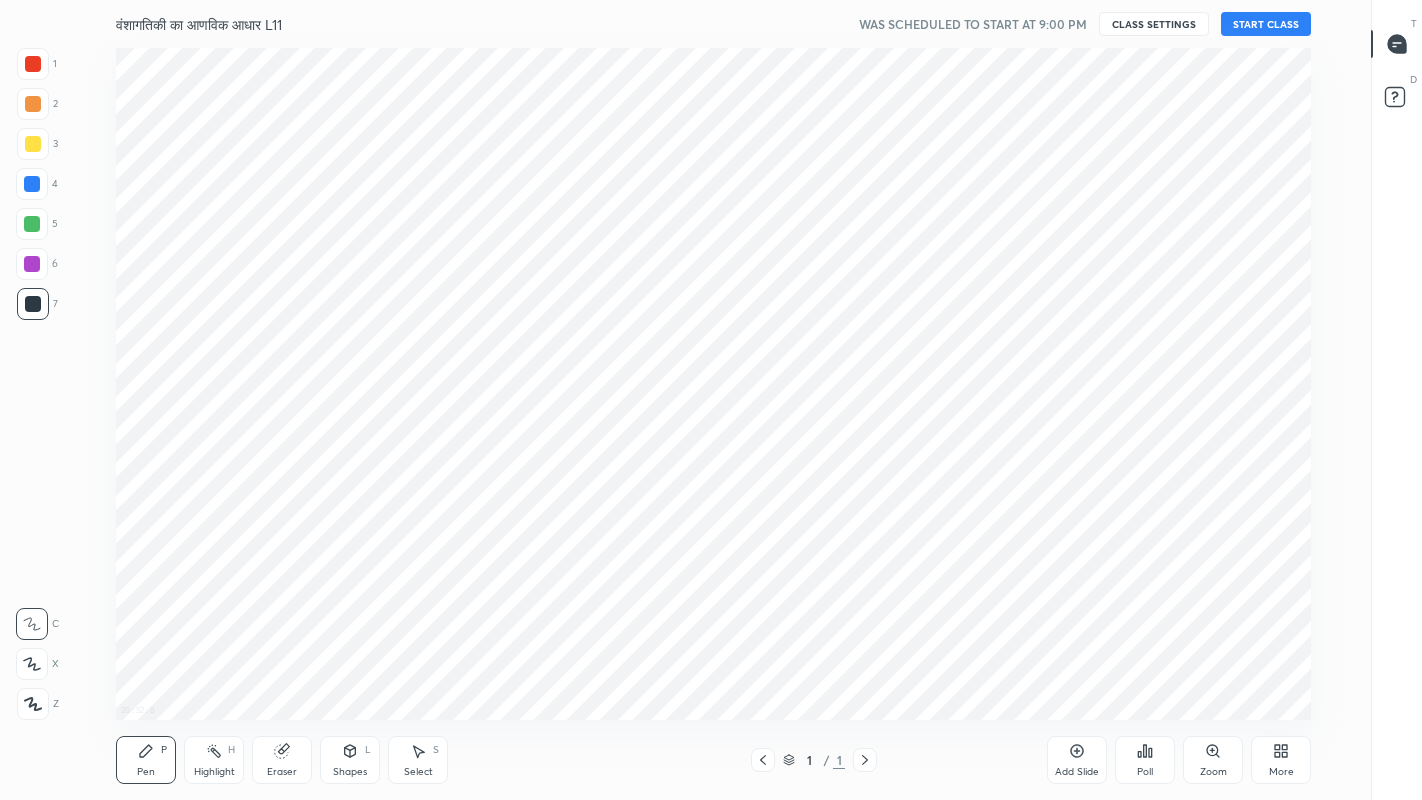click on "Add Slide" at bounding box center (1077, 772) 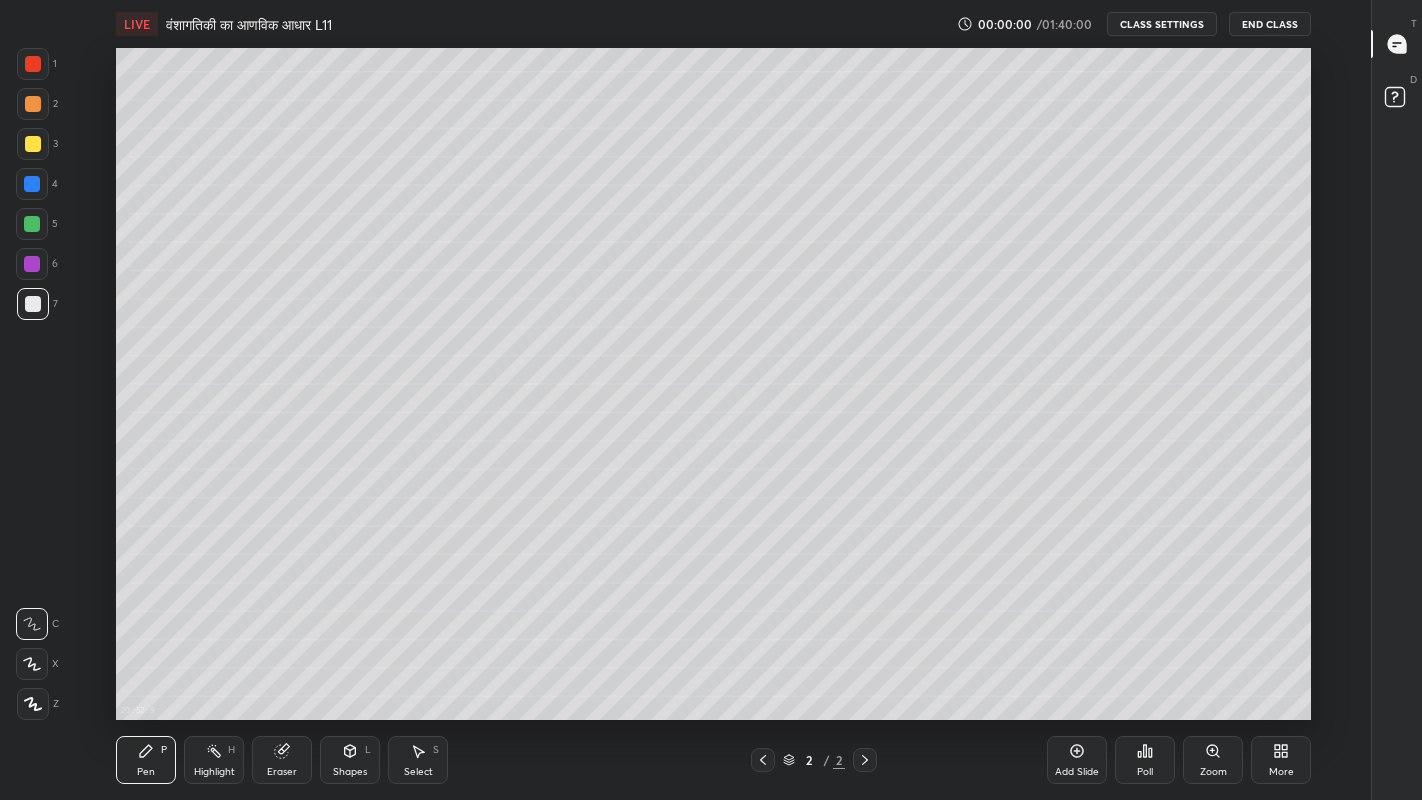 click on "More" at bounding box center [1281, 760] 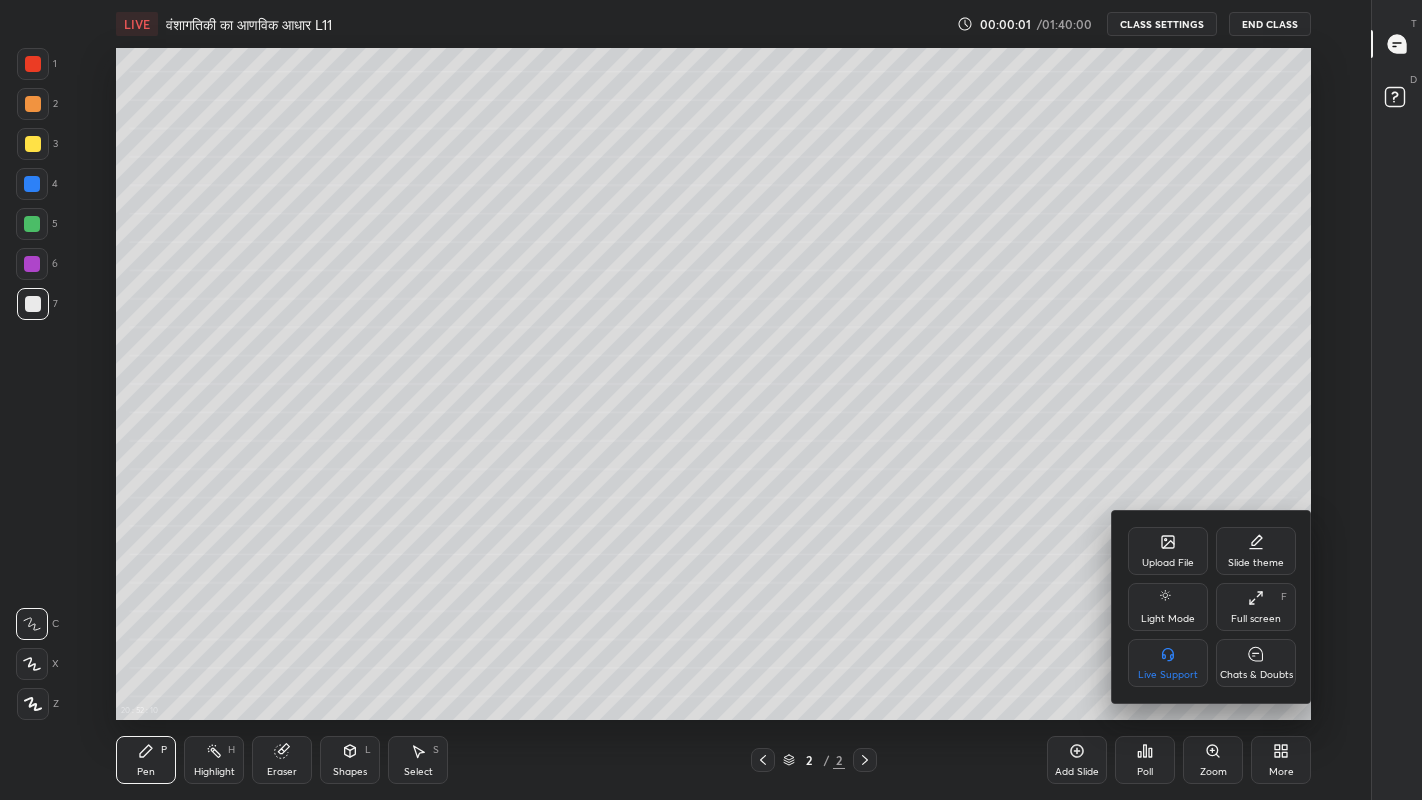 click 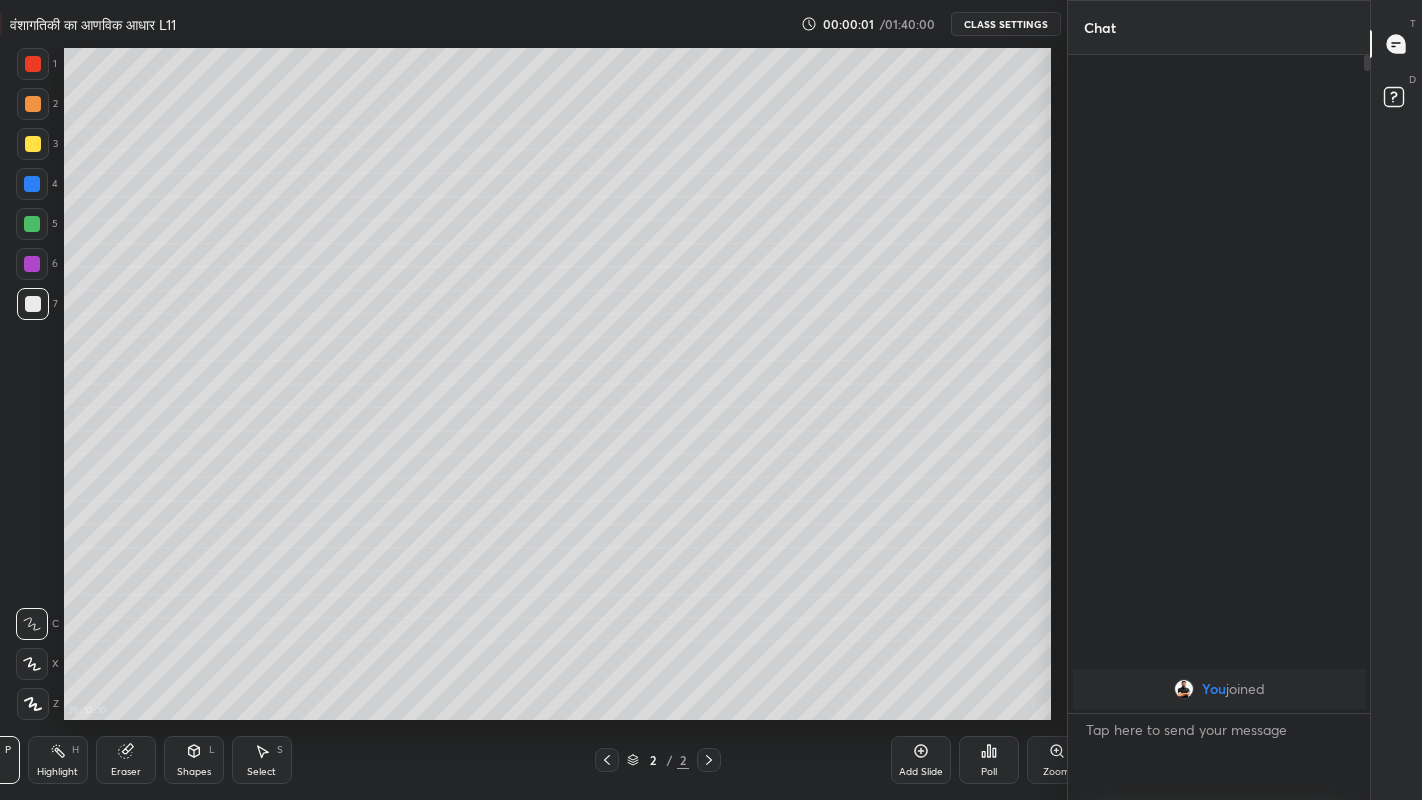 scroll, scrollTop: 672, scrollLeft: 987, axis: both 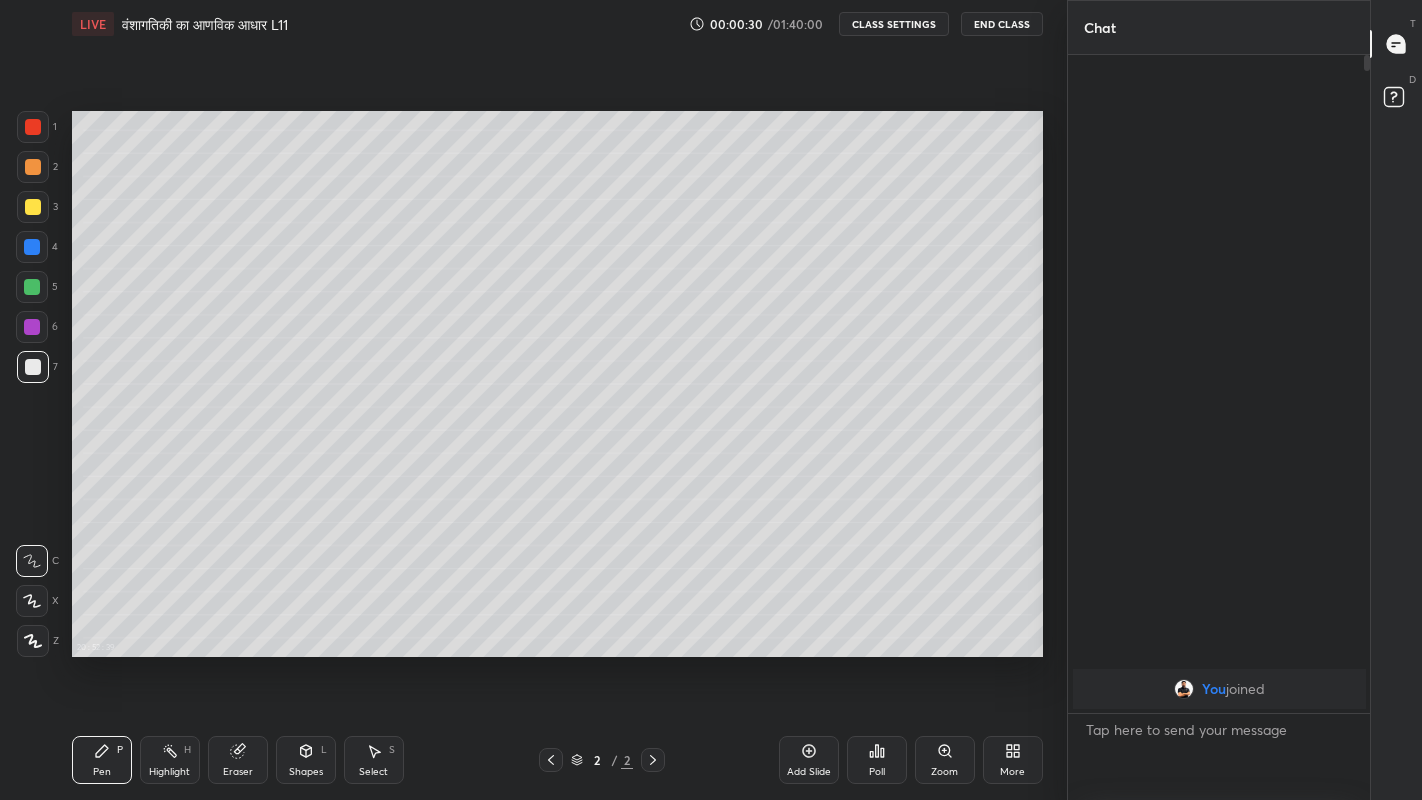 click on "1 2 3 4 5 6 7 C X Z C X Z E E Erase all   H H LIVE वंशागतिकी का आणविक आधार L11 00:00:30 /  01:40:00 CLASS SETTINGS End Class 20 : 52 : 39 Setting up your live class Back वंशागतिकी का आणविक आधार L11 • L11 of वंशागतिकी का आणविक आधार [FIRST] [LAST] Pen P Highlight H Eraser Shapes L Select S 2 / 2 Add Slide Poll Zoom More Chat You  joined 1 NEW MESSAGE Enable hand raising Enable raise hand to speak to learners. Once enabled, chat will be turned off temporarily. Enable x   Doubts asked by learners will show up here NEW DOUBTS ASKED T Messages (T) D Doubts (D) Report an issue Reason for reporting Buffering Chat not working Audio - Video sync issue Educator video quality low ​ Attach an image Report" at bounding box center [711, 400] 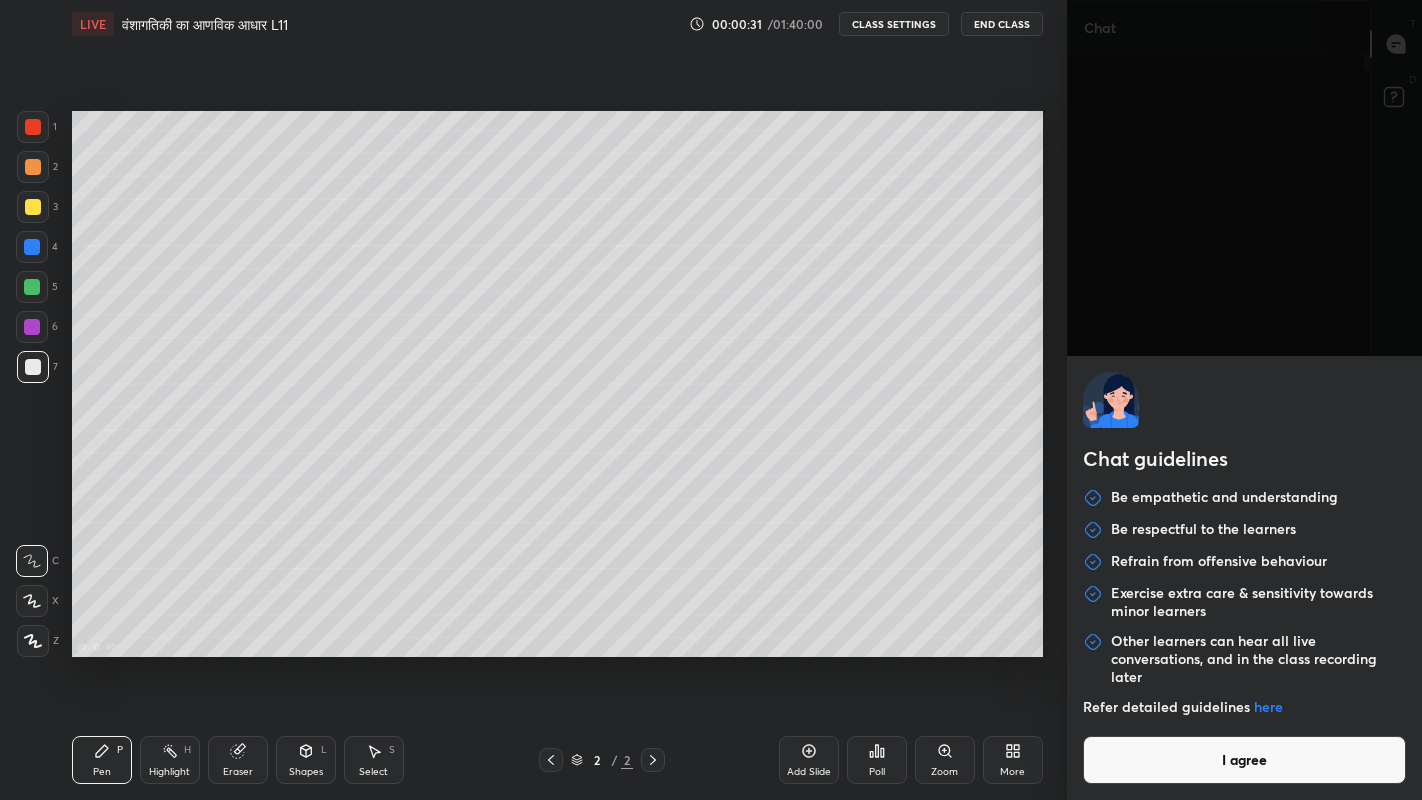 scroll, scrollTop: 6, scrollLeft: 7, axis: both 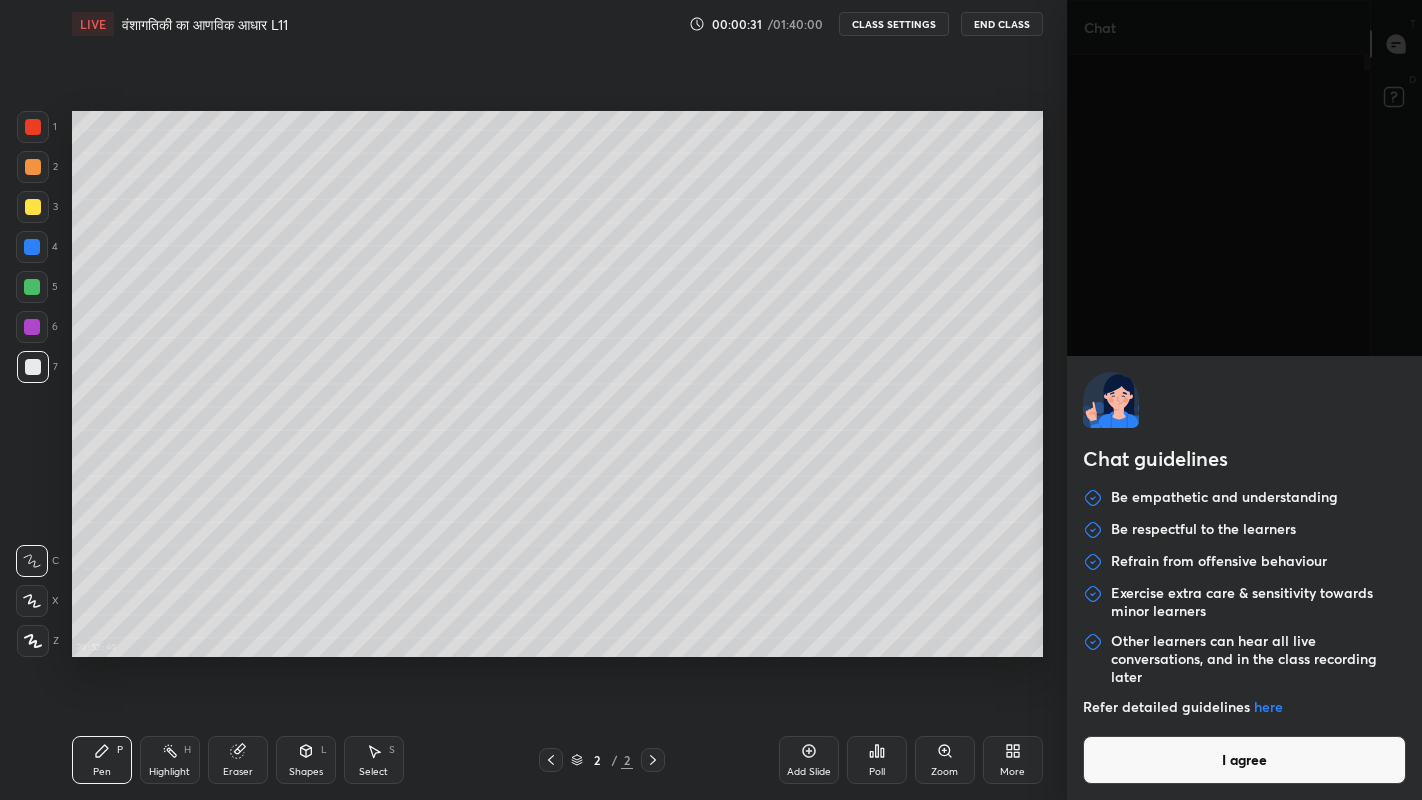click on "I agree" at bounding box center [1245, 760] 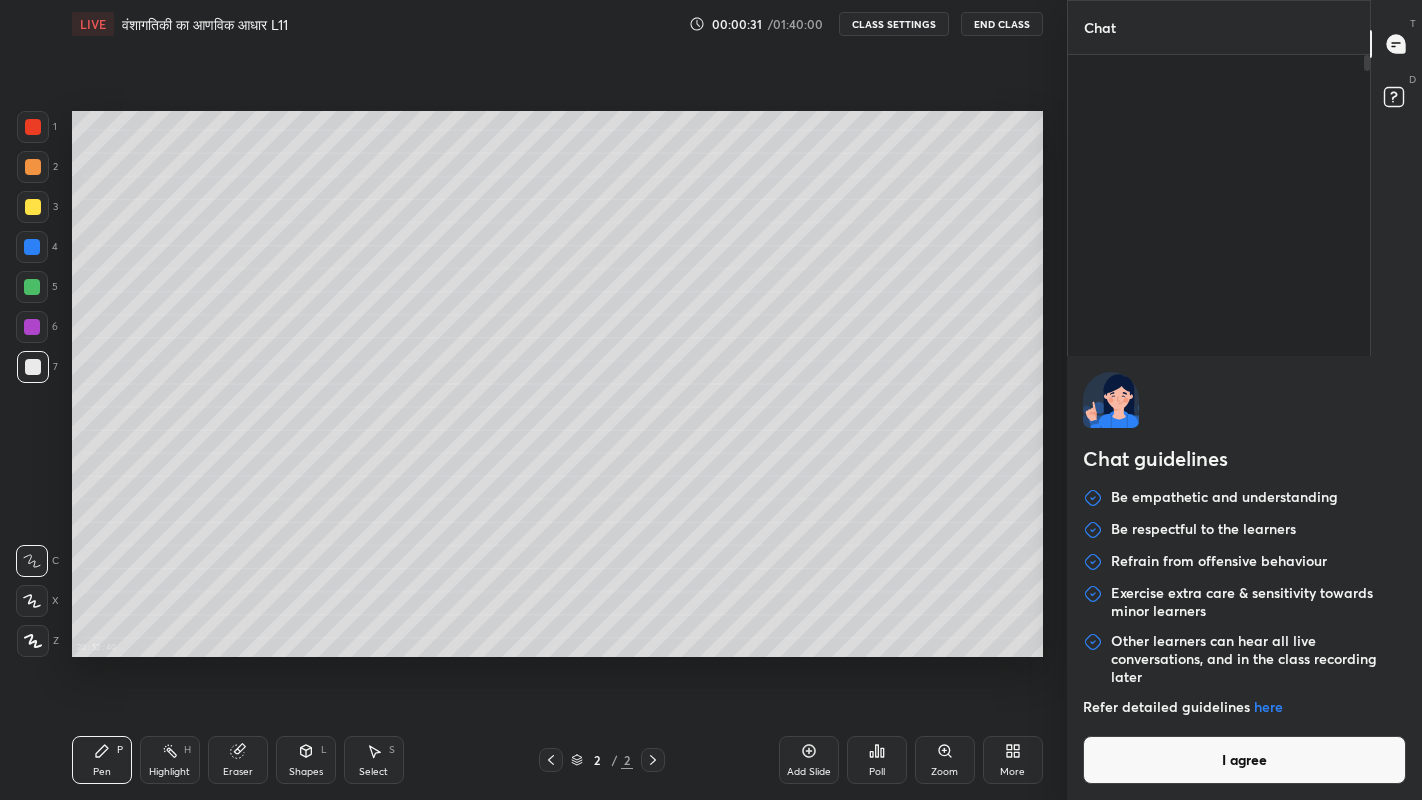 type on "x" 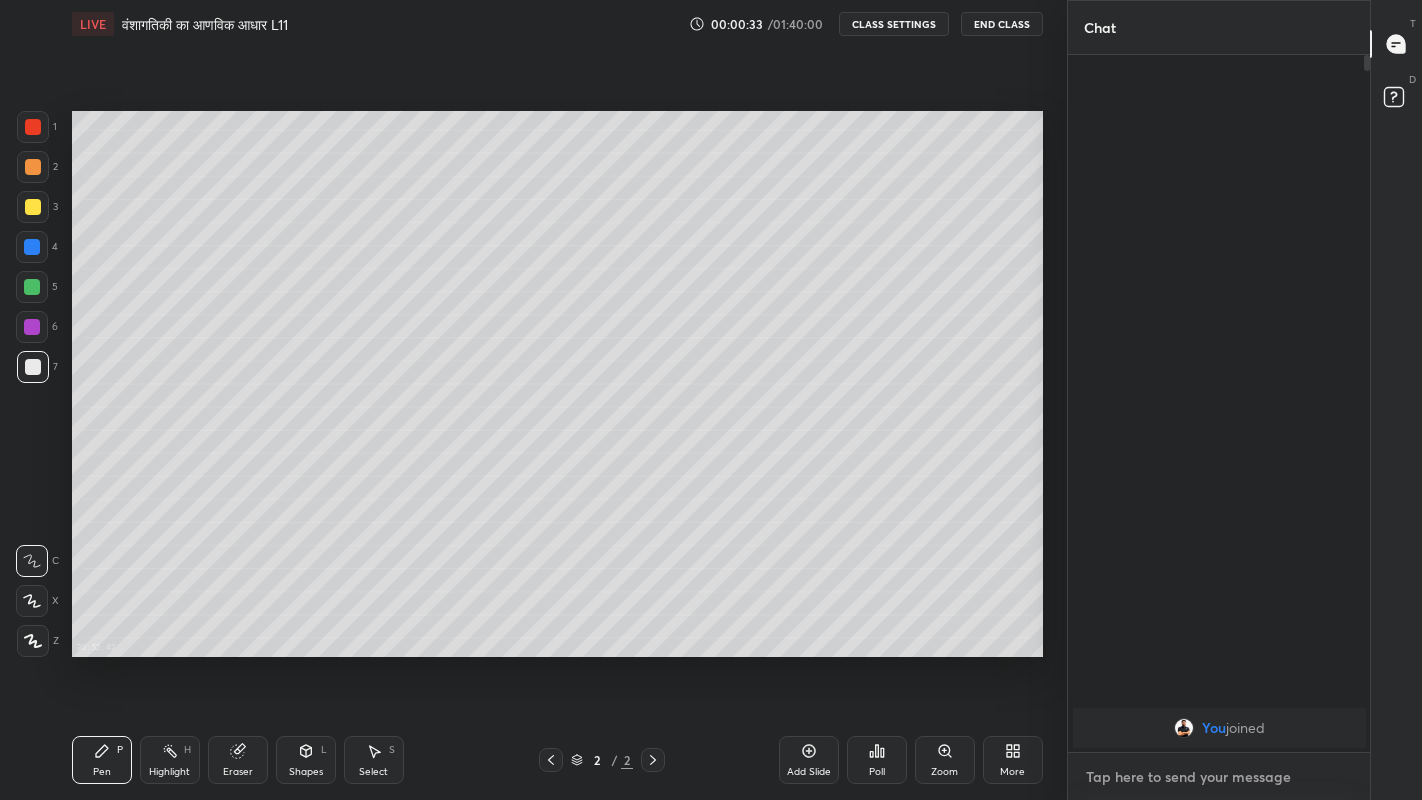 type on "h" 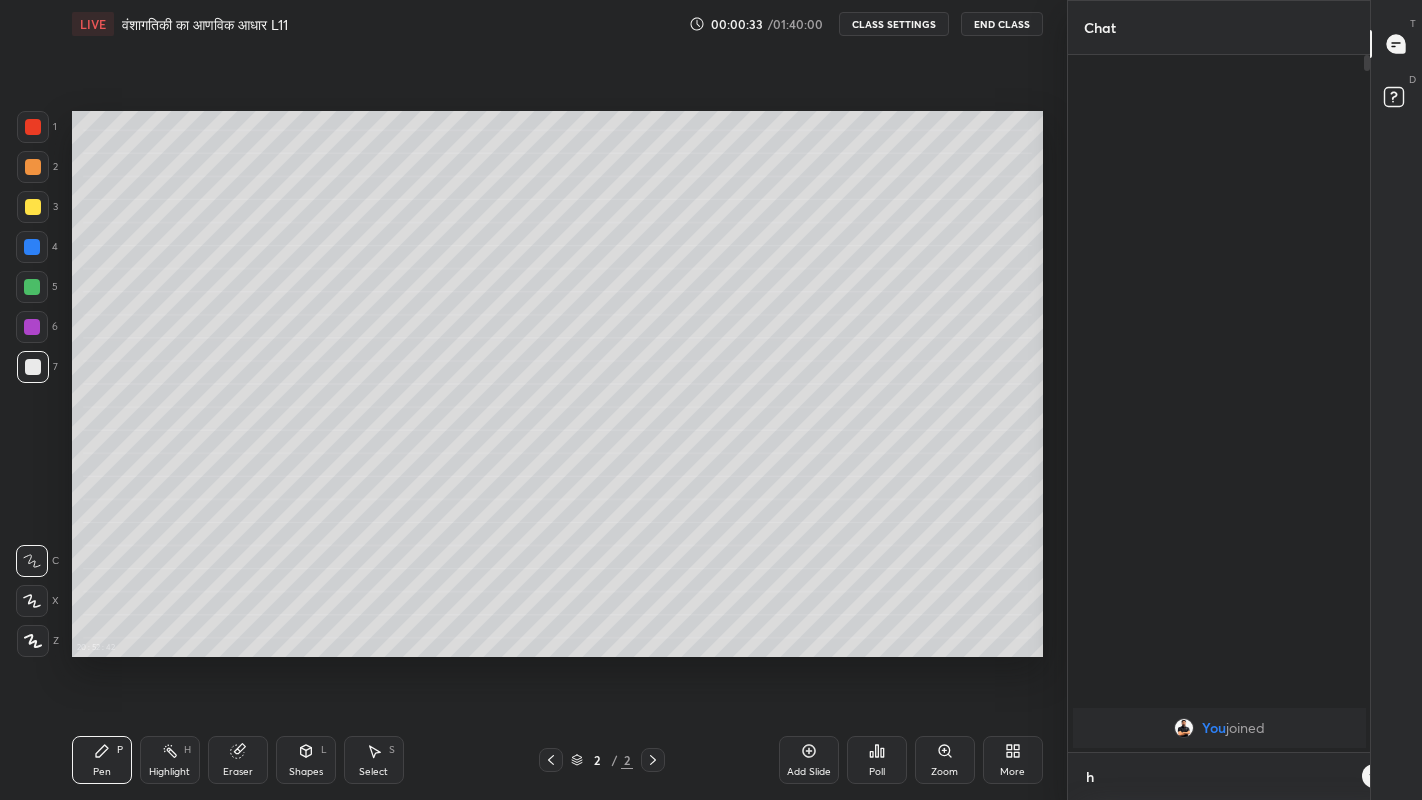type on "x" 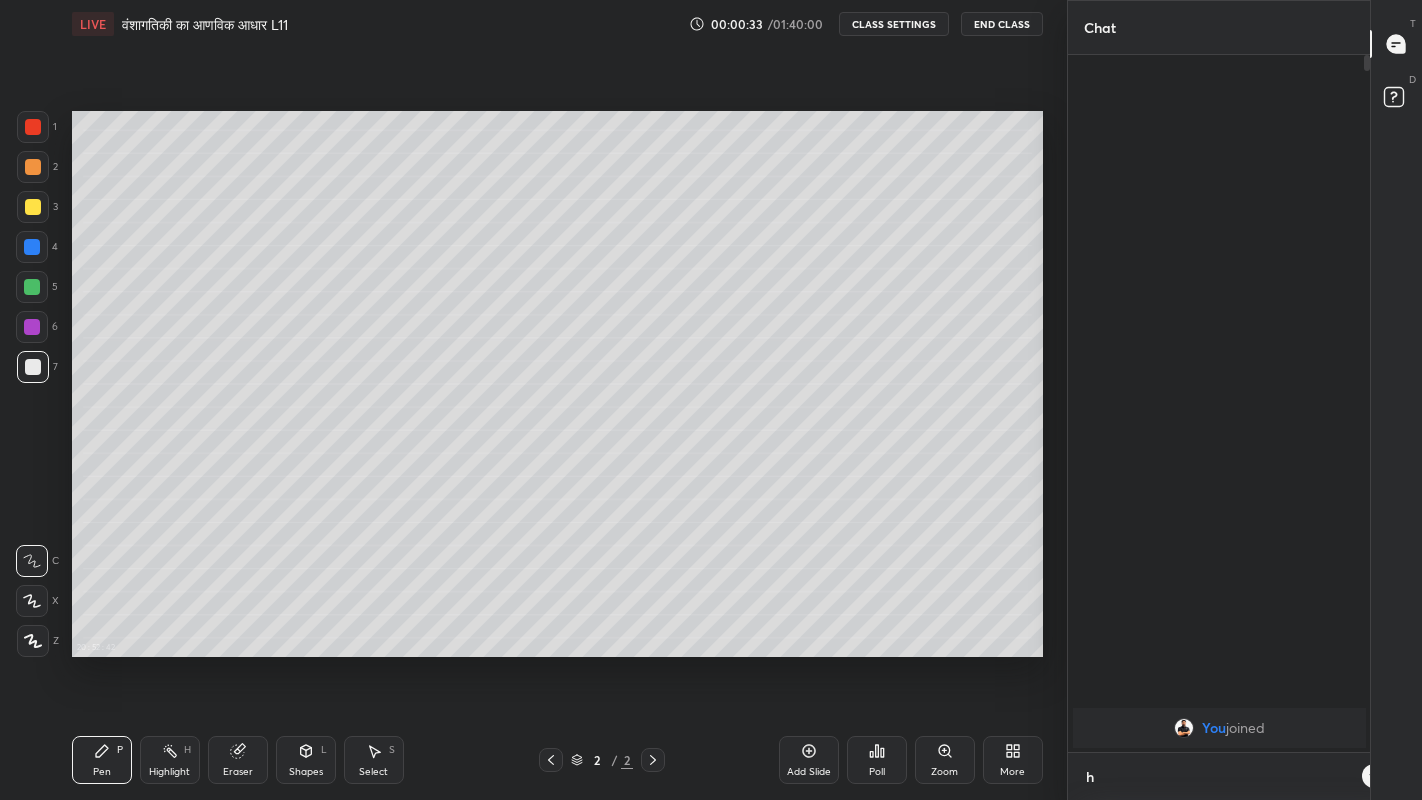 scroll, scrollTop: 685, scrollLeft: 296, axis: both 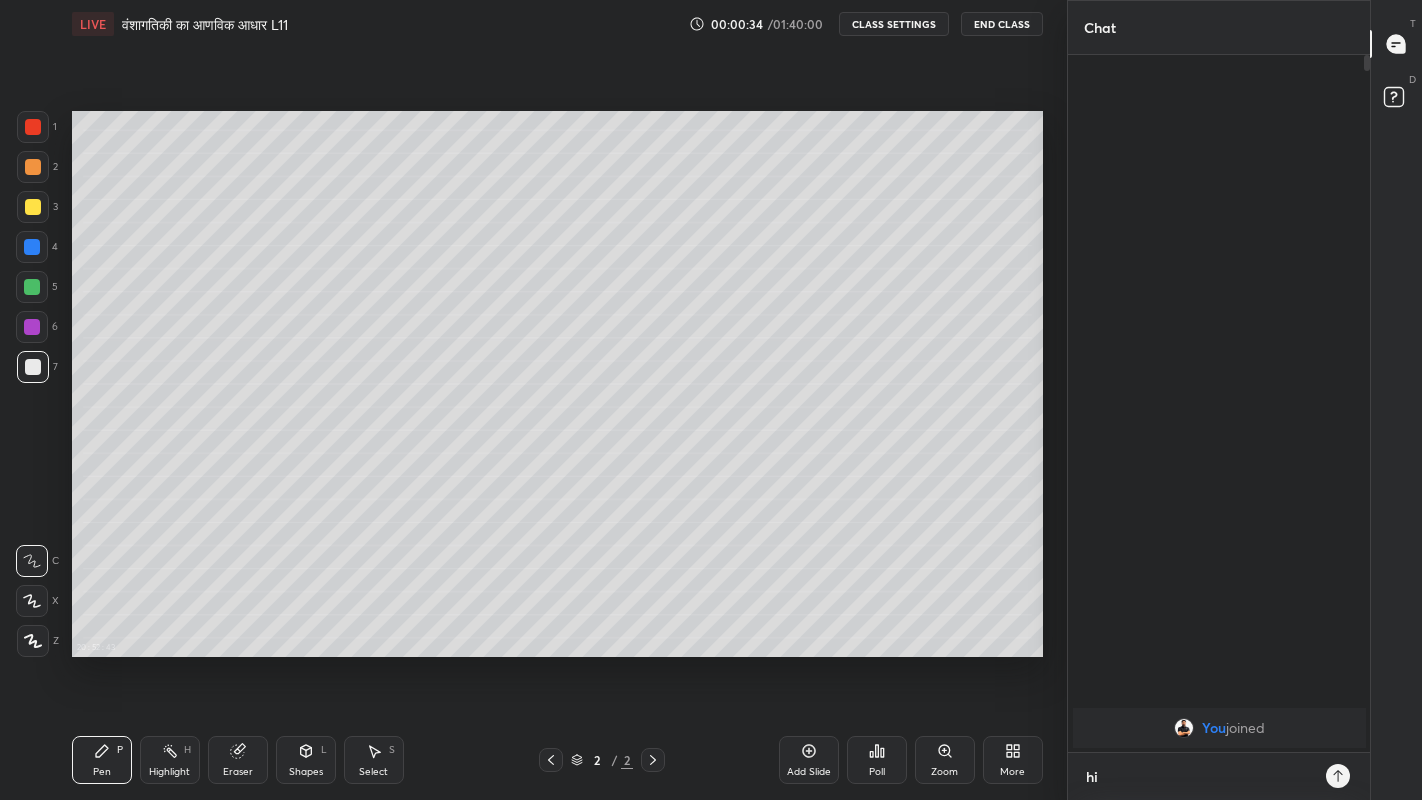 type on "hii" 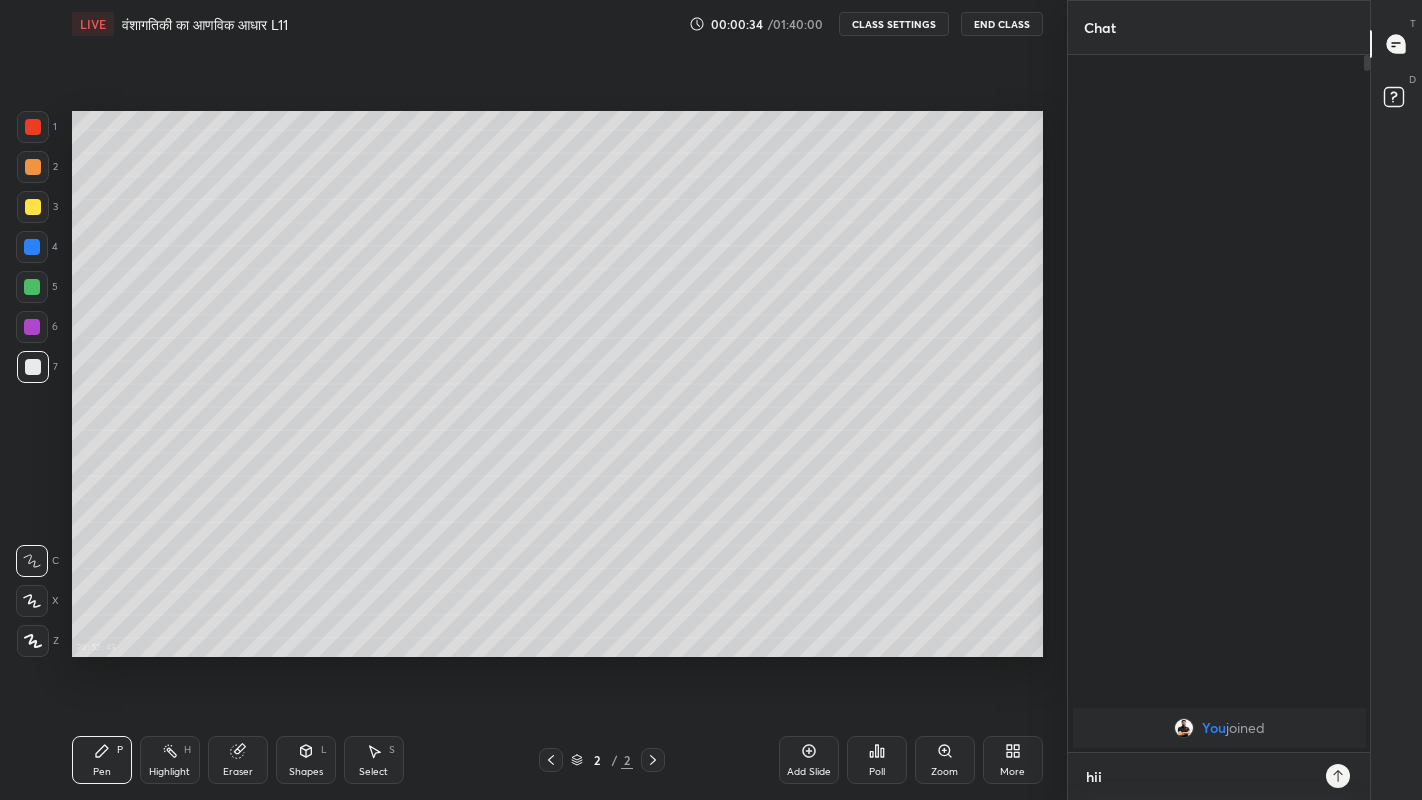 type on "hii" 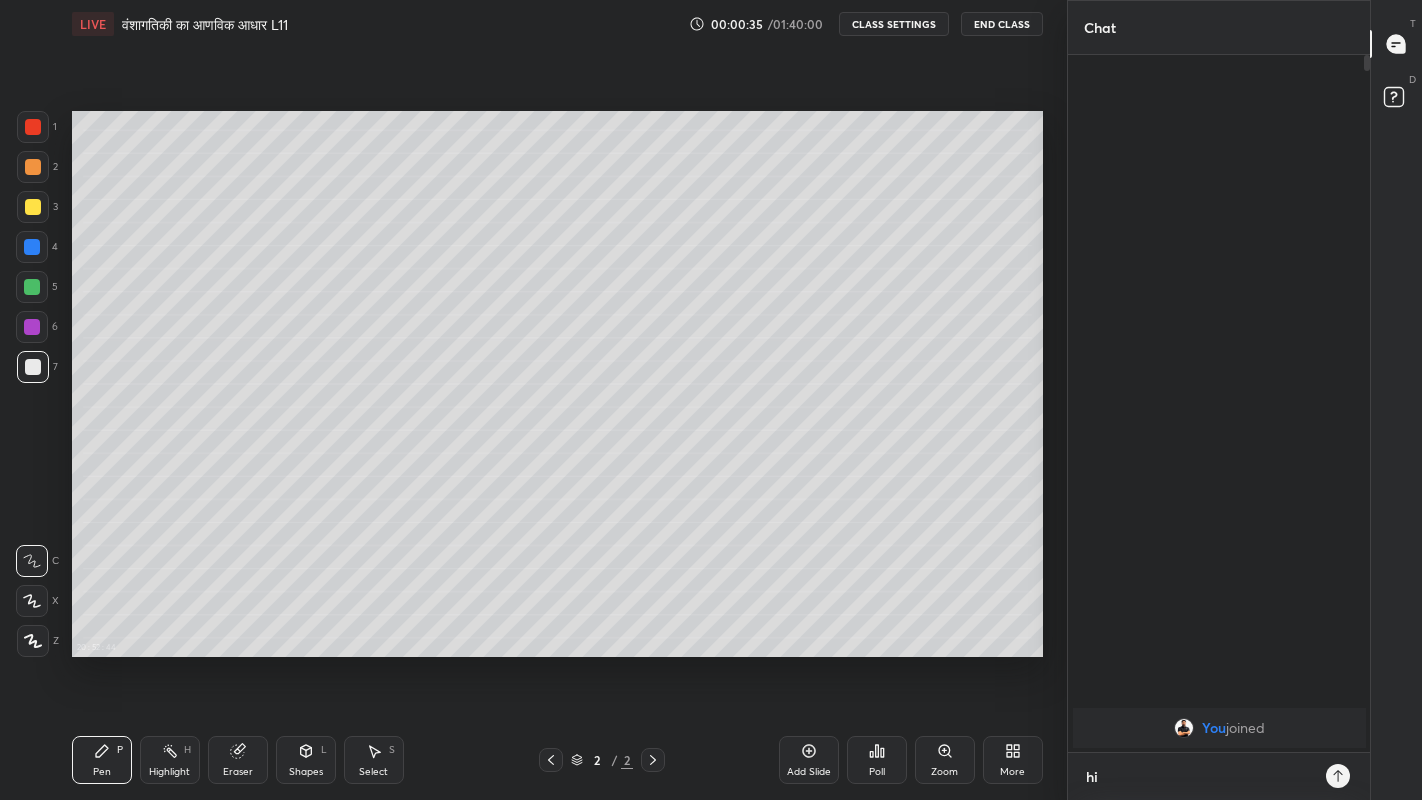 type on "hi g" 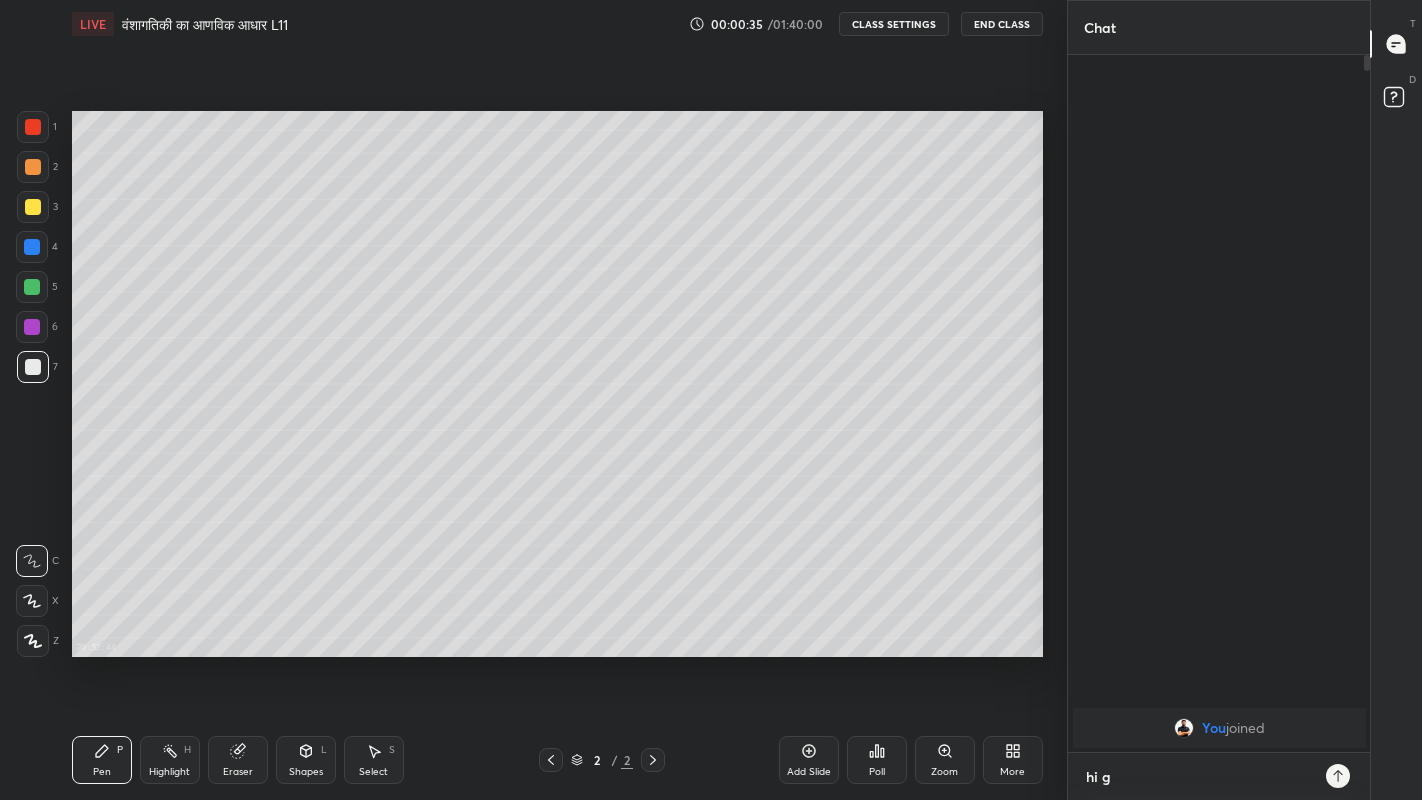 type on "hi gu" 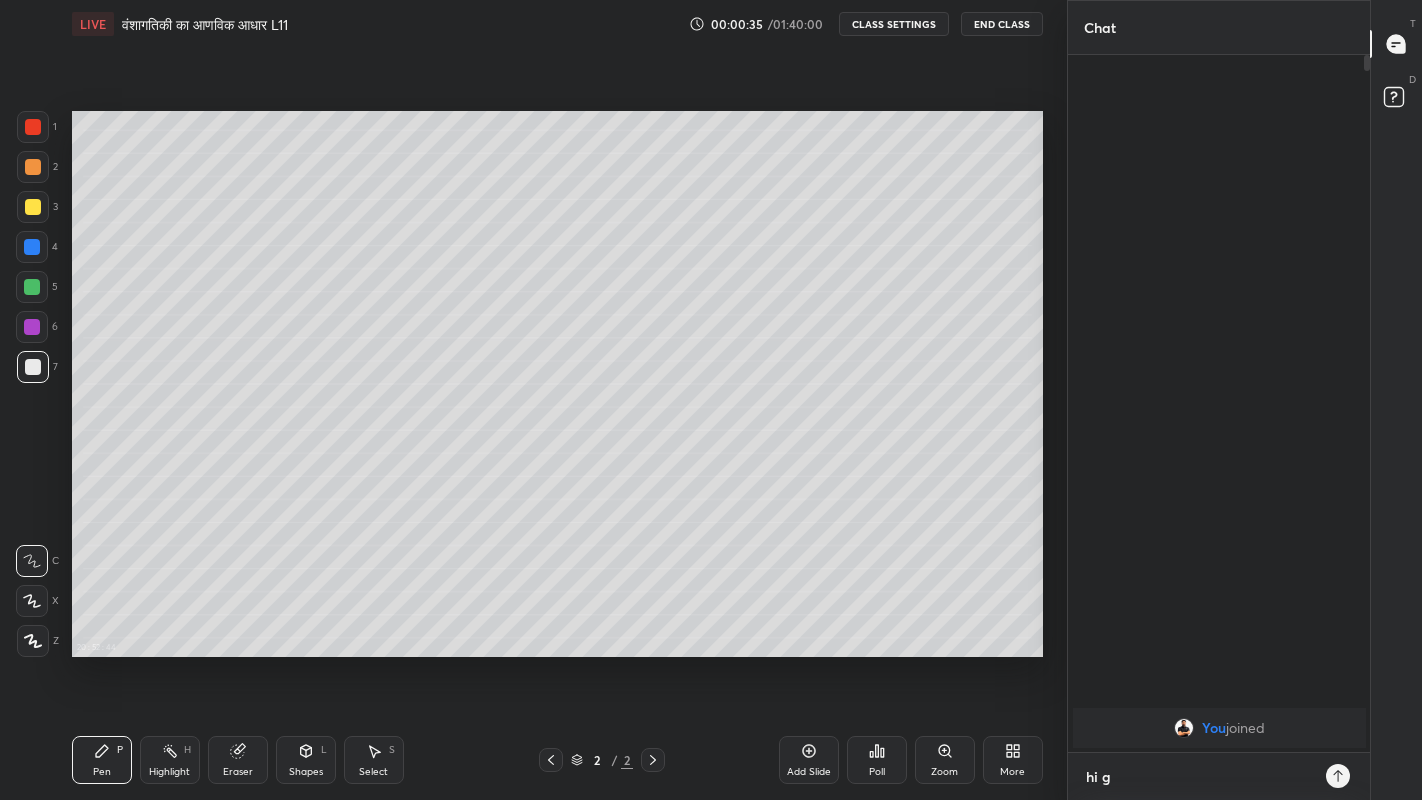 type on "x" 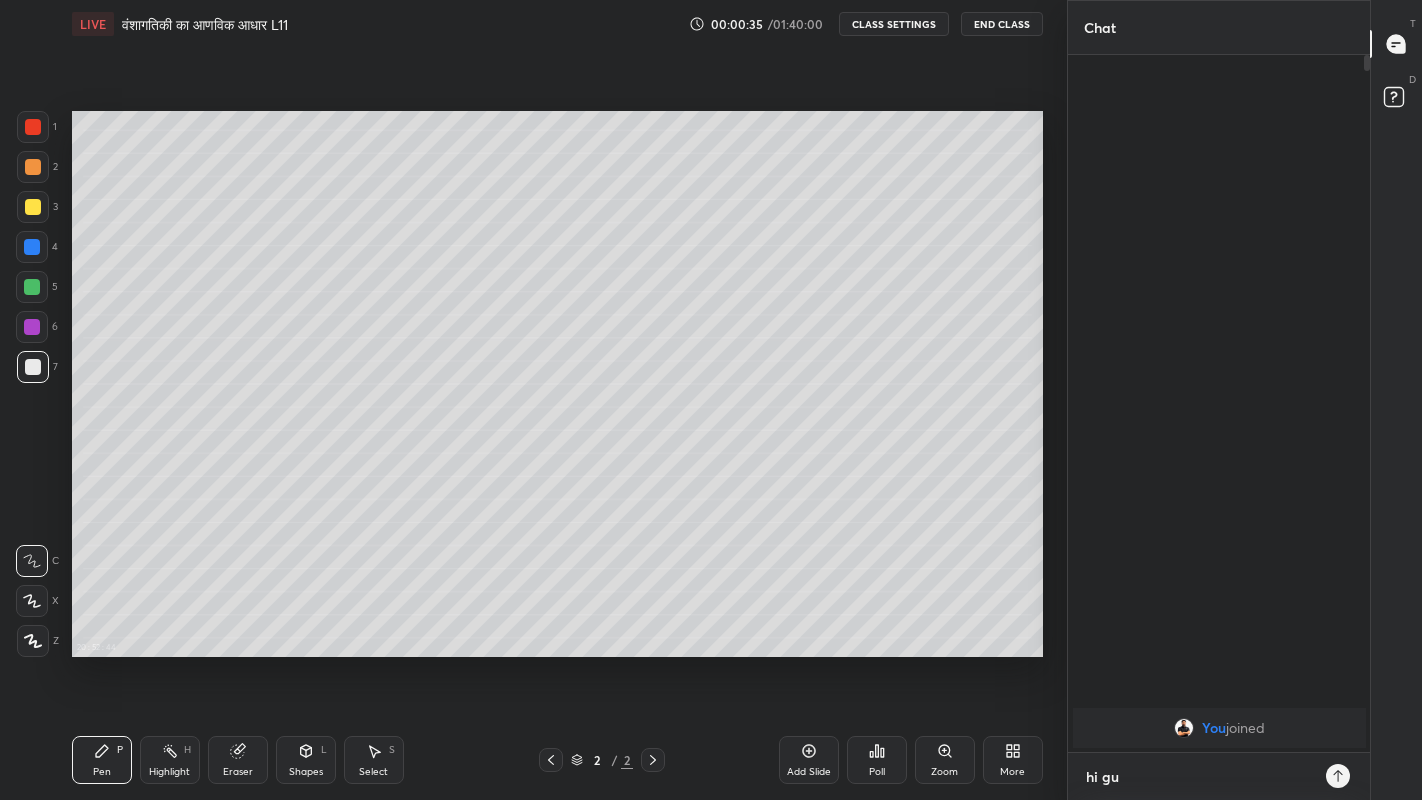 type on "hi guy" 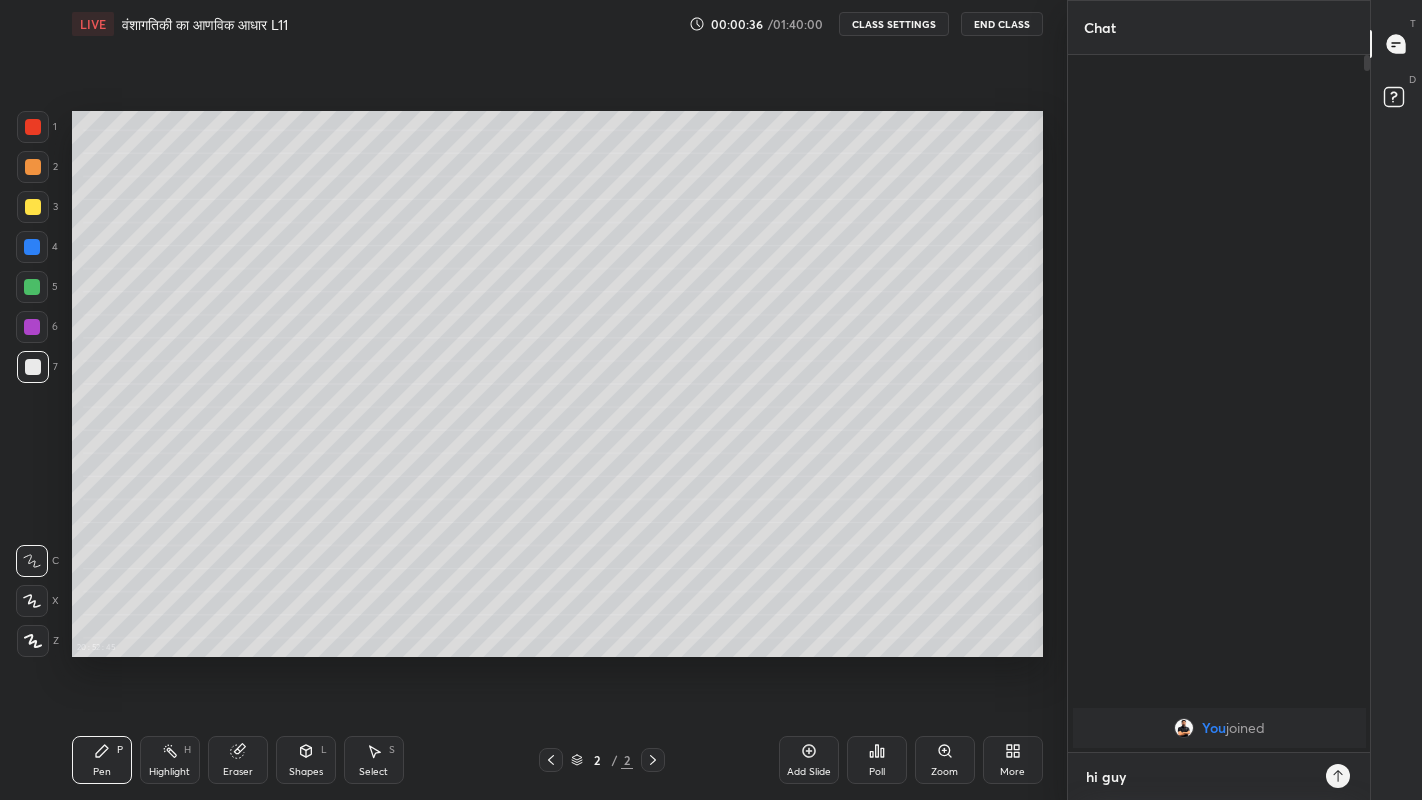 type on "hi guya" 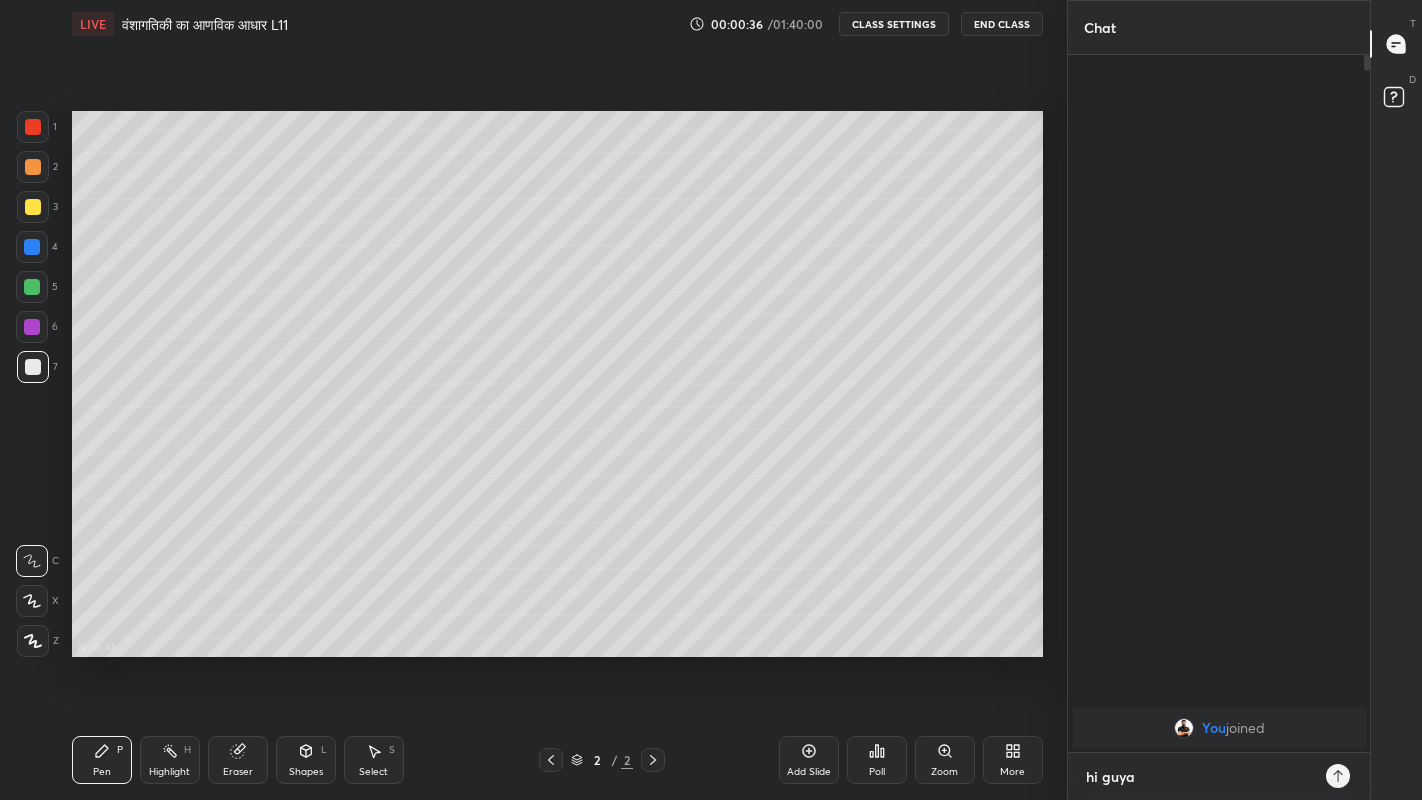 type on "hi guya" 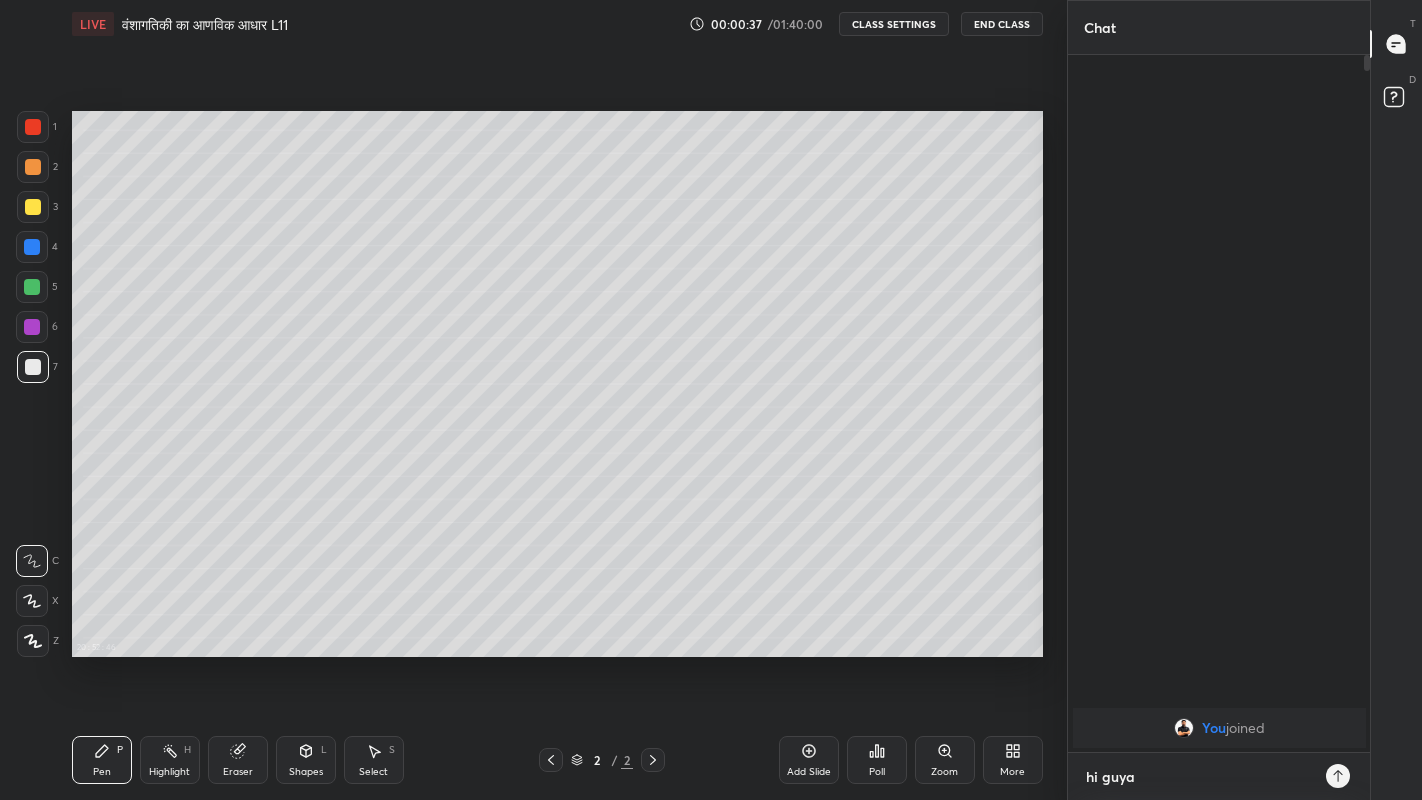 type on "hi guya ." 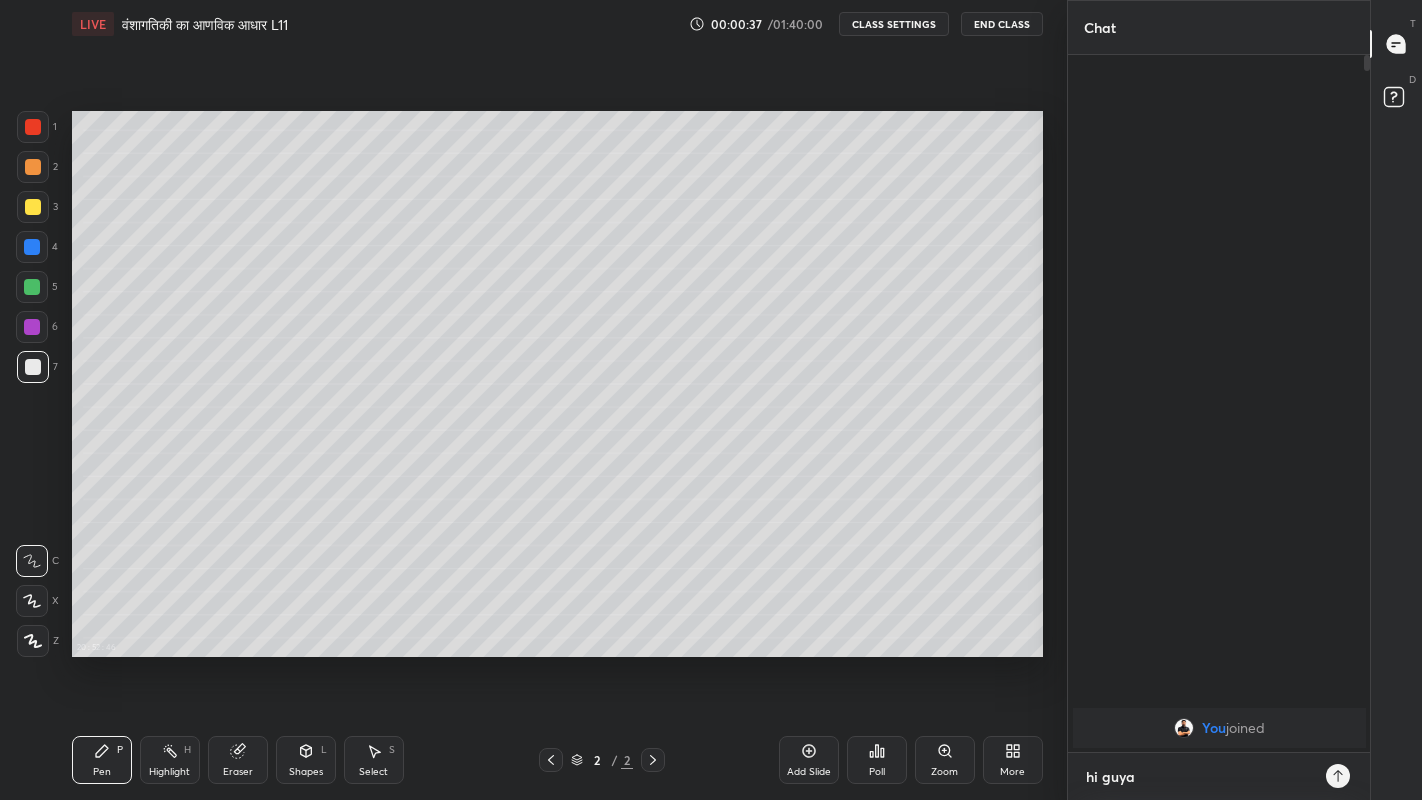 type on "x" 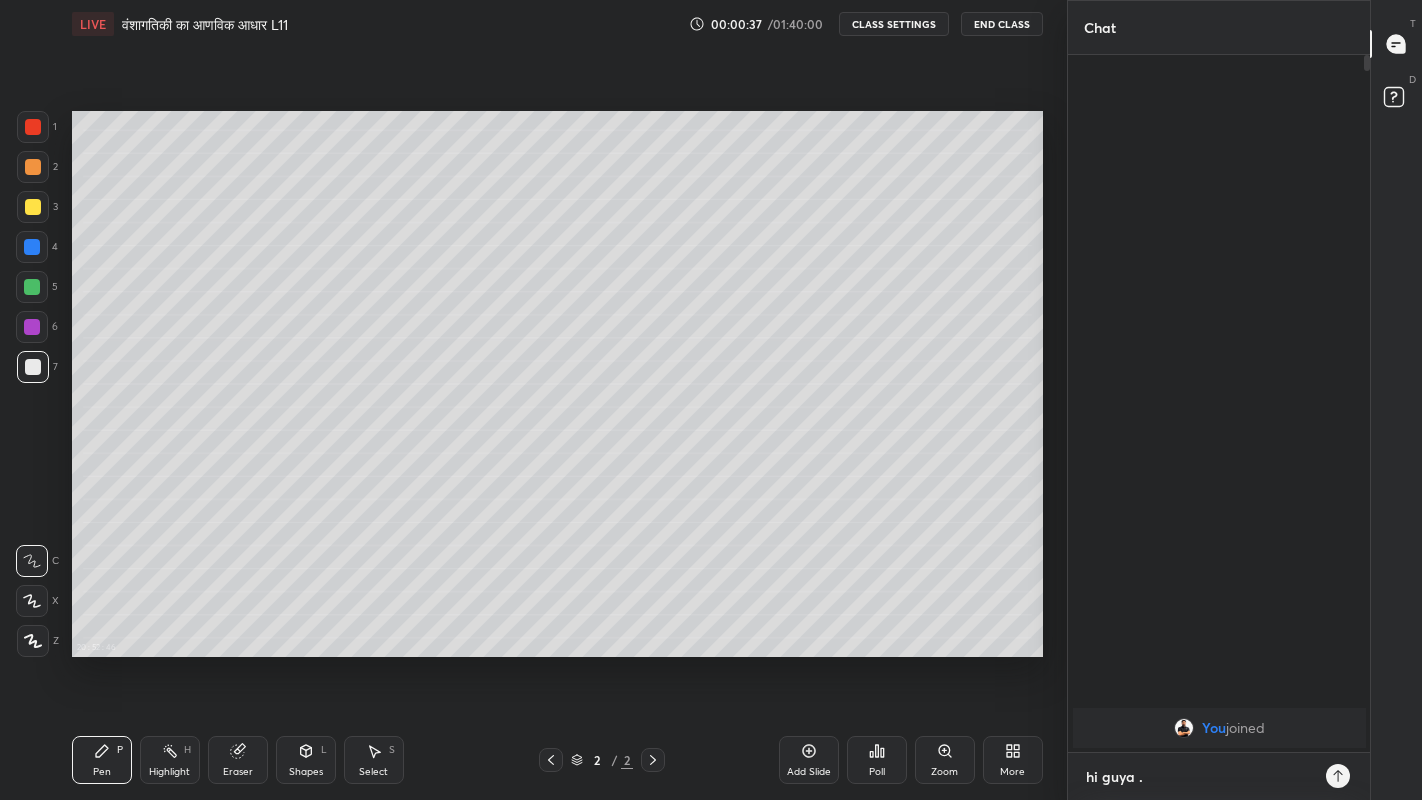 type on "hi guya .." 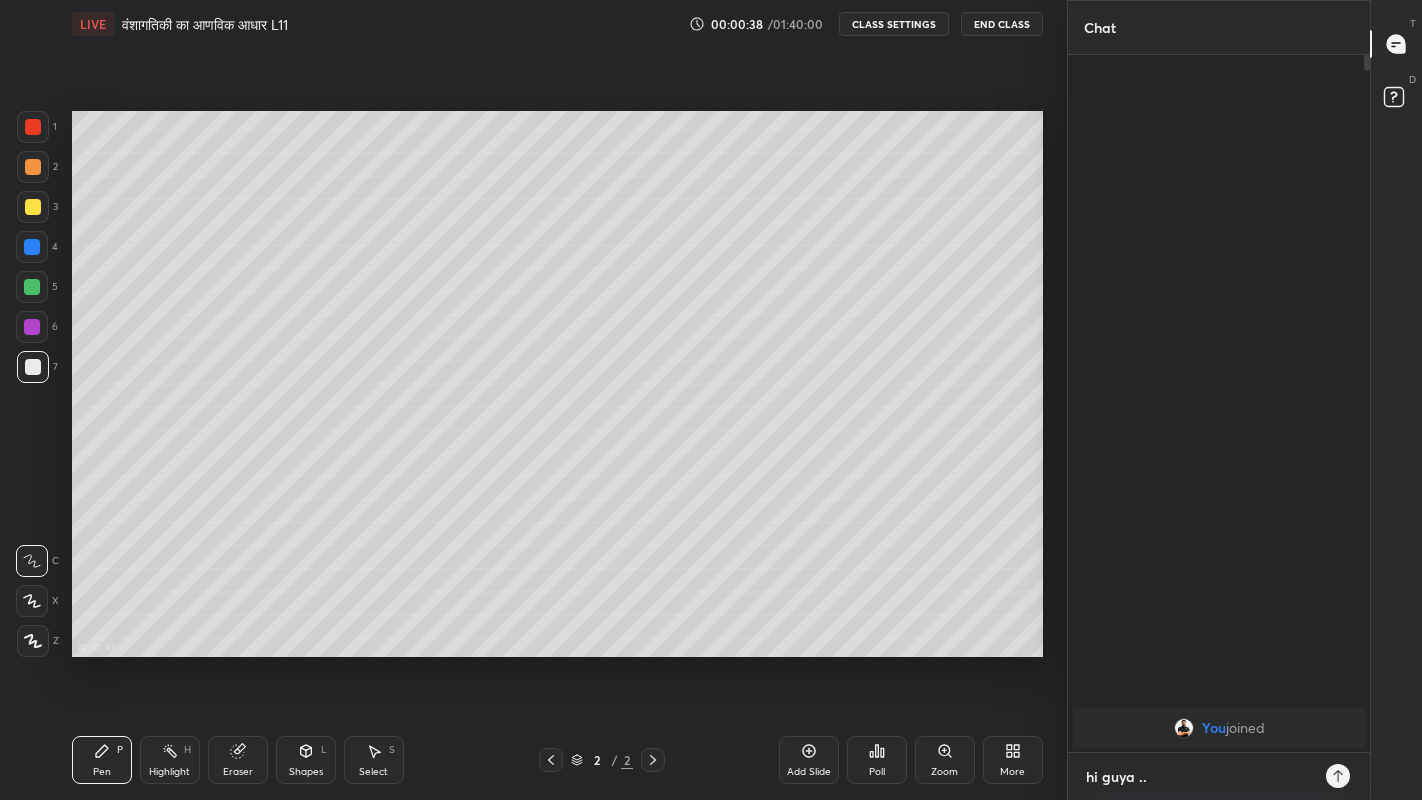 type on "hi guya ..." 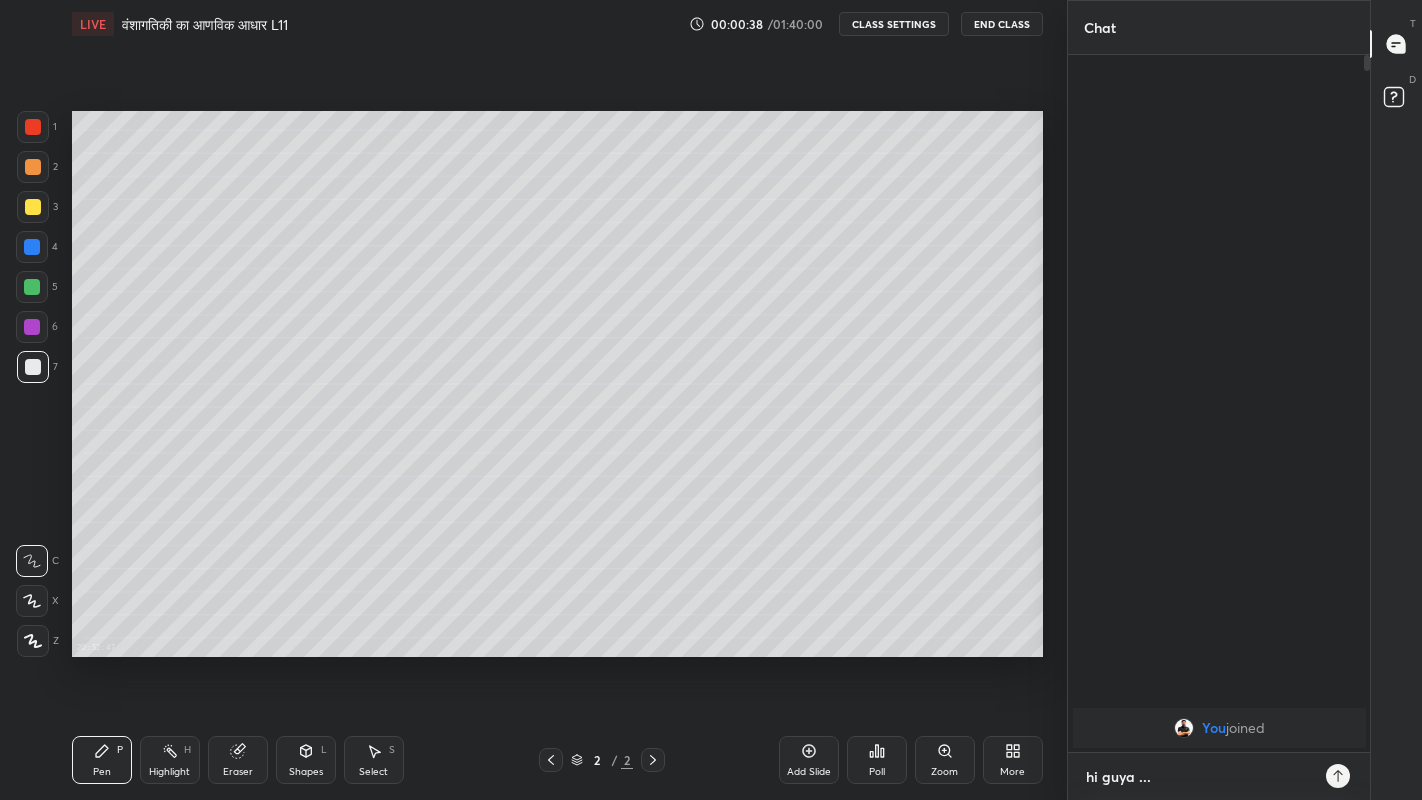 type on "hi guya ..." 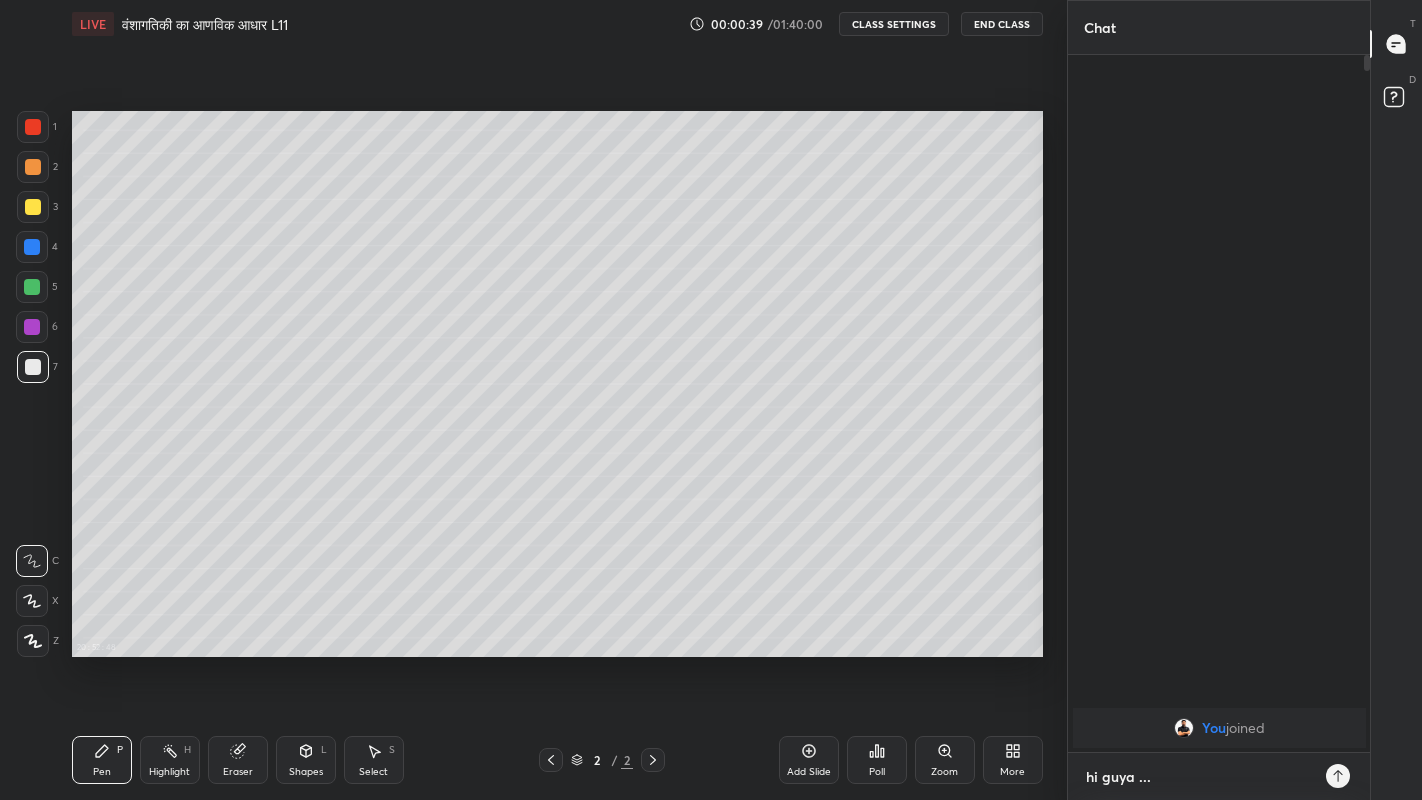 type on "hi guya ... v" 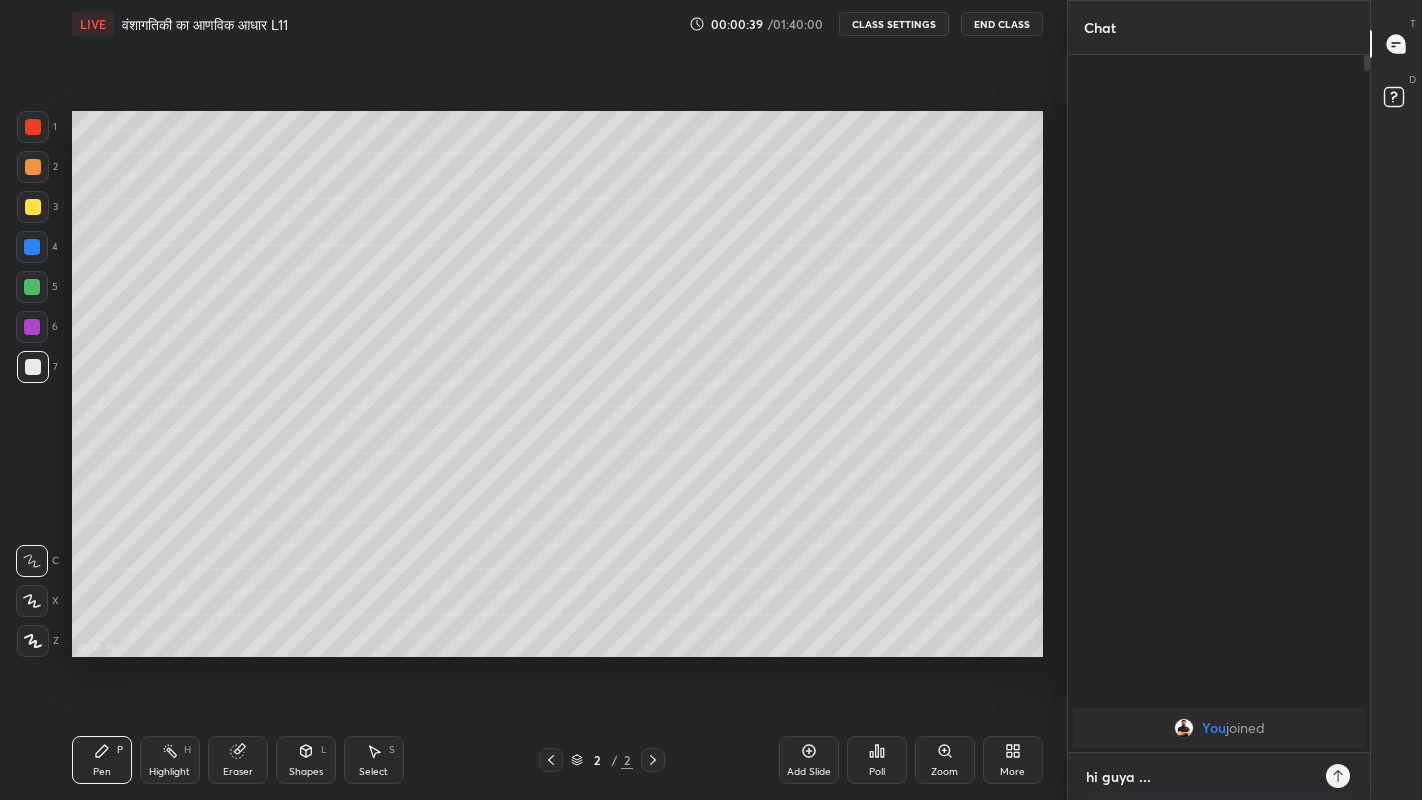 type on "x" 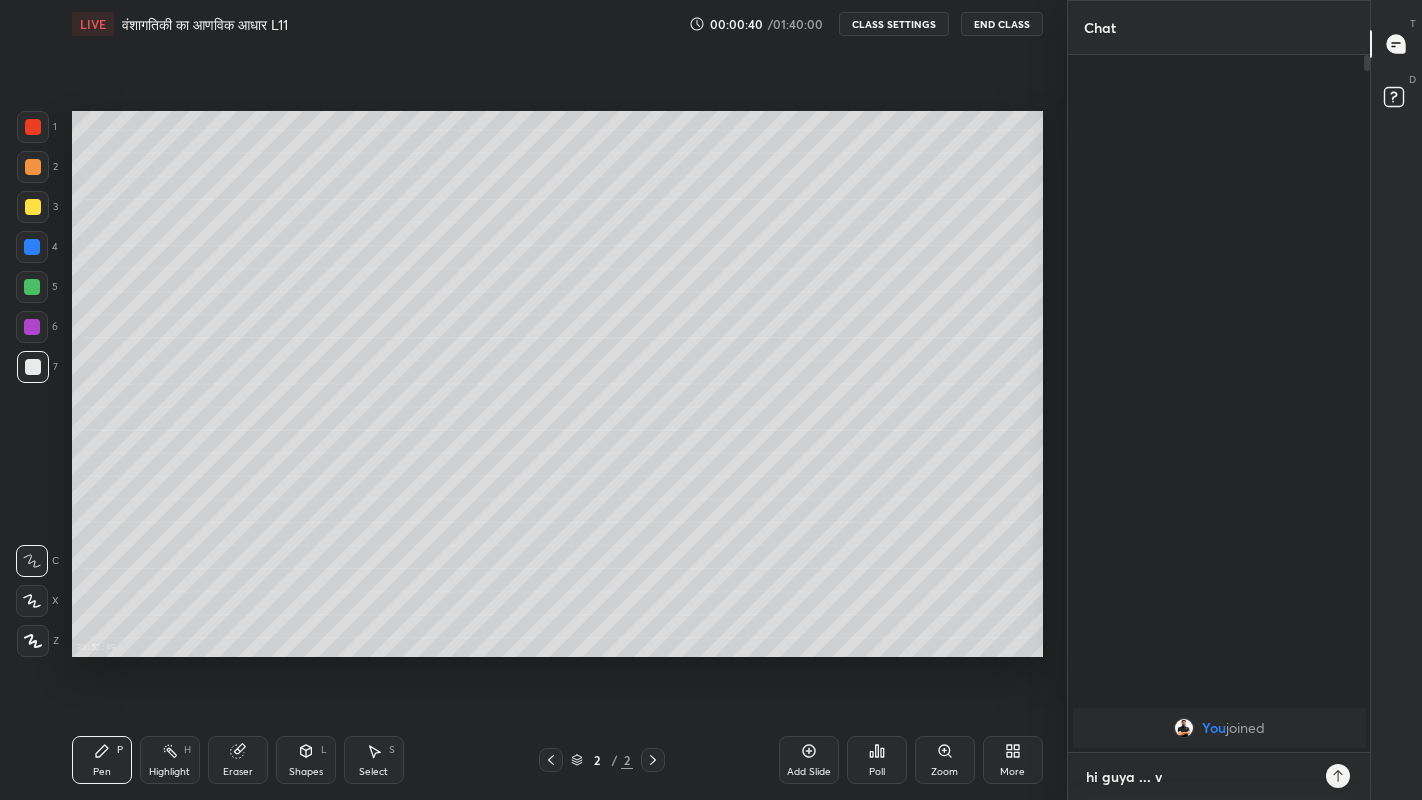 type on "hi guya ... ve" 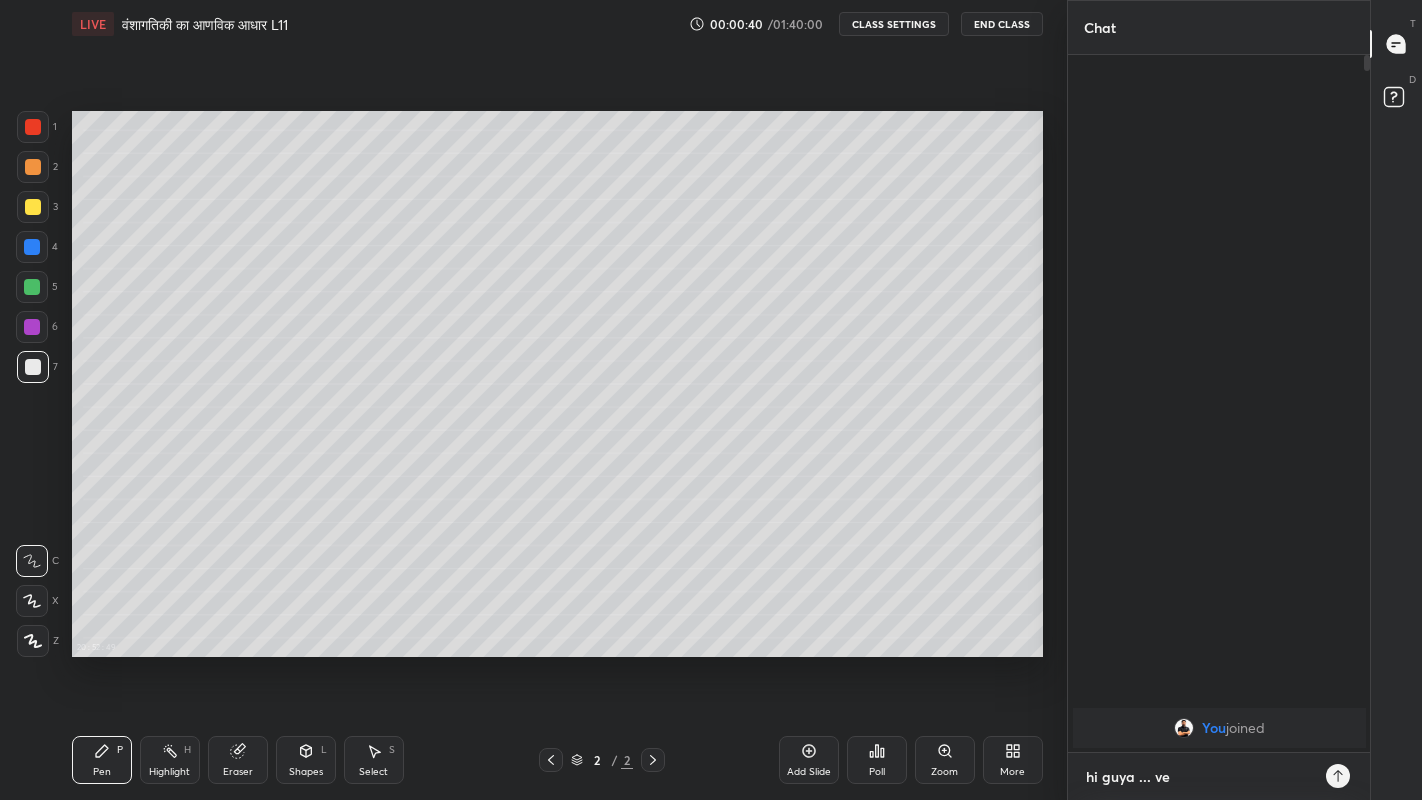 type on "hi guya ... ver" 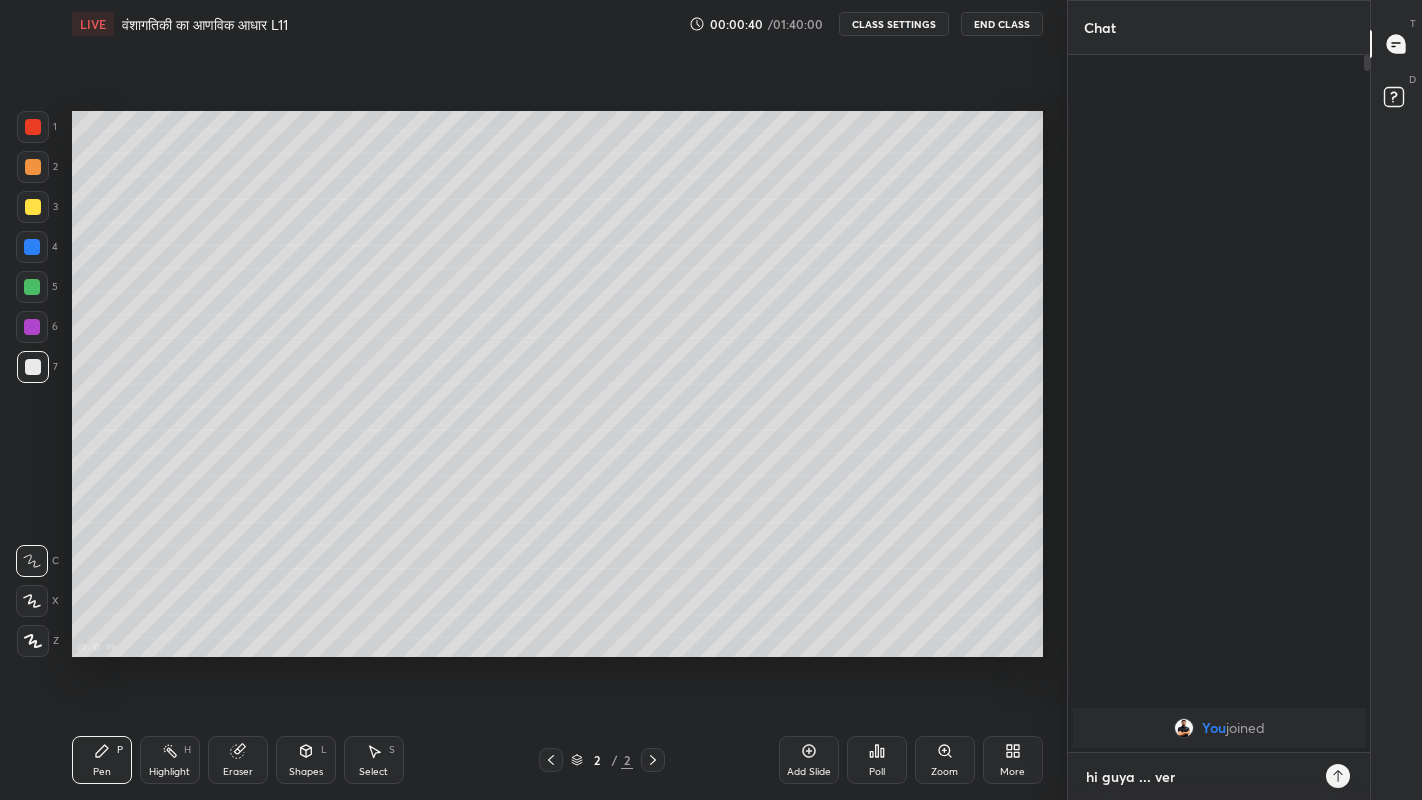 type on "hi guya ... very" 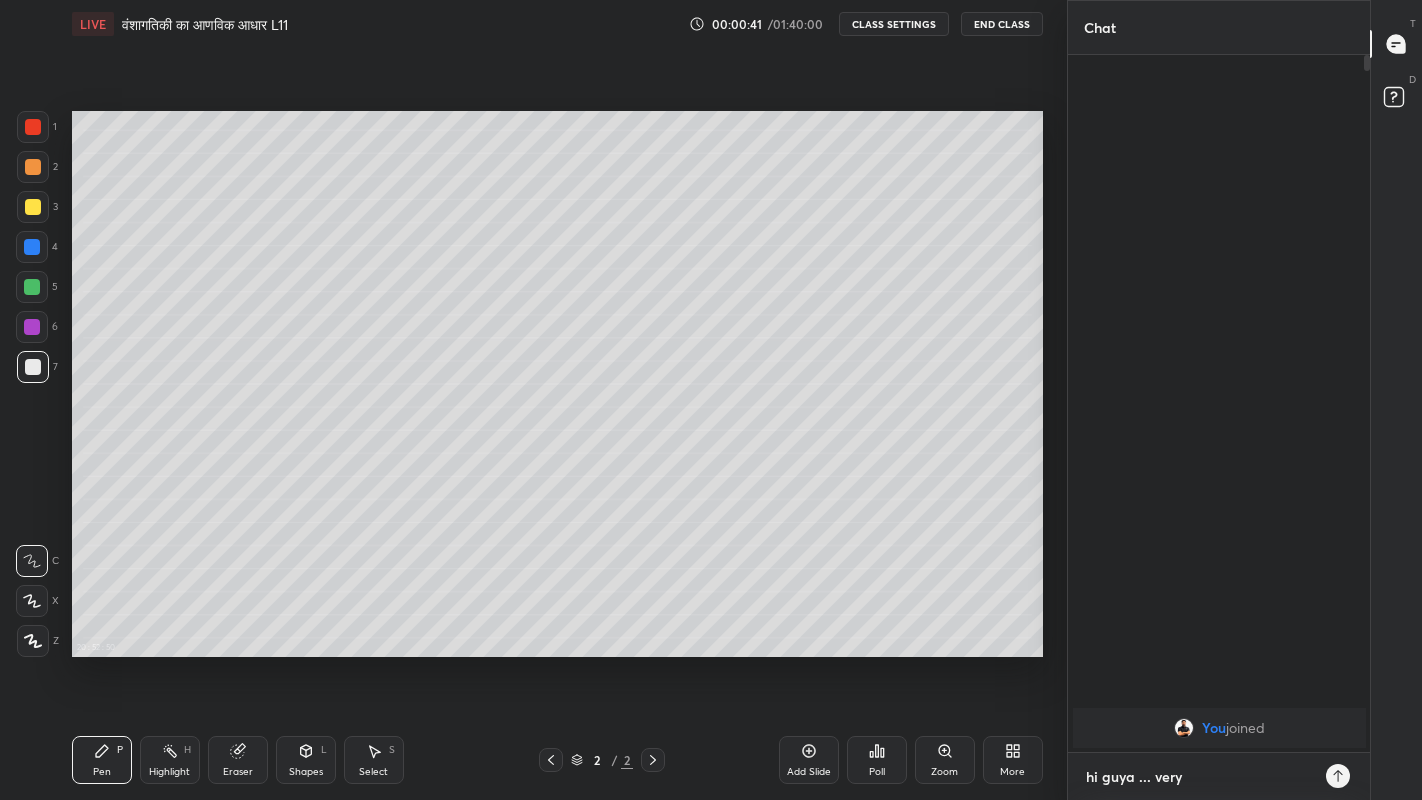 type on "hi guya ... very" 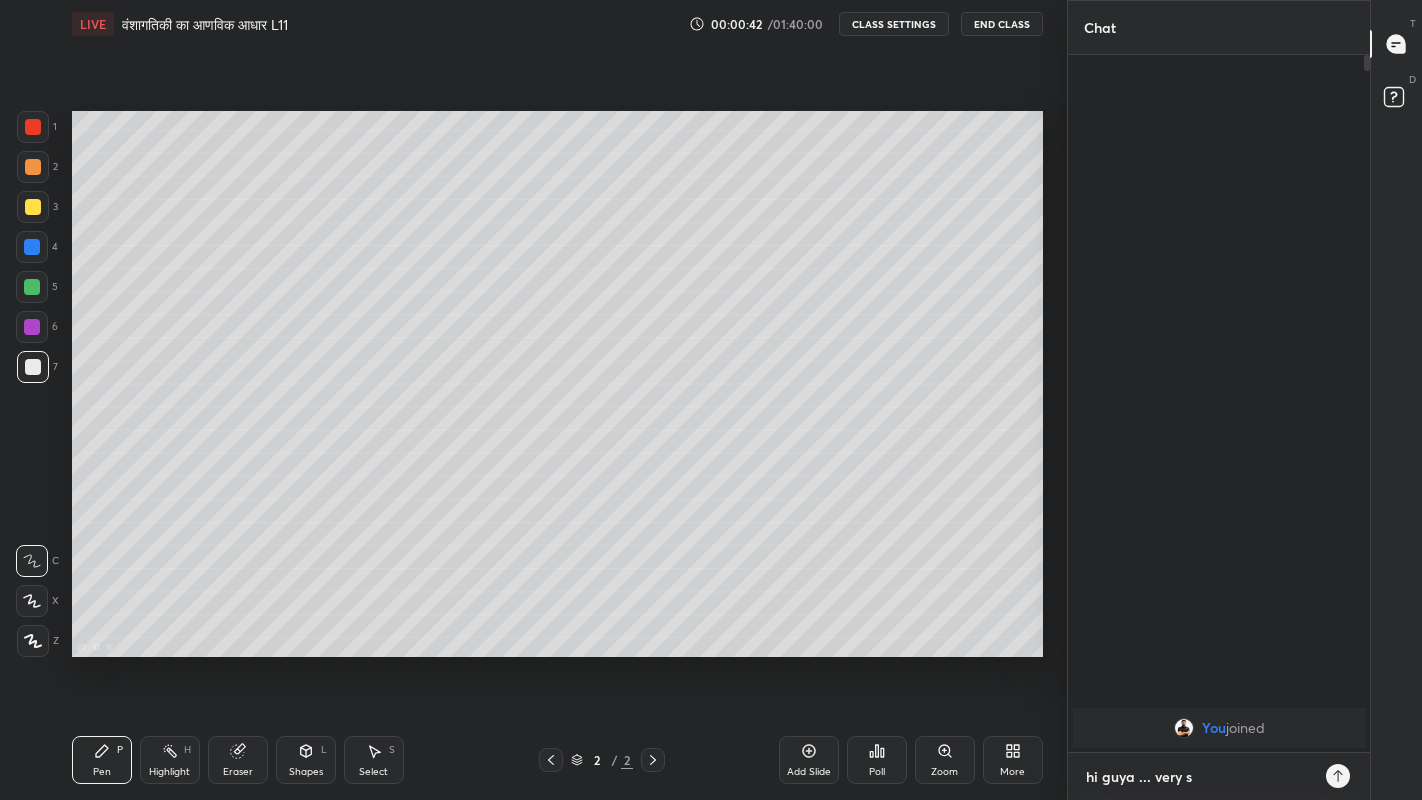 type on "hi guya ... very so" 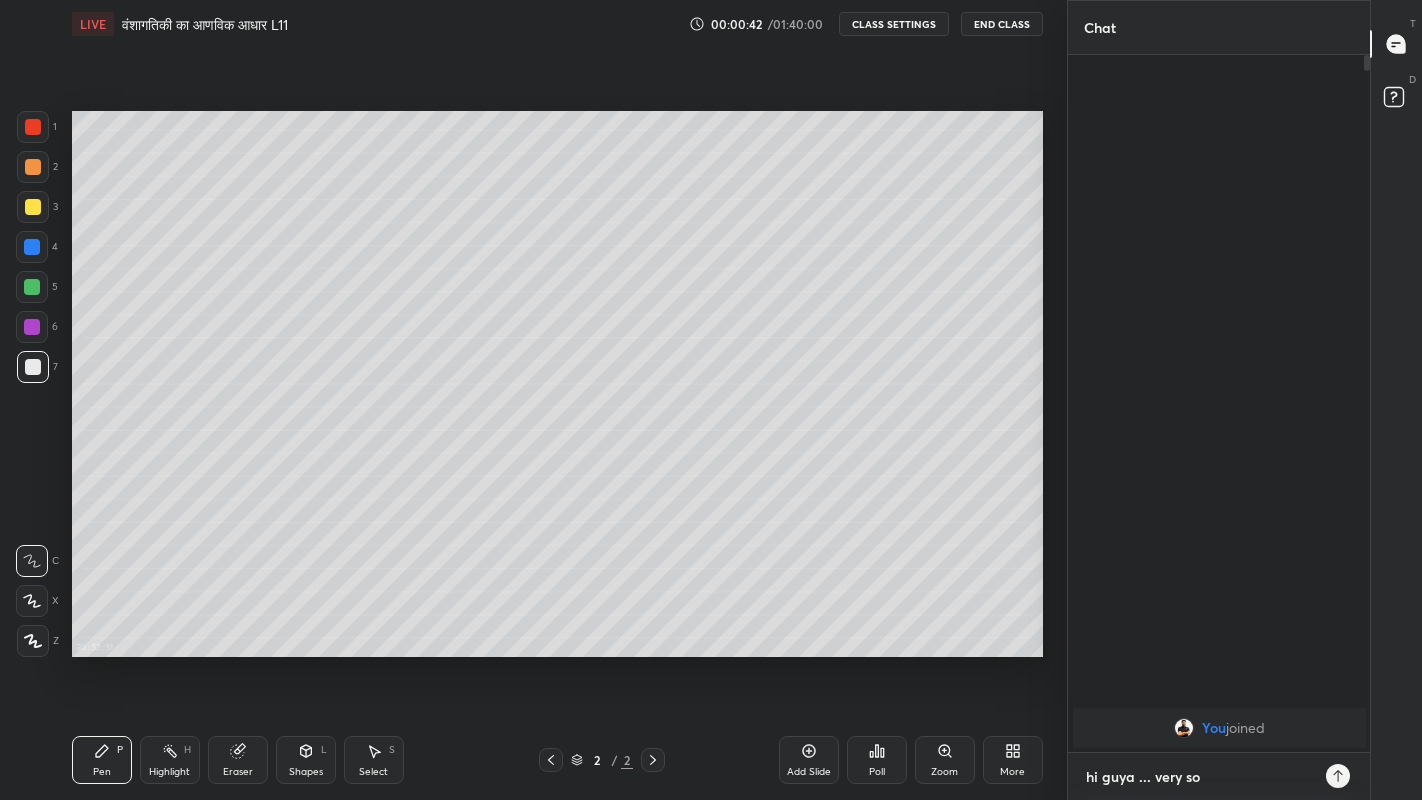 type on "hi guya ... very sor" 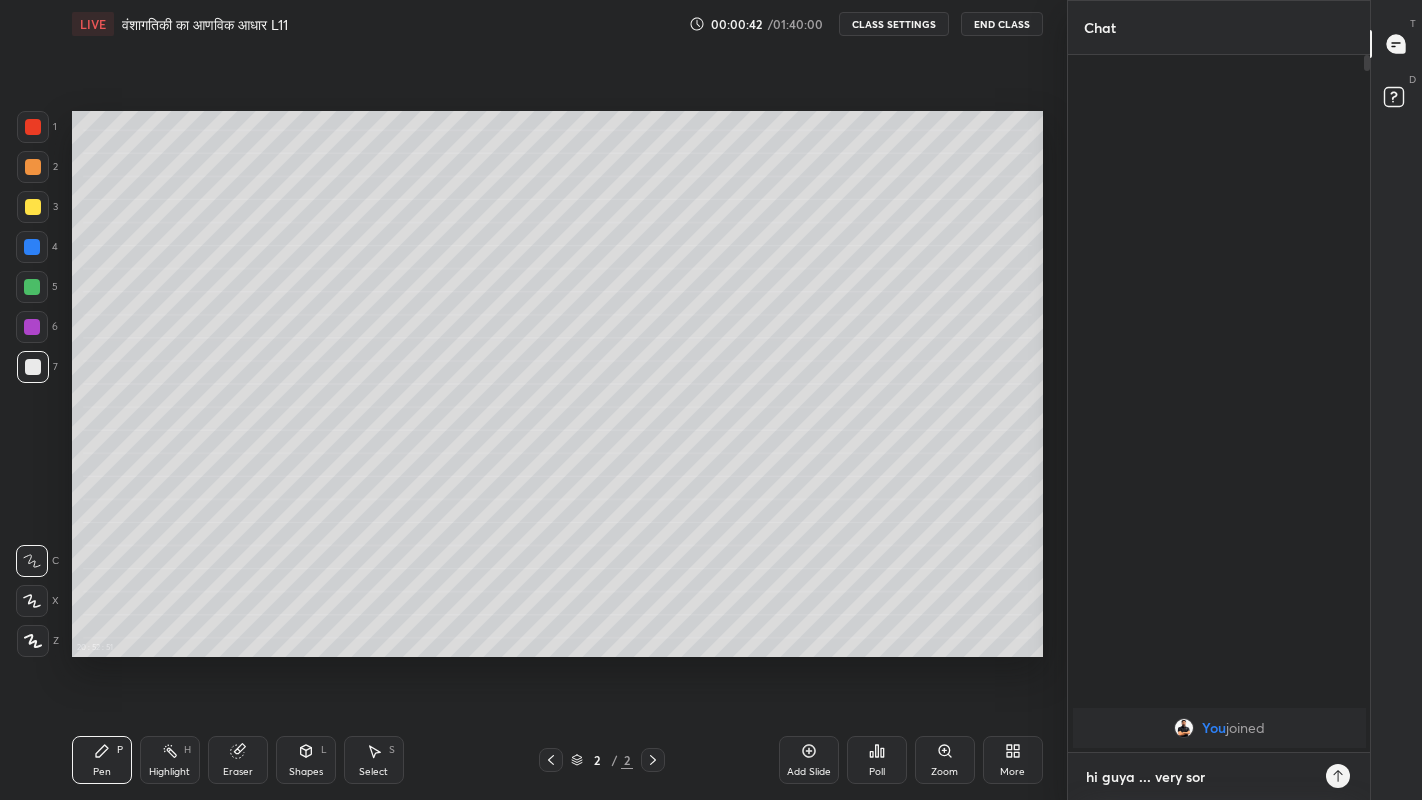 type on "x" 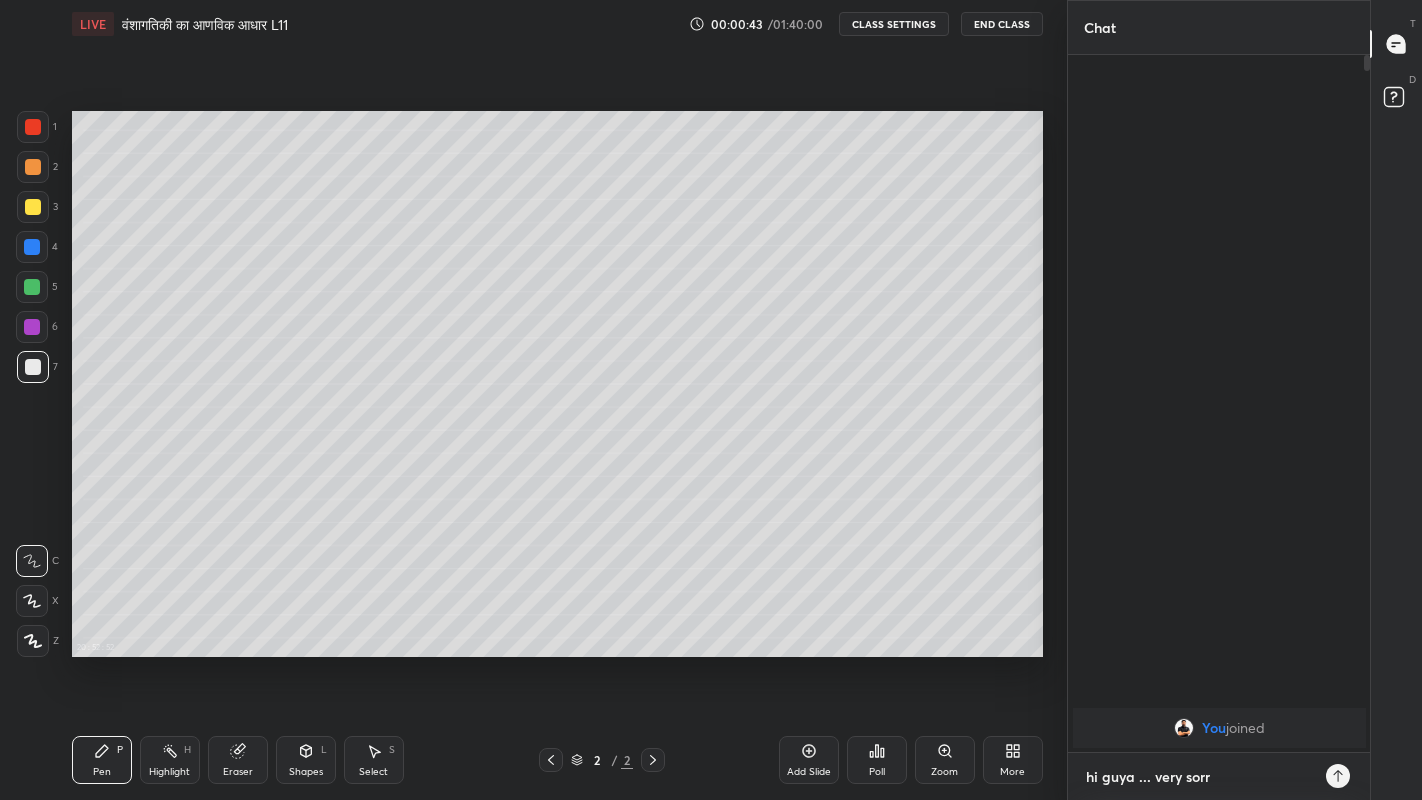 type on "hi guya ... very sorry" 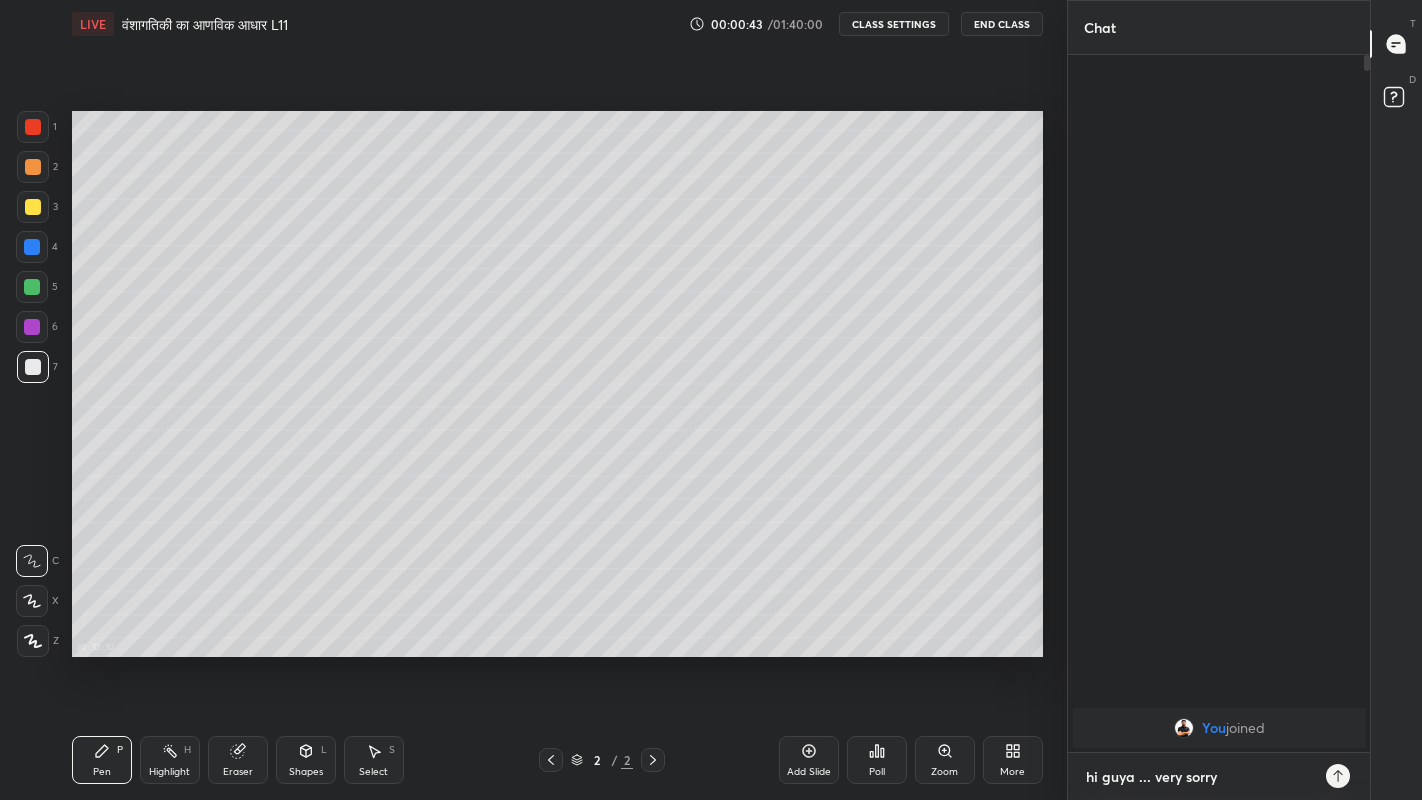 type on "x" 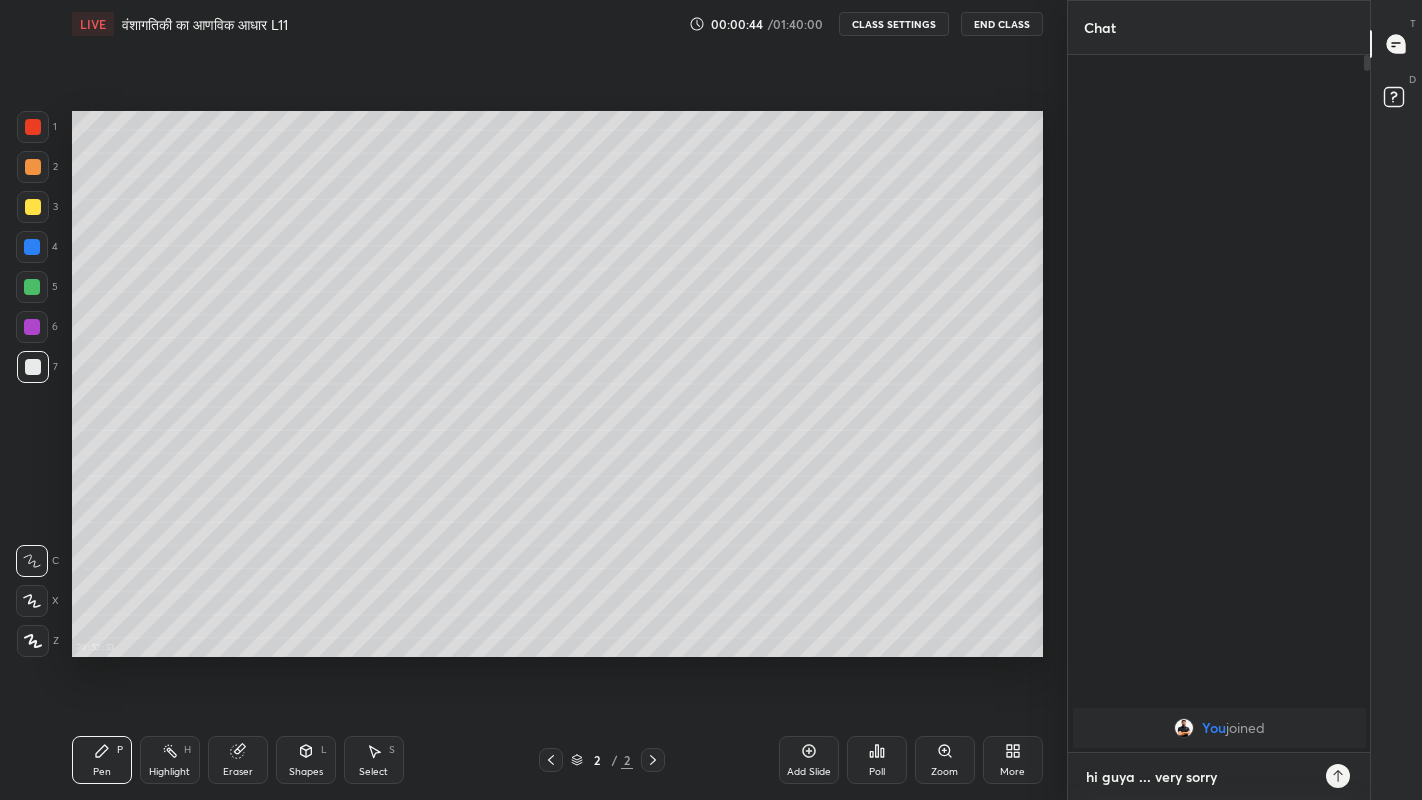 type on "hi guya ... very sorry a" 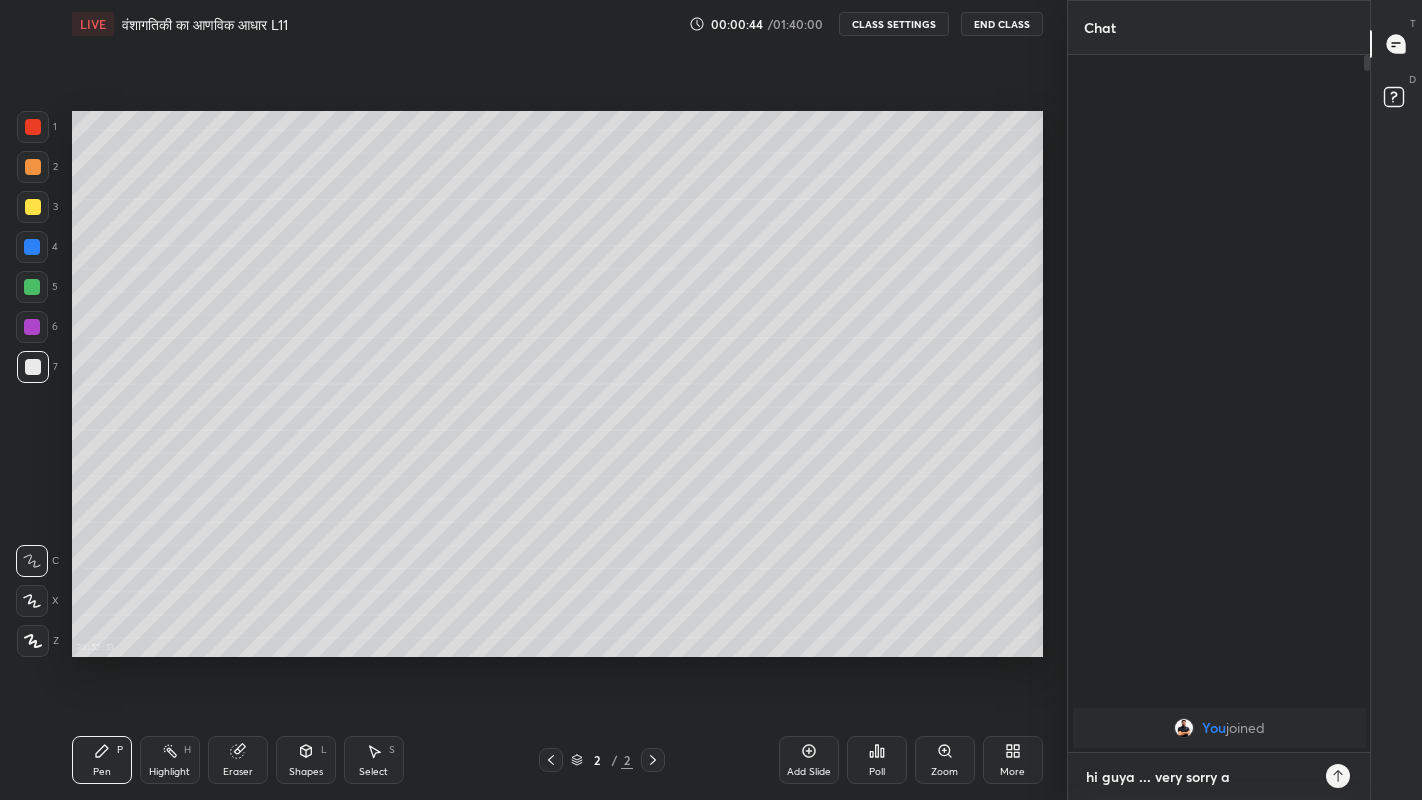 type on "hi guya ... very sorry aj" 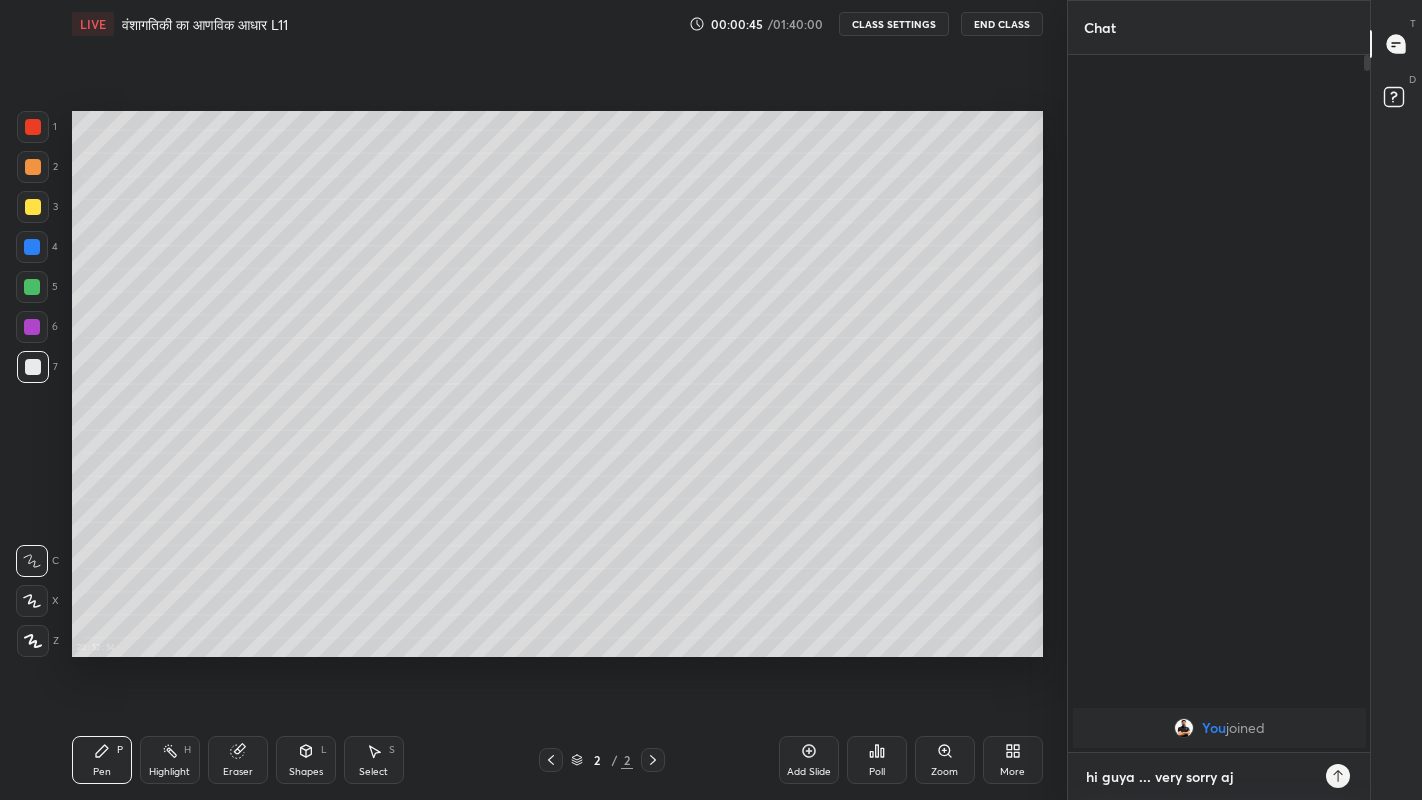 type on "hi guya ... very sorry aj" 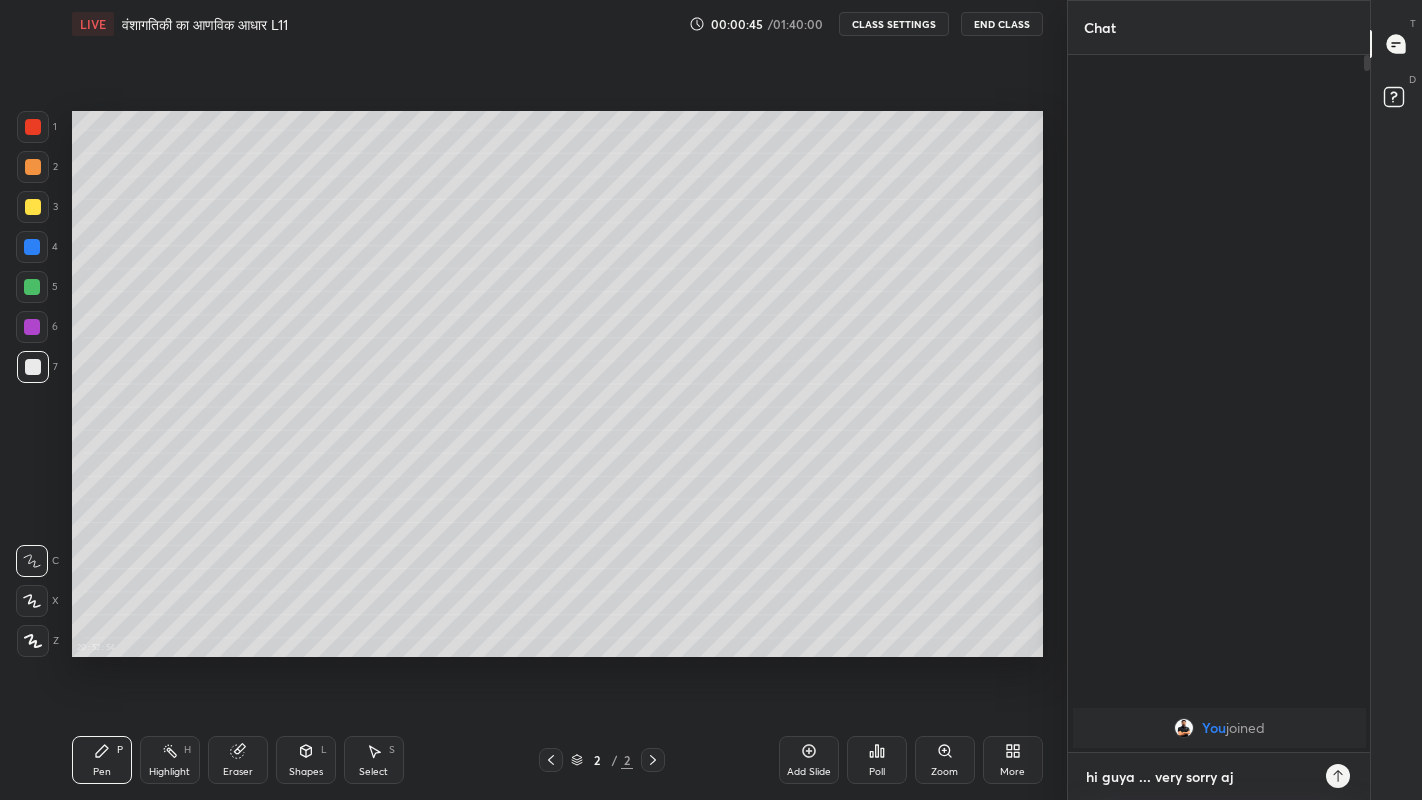 type on "x" 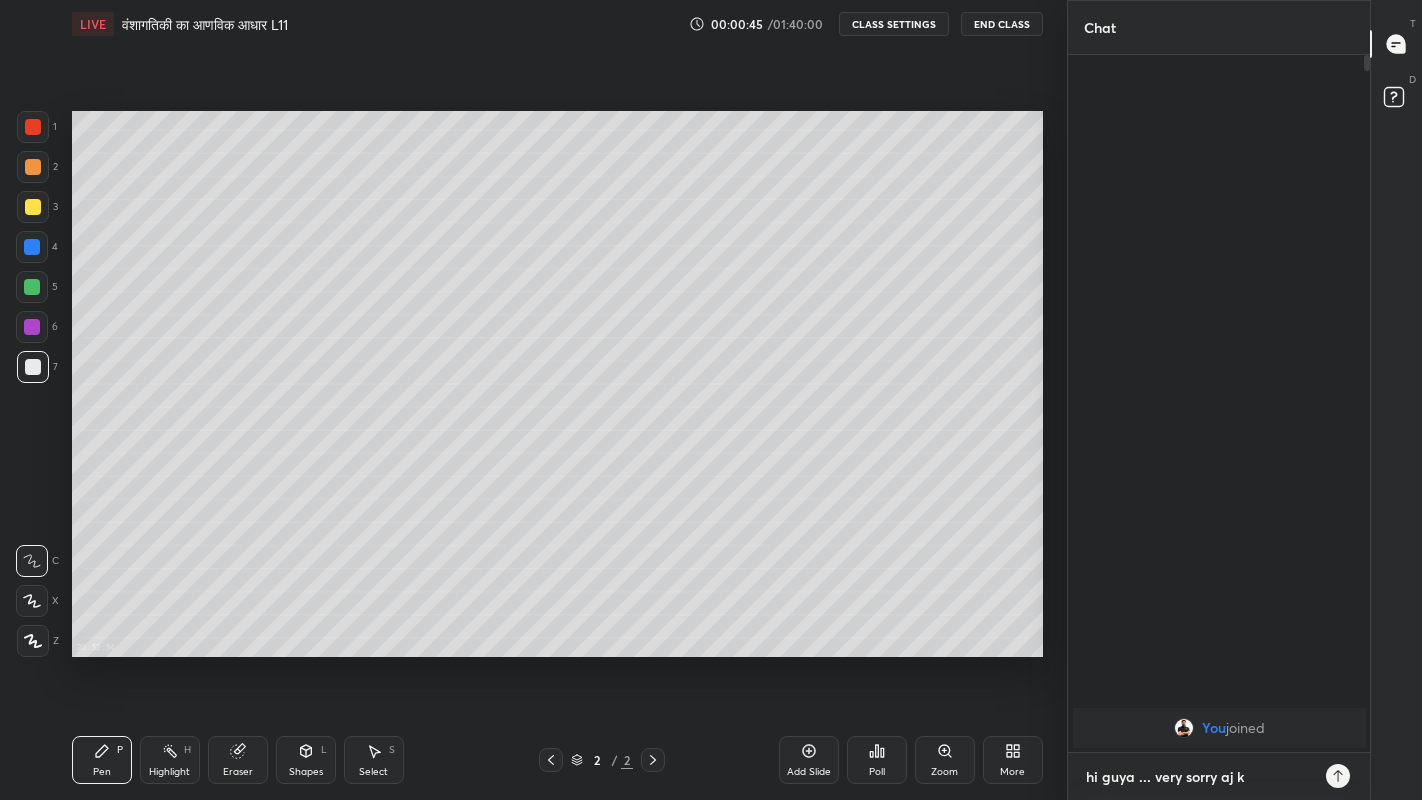 type on "hi guya ... very sorry aj ka" 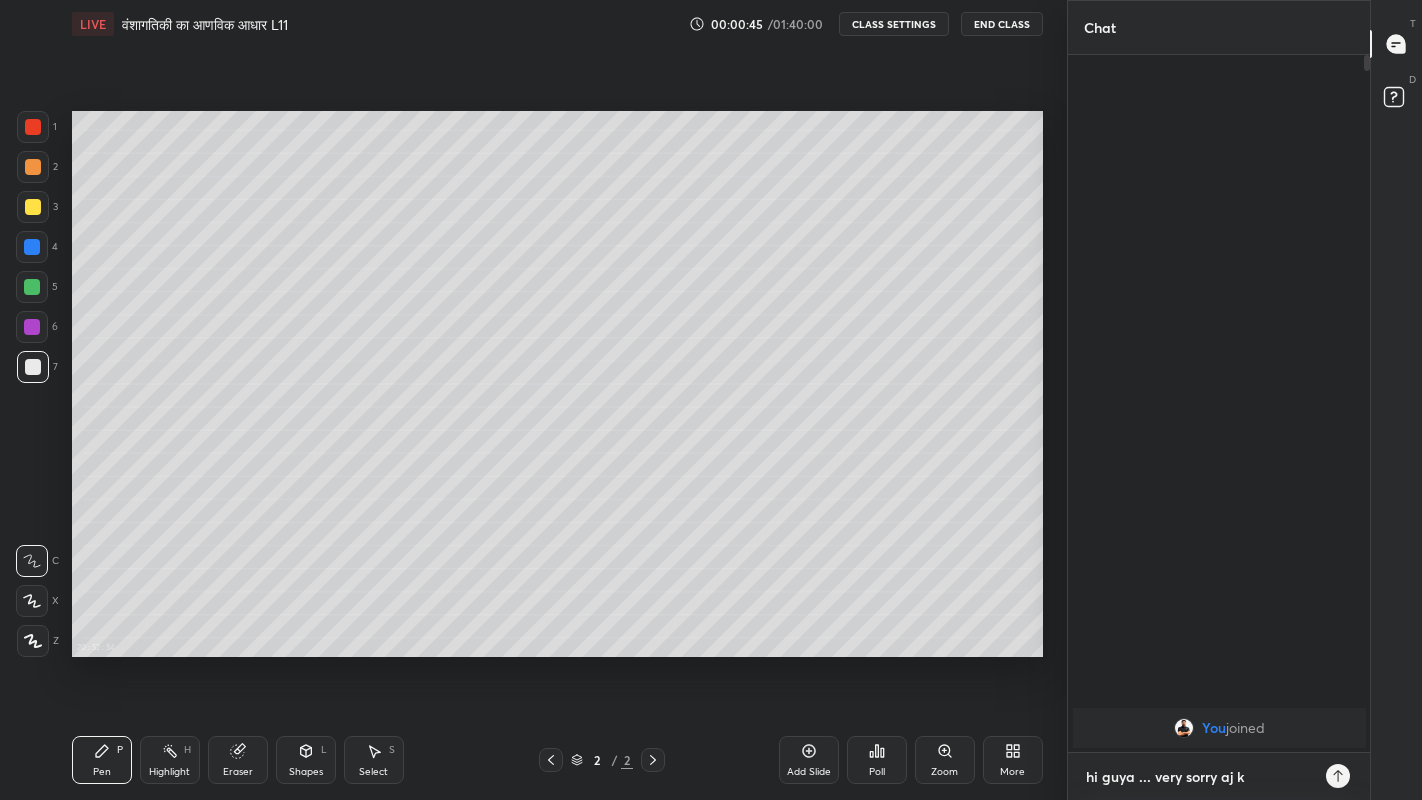 type on "x" 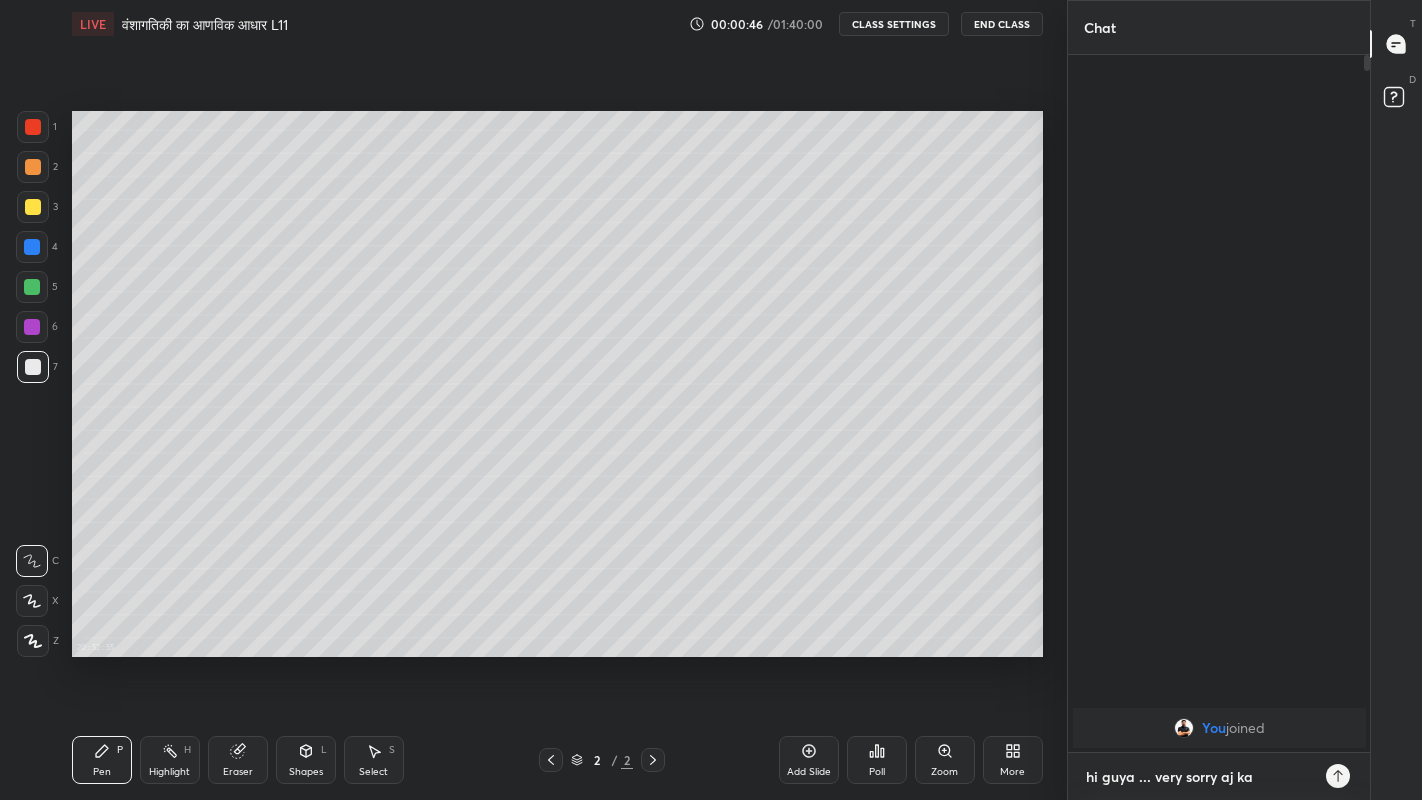 type on "hi guya ... very sorry aj ka" 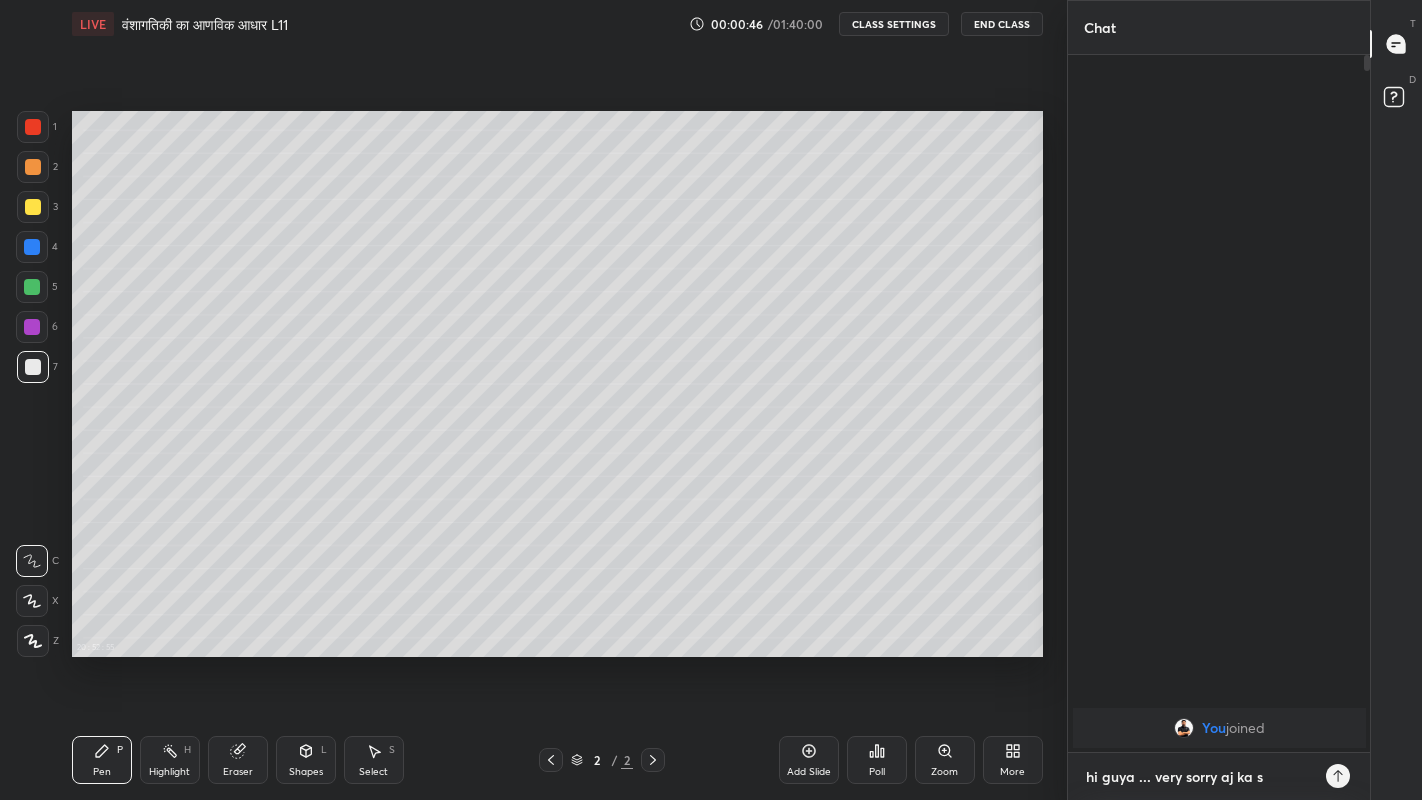 type on "hi guya ... very sorry aj ka se" 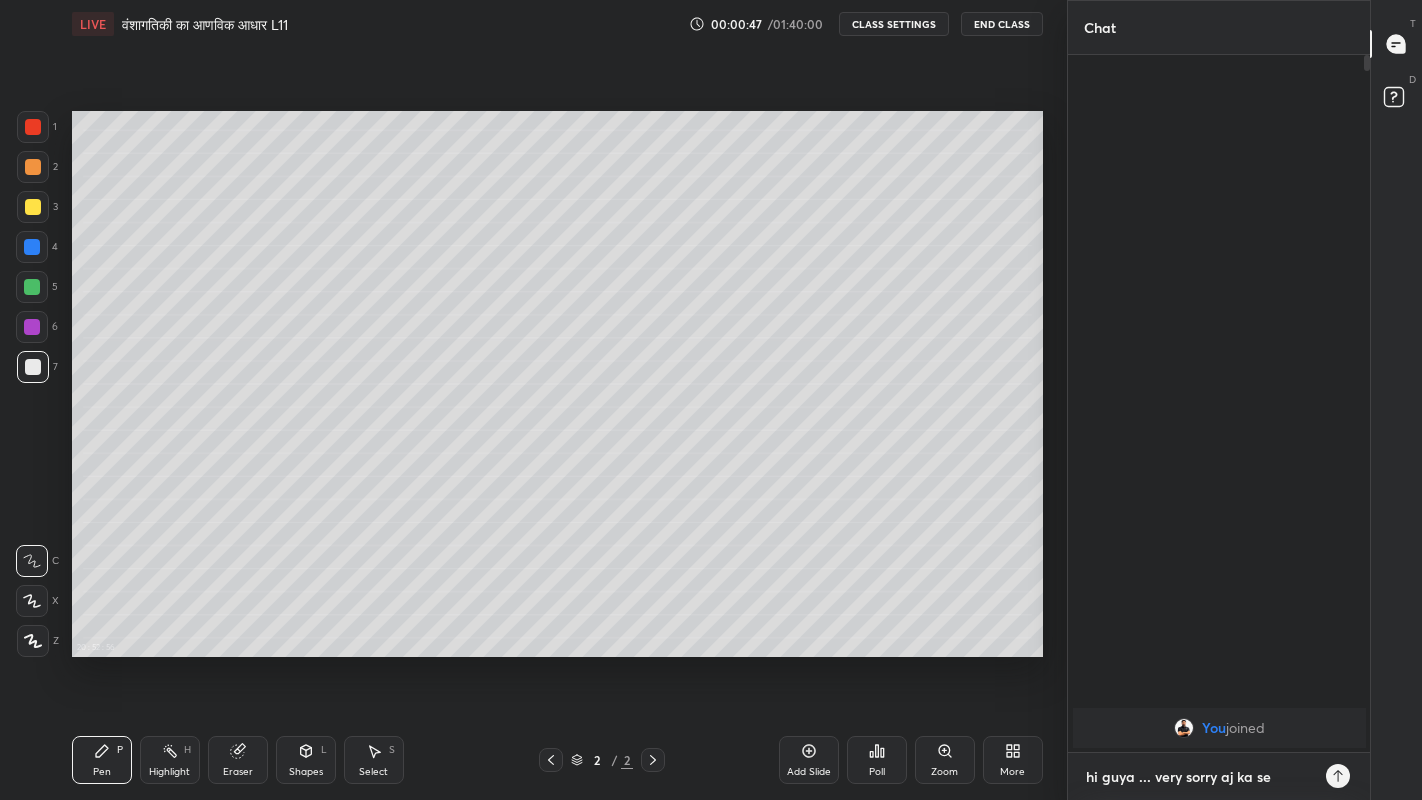 type on "hi guya ... very sorry aj ka ses" 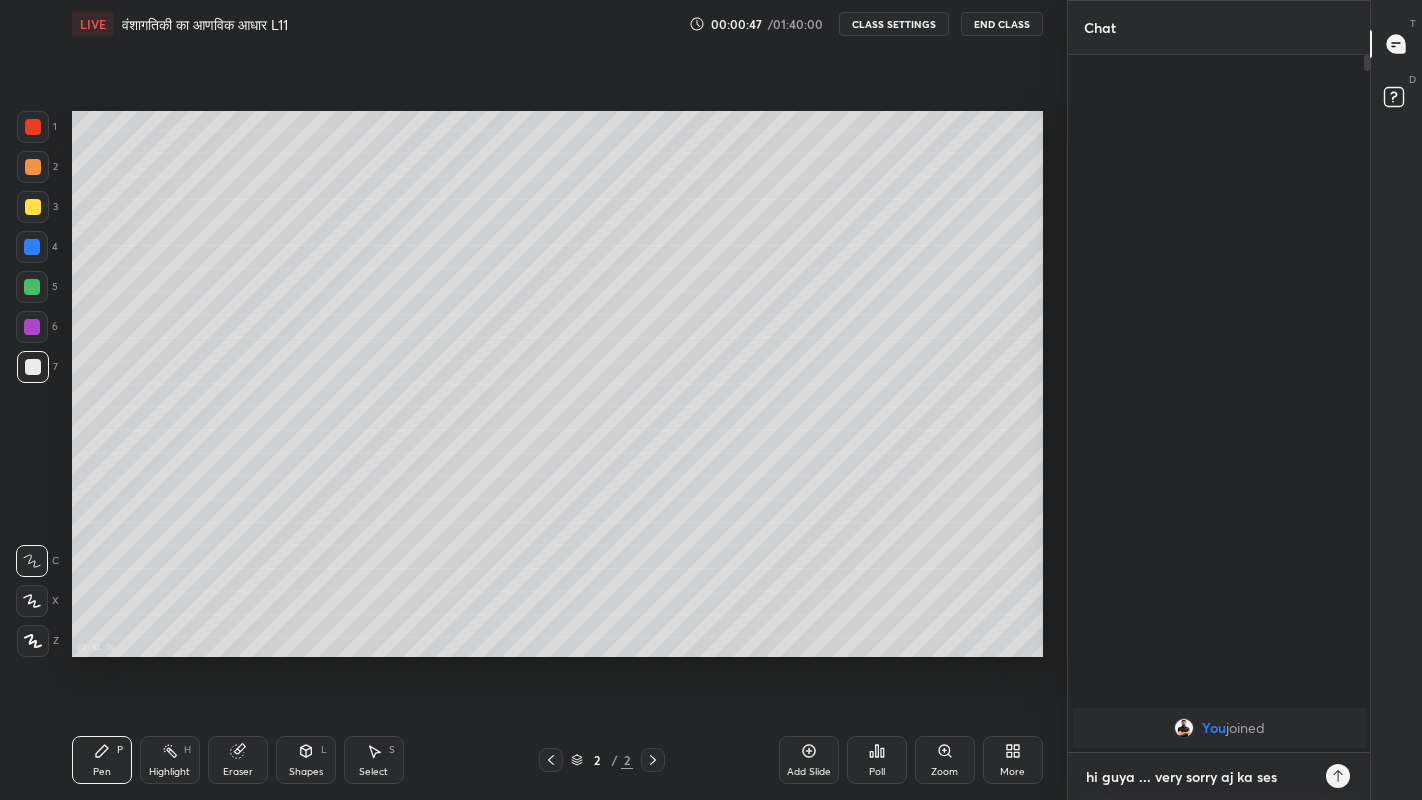 type on "hi guya ... very sorry aj ka sess" 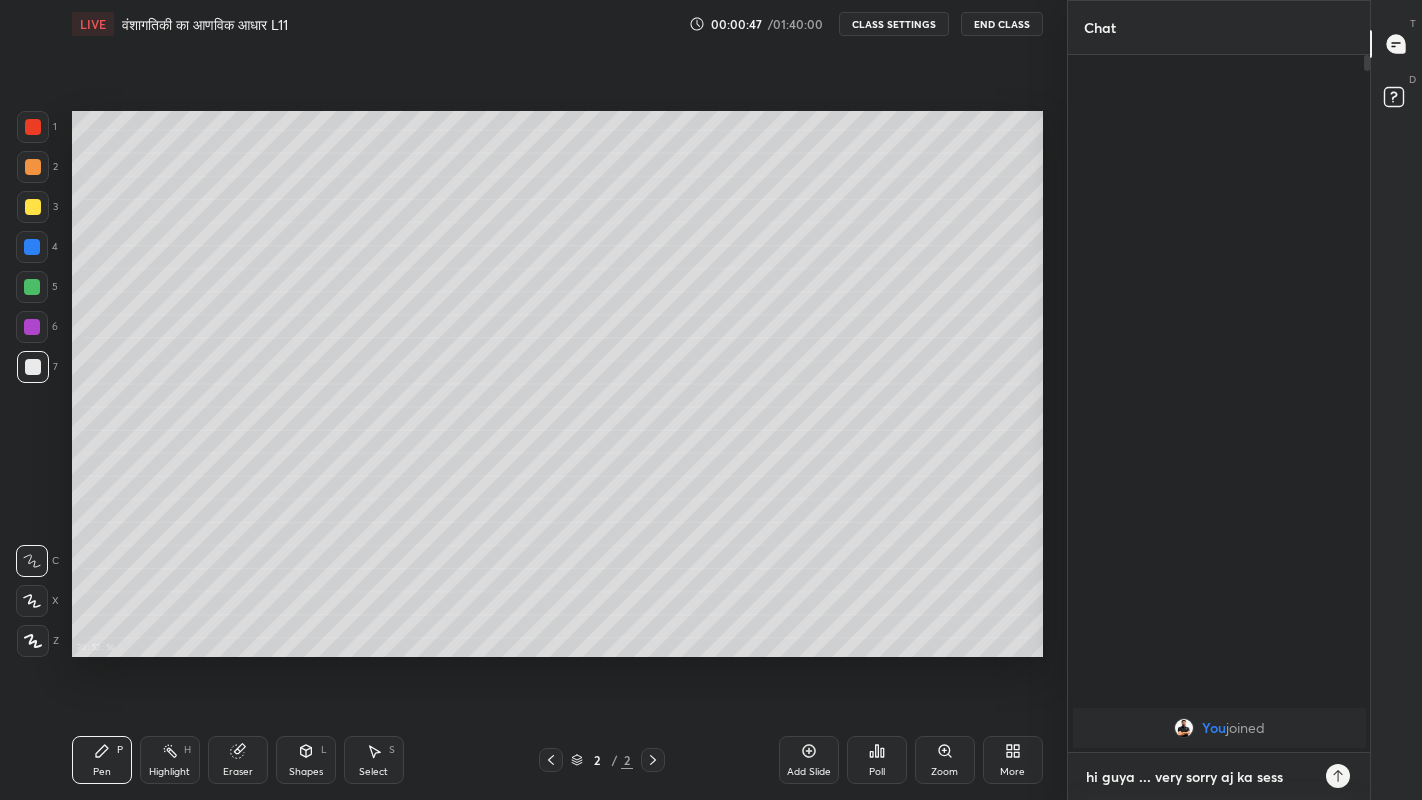 type on "hi guya ... very sorry aj ka sessi" 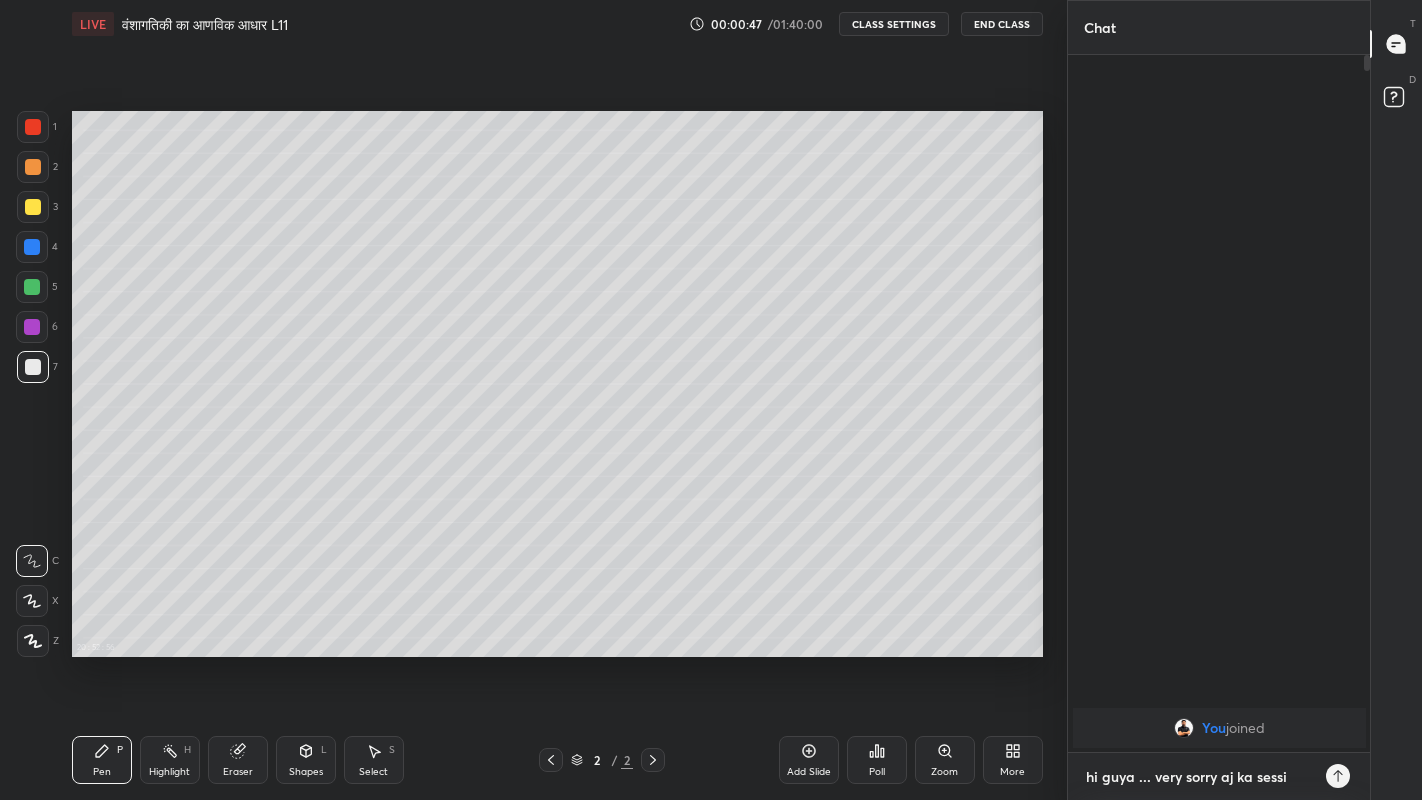 type on "hi guya ... very sorry aj ka sessio" 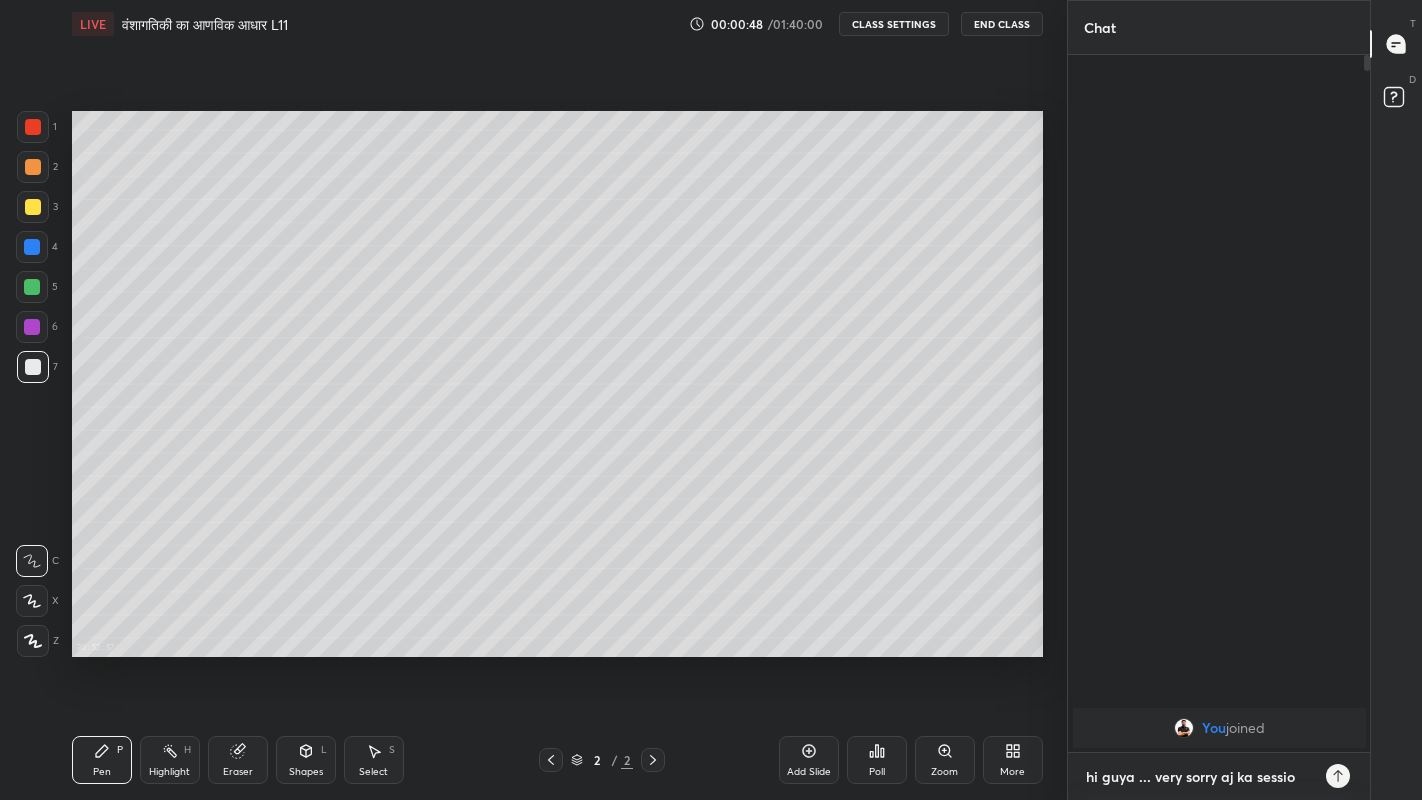 type on "hi guya ... very sorry aj ka session" 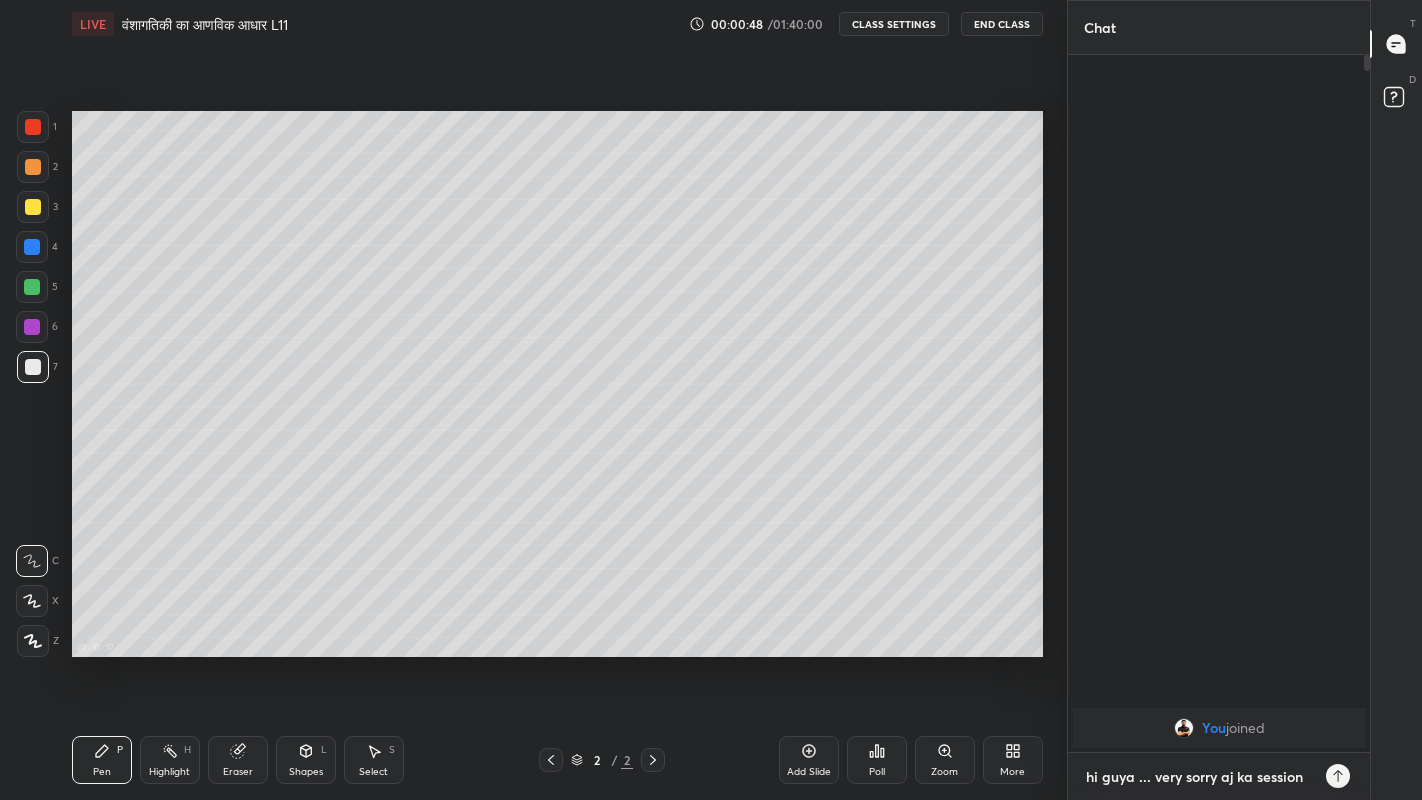 type on "hi guya ... very sorry aj ka session" 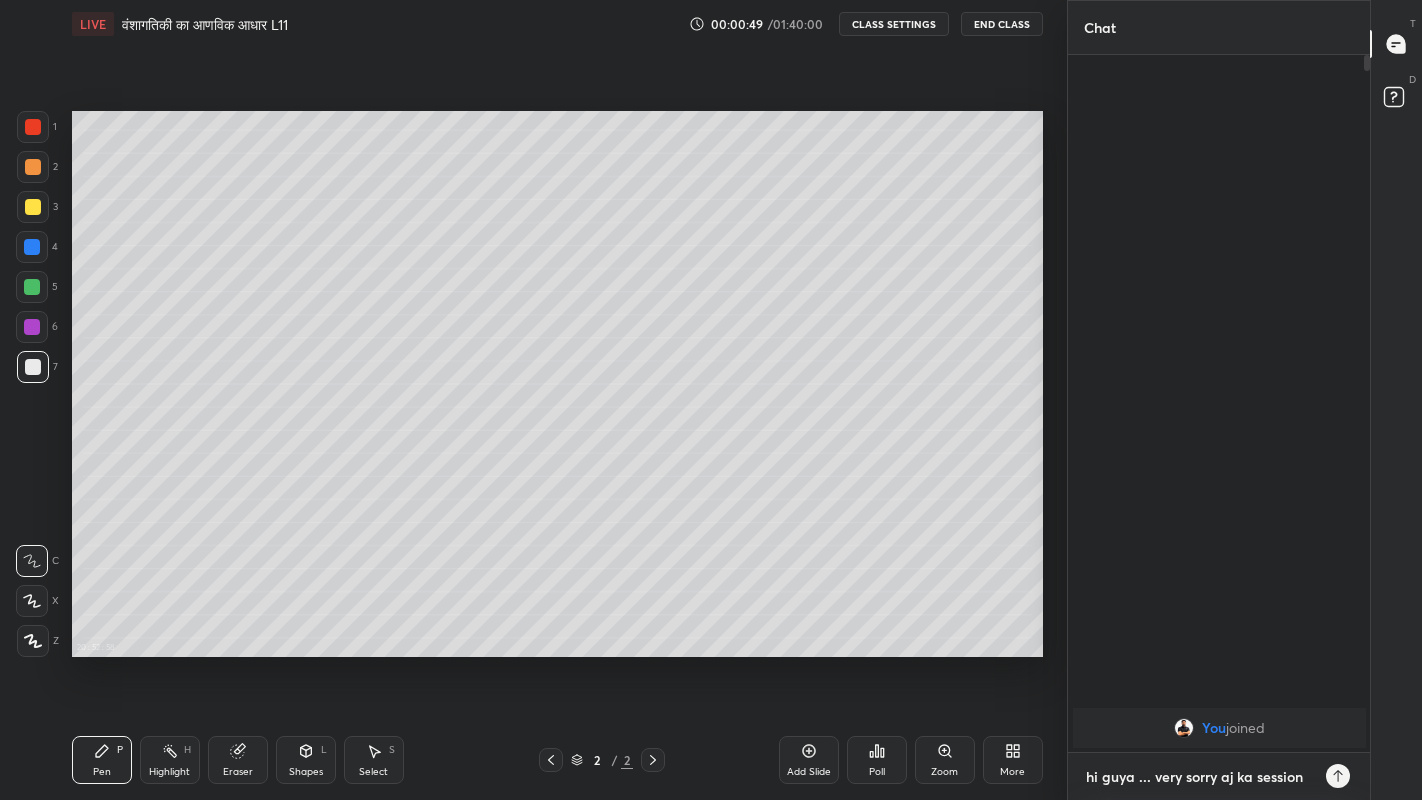 type on "hi guya ... very sorry aj ka session n" 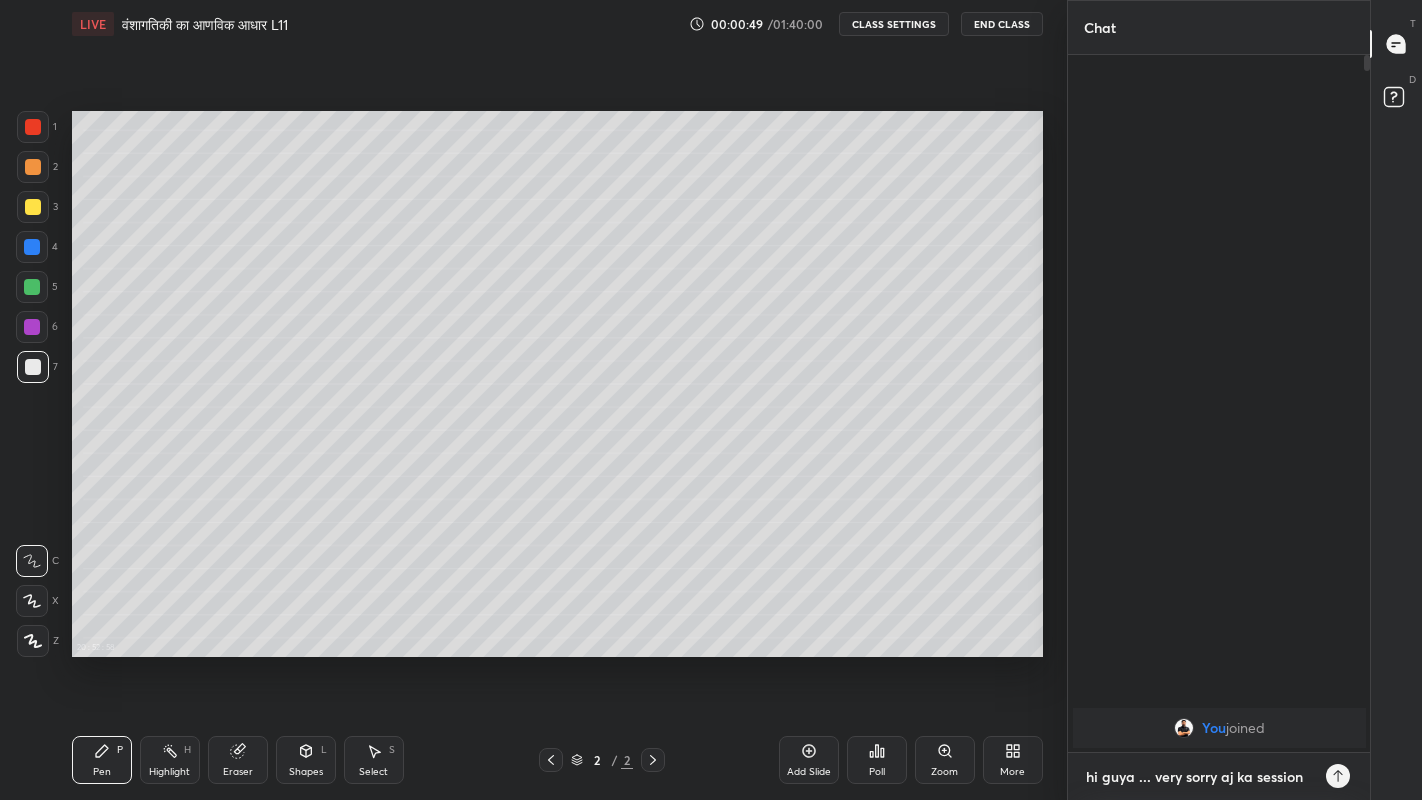 type on "x" 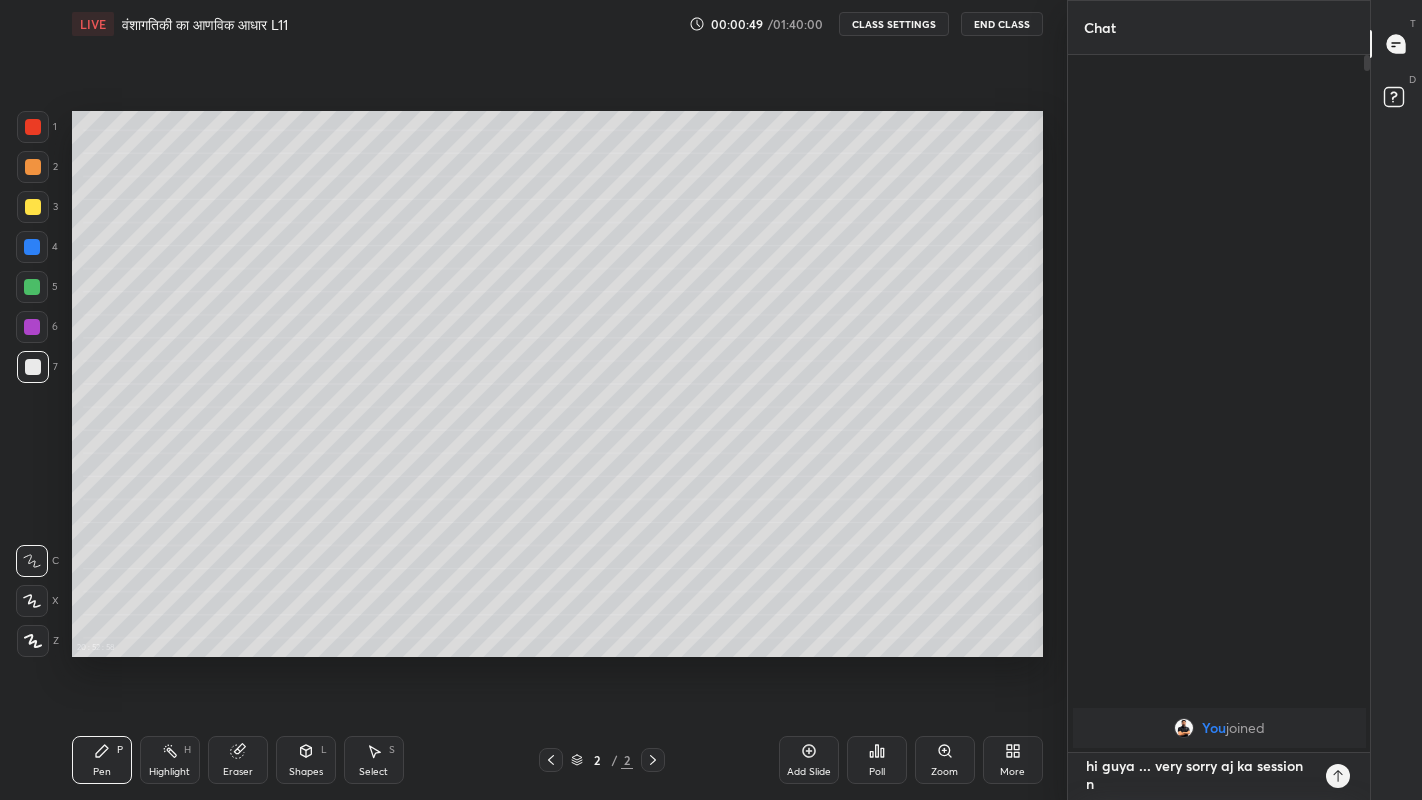 type on "hi guya ... very sorry aj ka session nh" 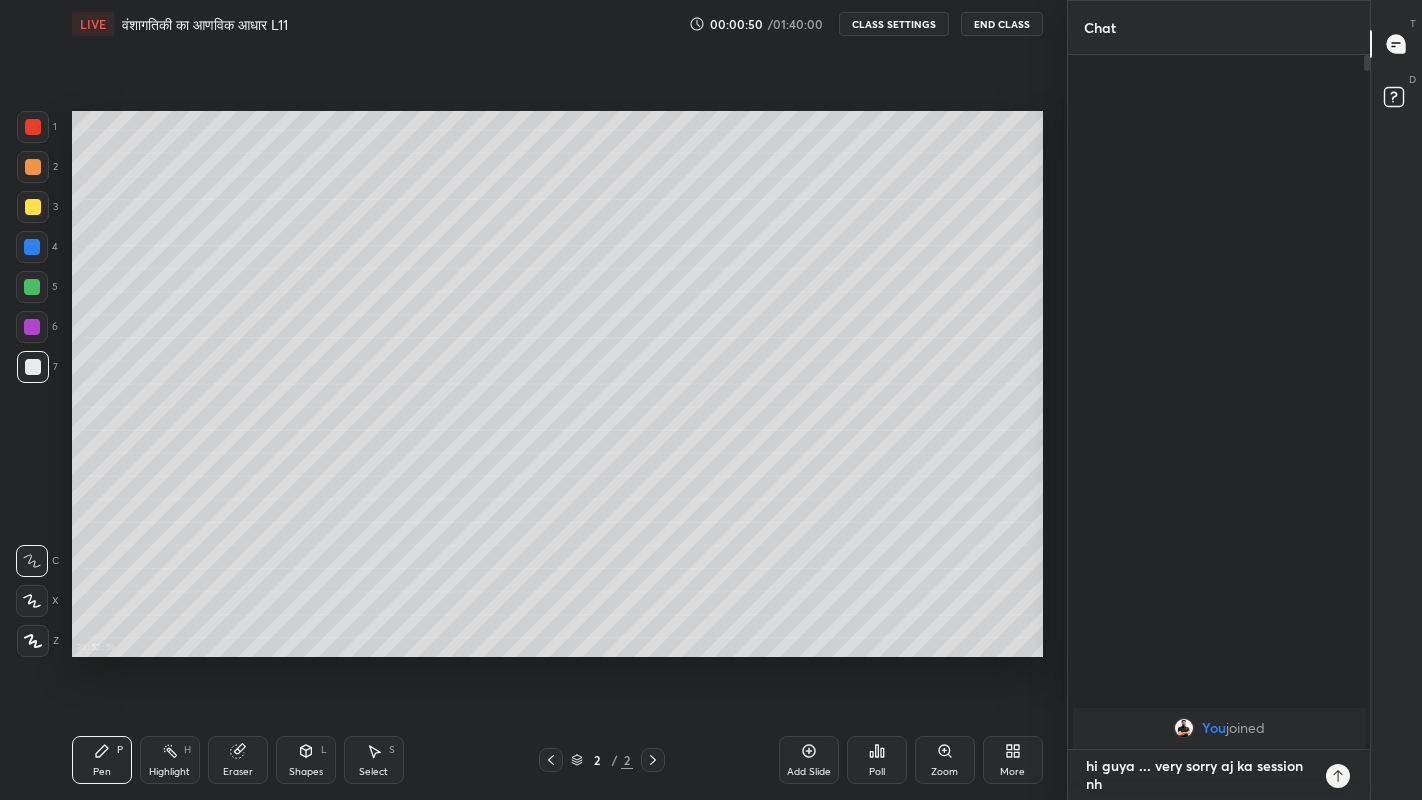 type on "hi guya ... very sorry aj ka session nhi" 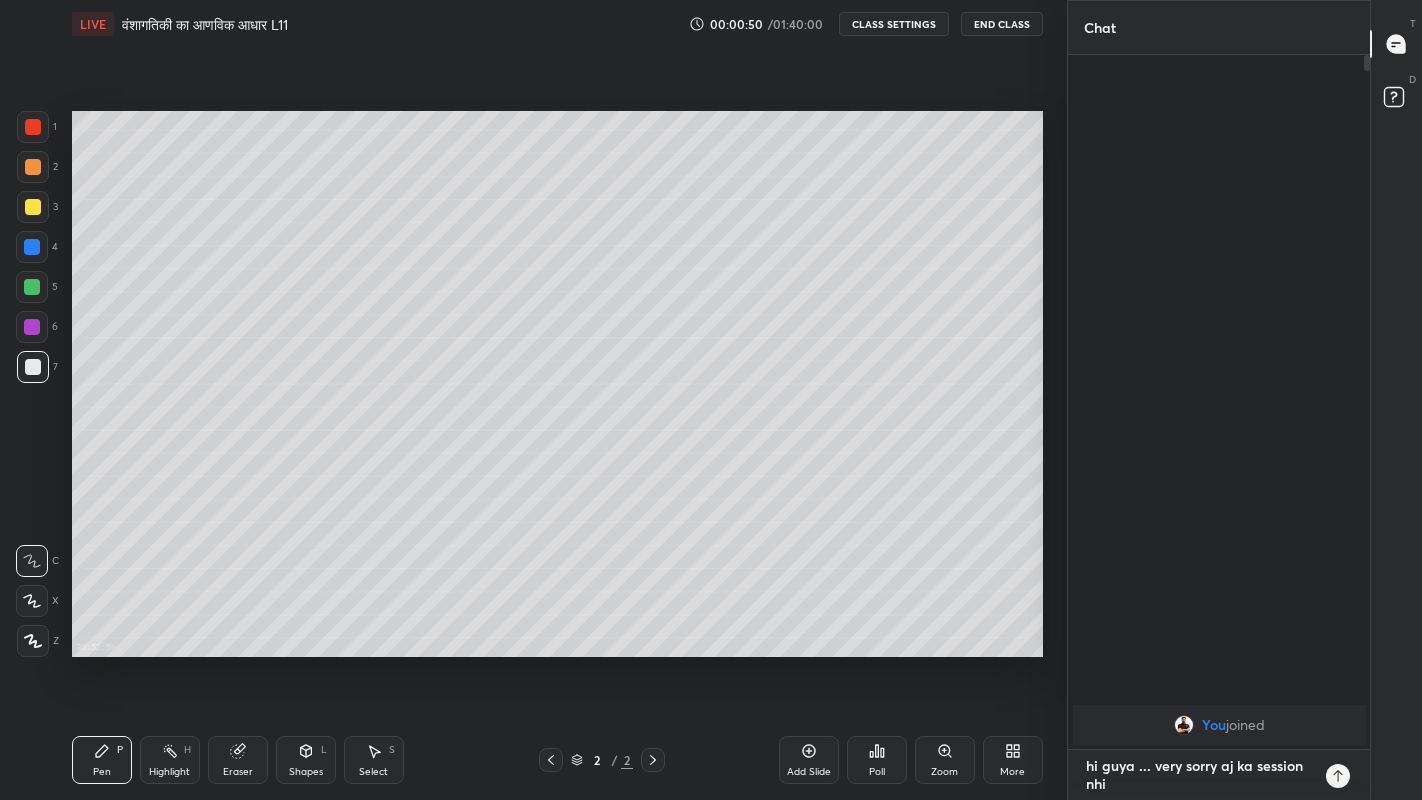 scroll, scrollTop: 0, scrollLeft: 0, axis: both 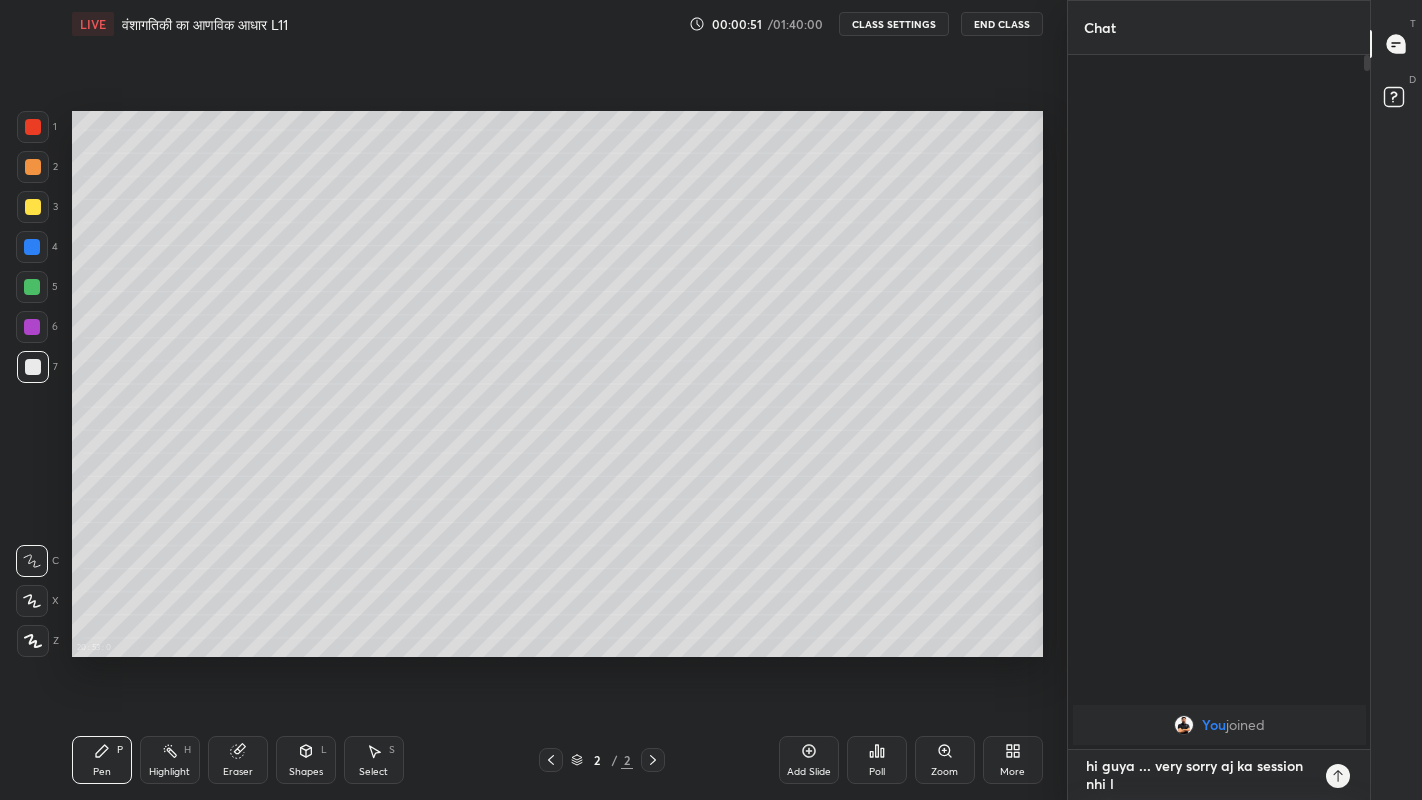type on "hi guya ... very sorry aj ka session nhi le" 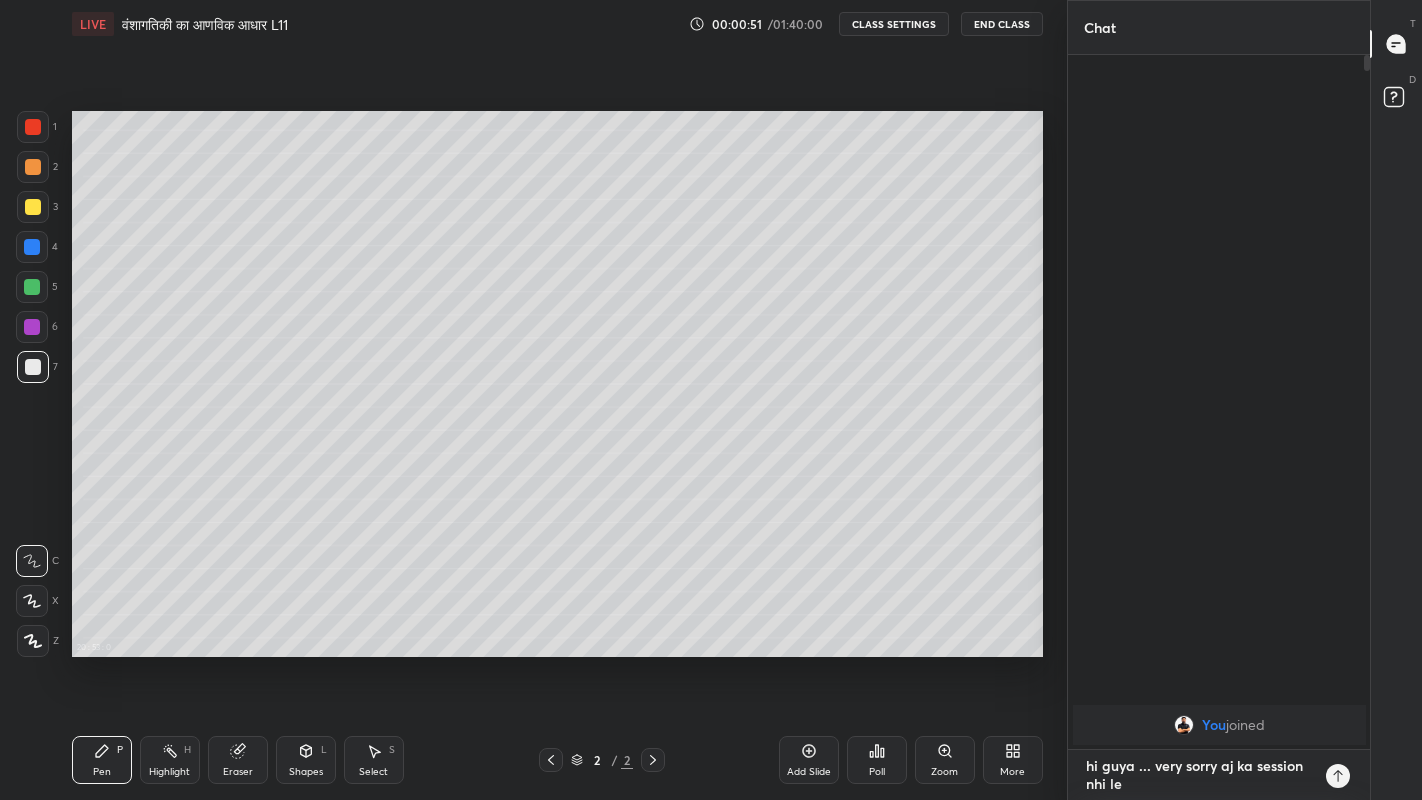 type on "hi guya ... very sorry aj ka session nhi le" 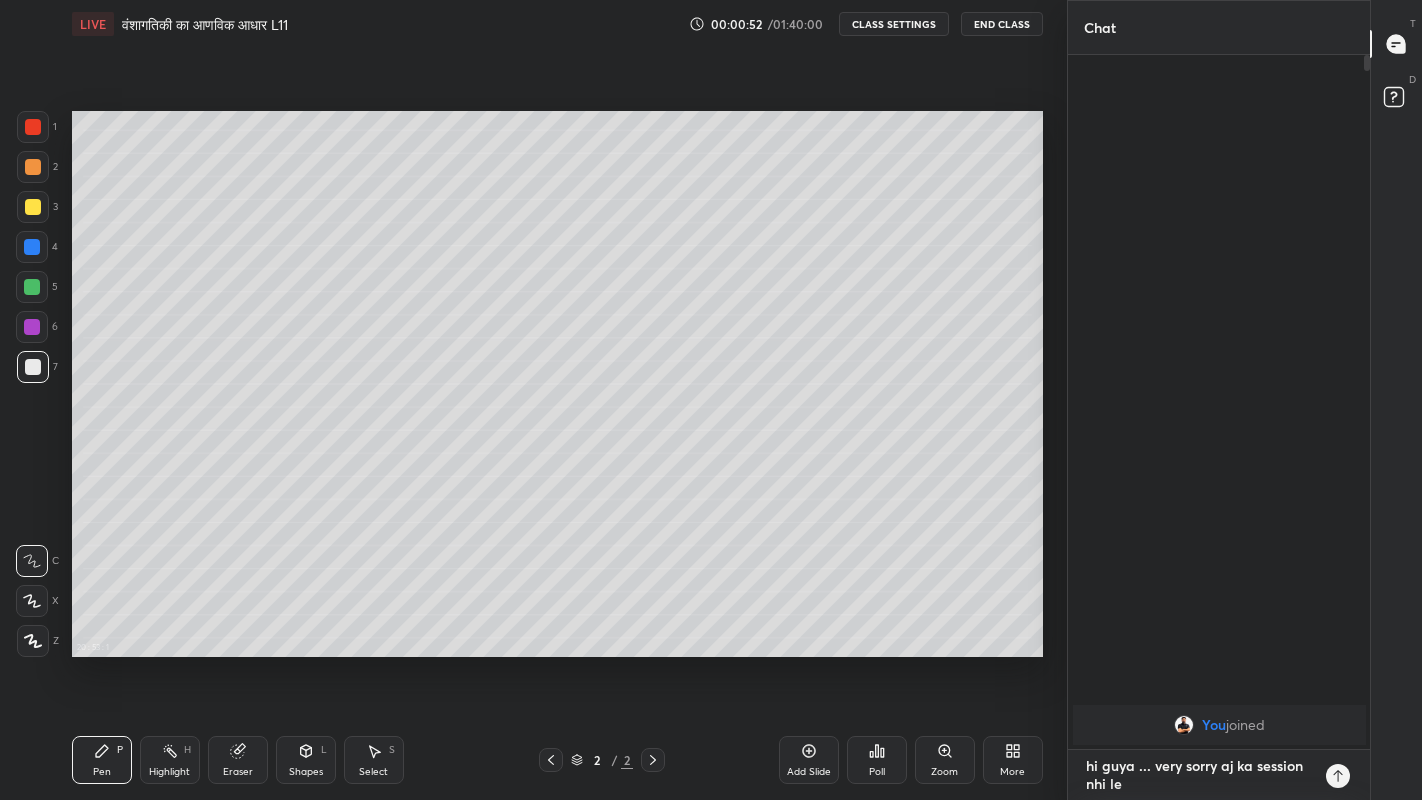 type on "hi guya ... very sorry aj ka session nhi le p" 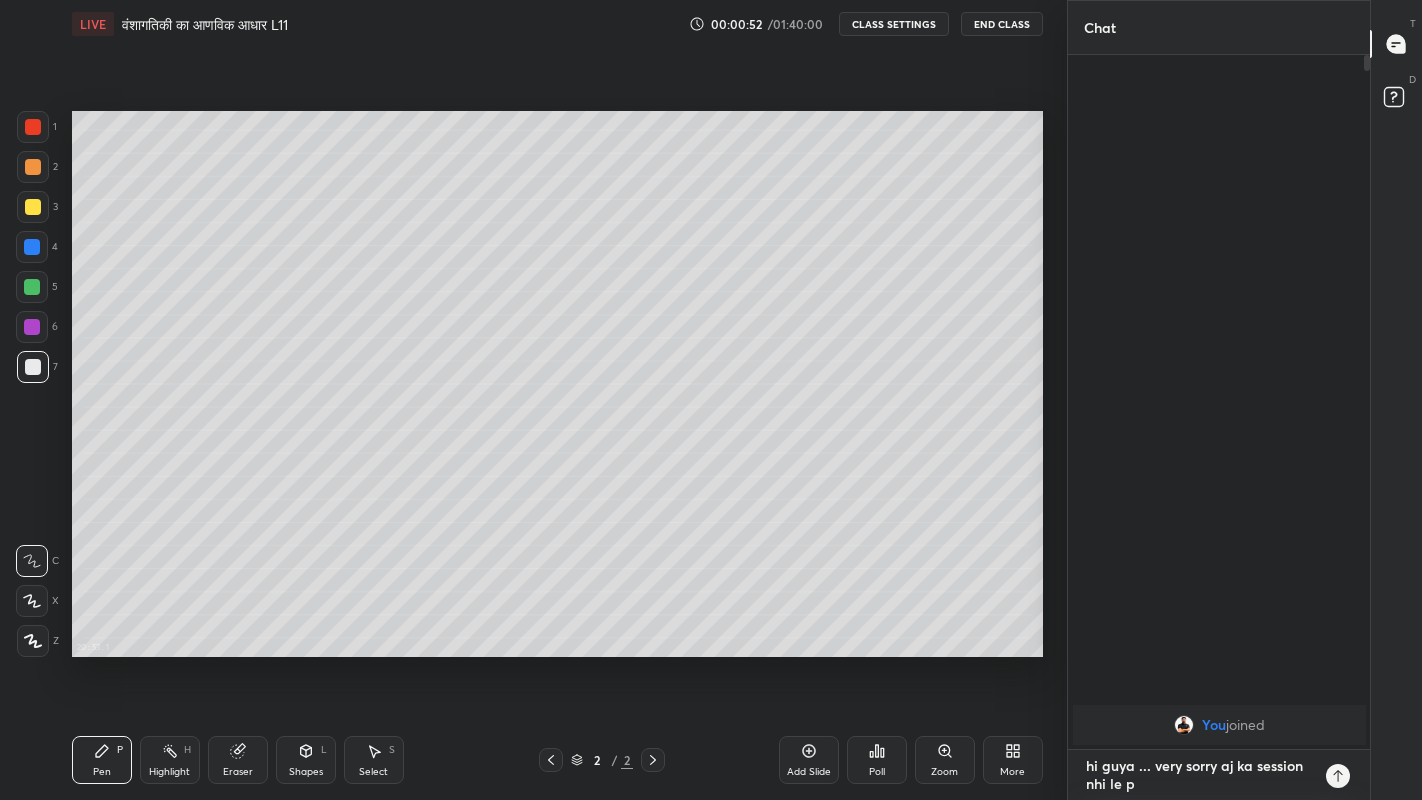 type on "hi guya ... very sorry aj ka session nhi le pa" 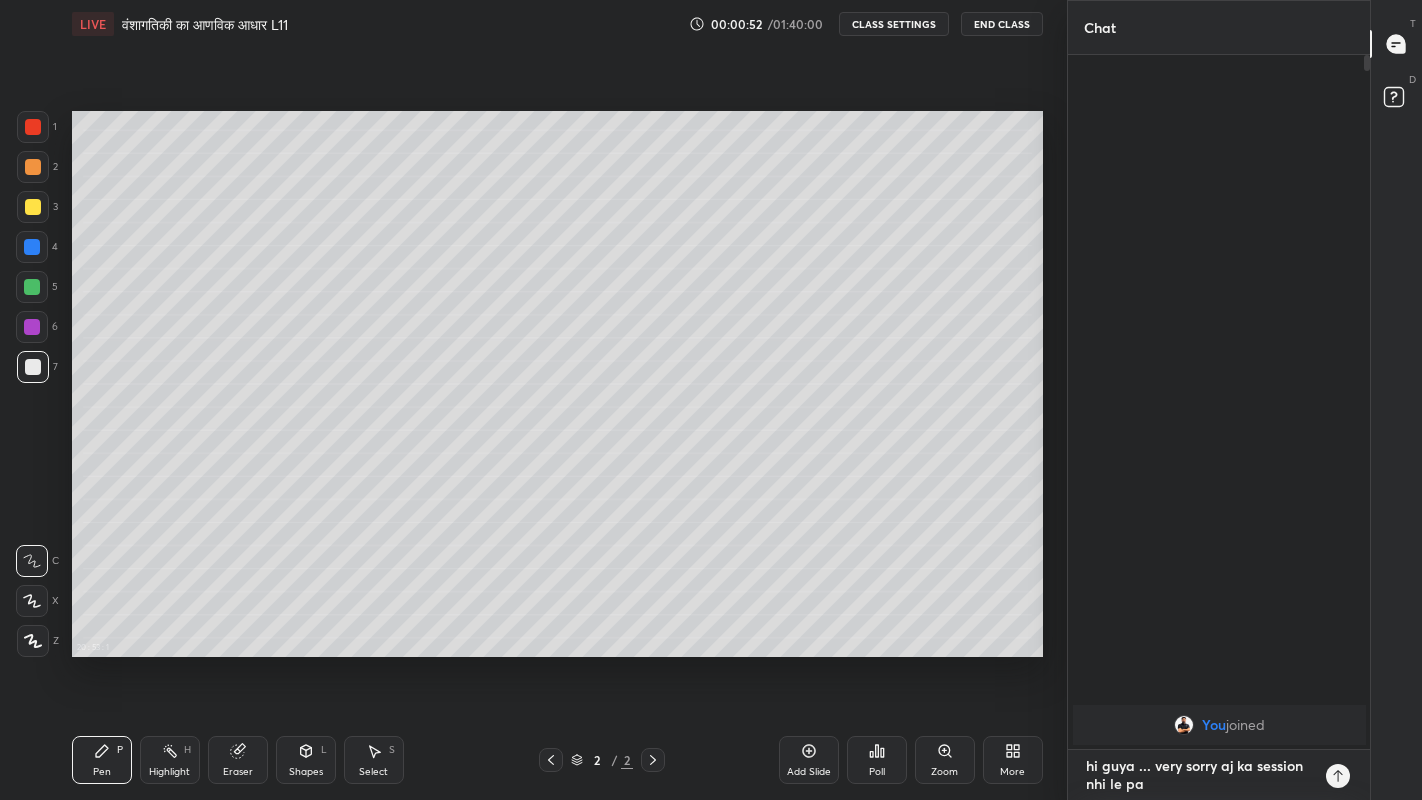 type on "x" 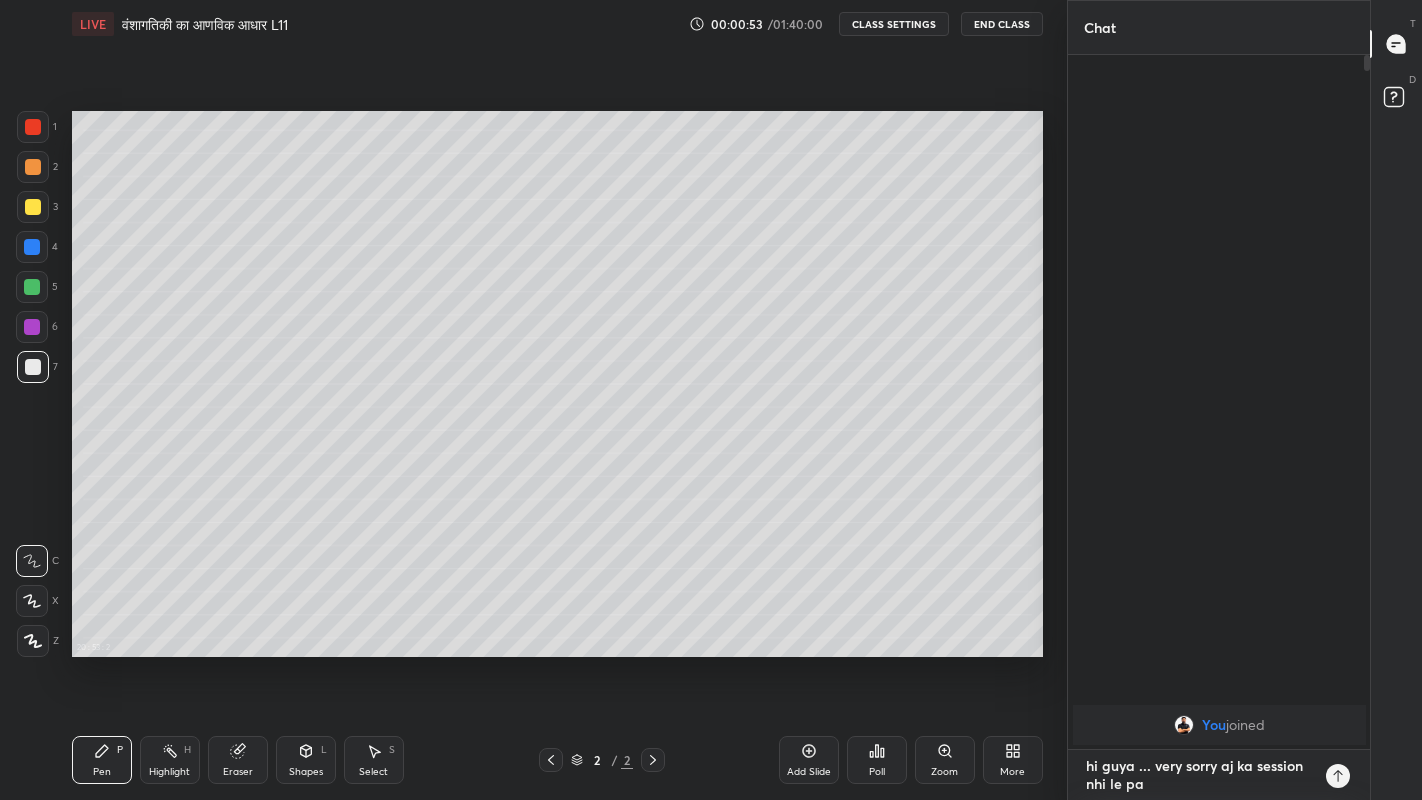 type on "hi guya ... very sorry aj ka session nhi le pau" 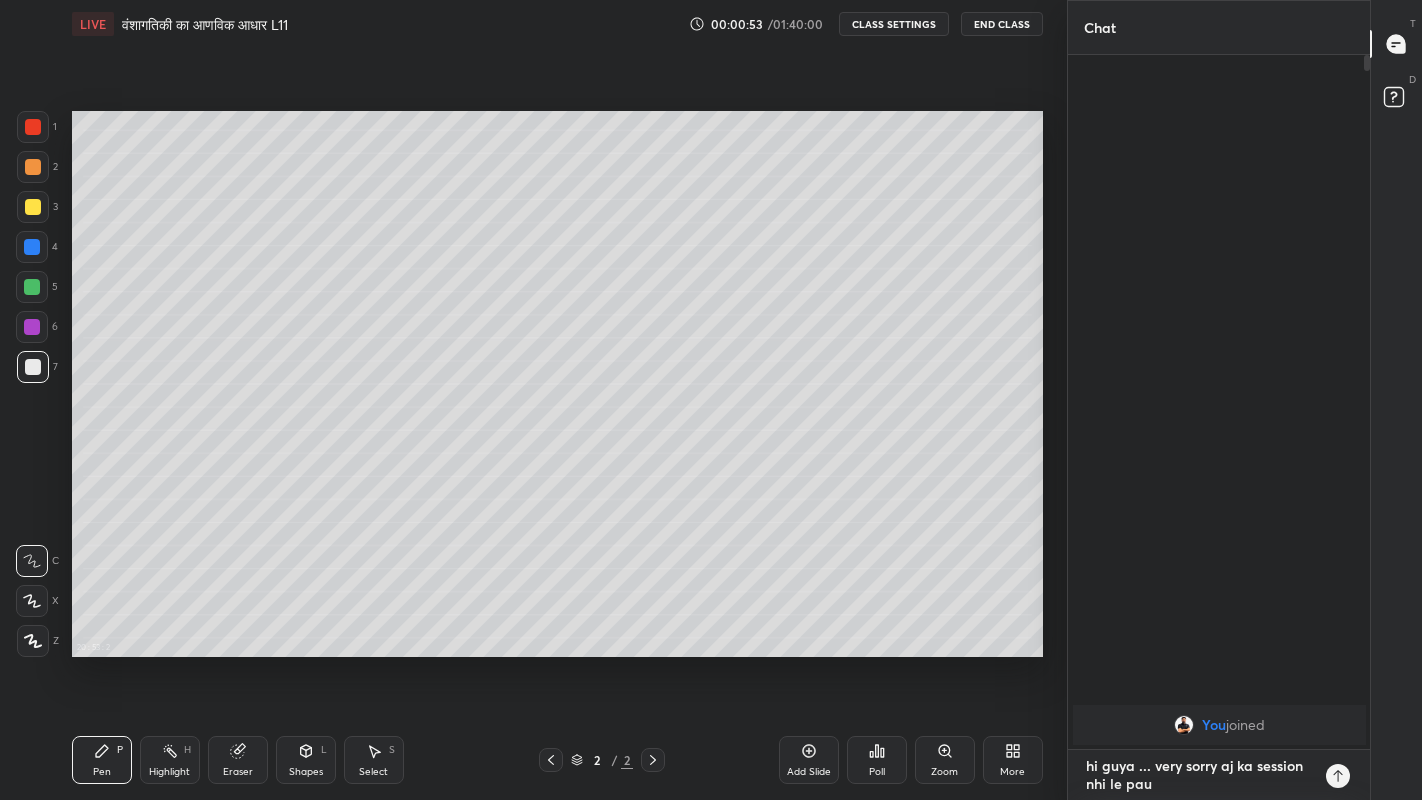 type on "hi guya ... very sorry aj ka session nhi le paug" 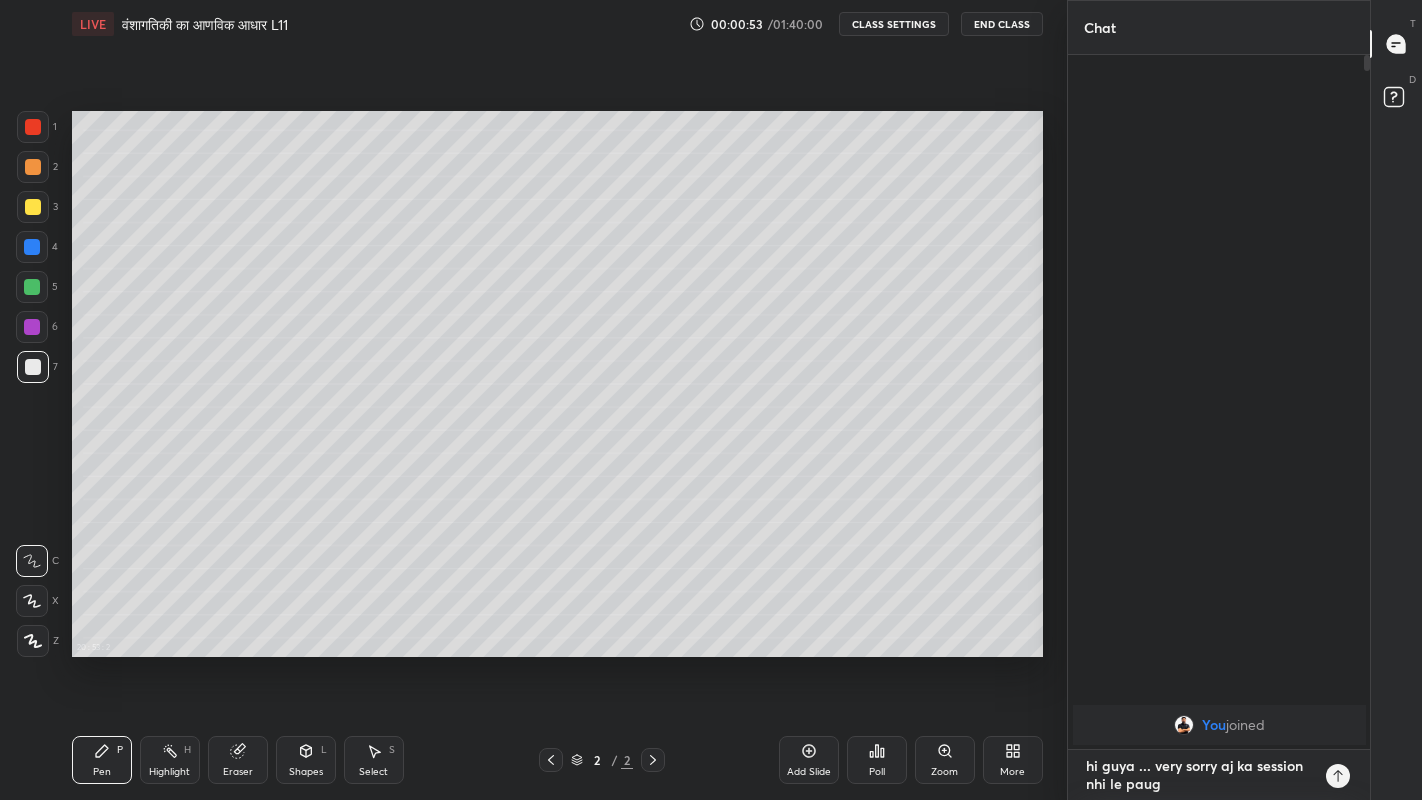 type on "hi guya ... very sorry aj ka session nhi le pauga" 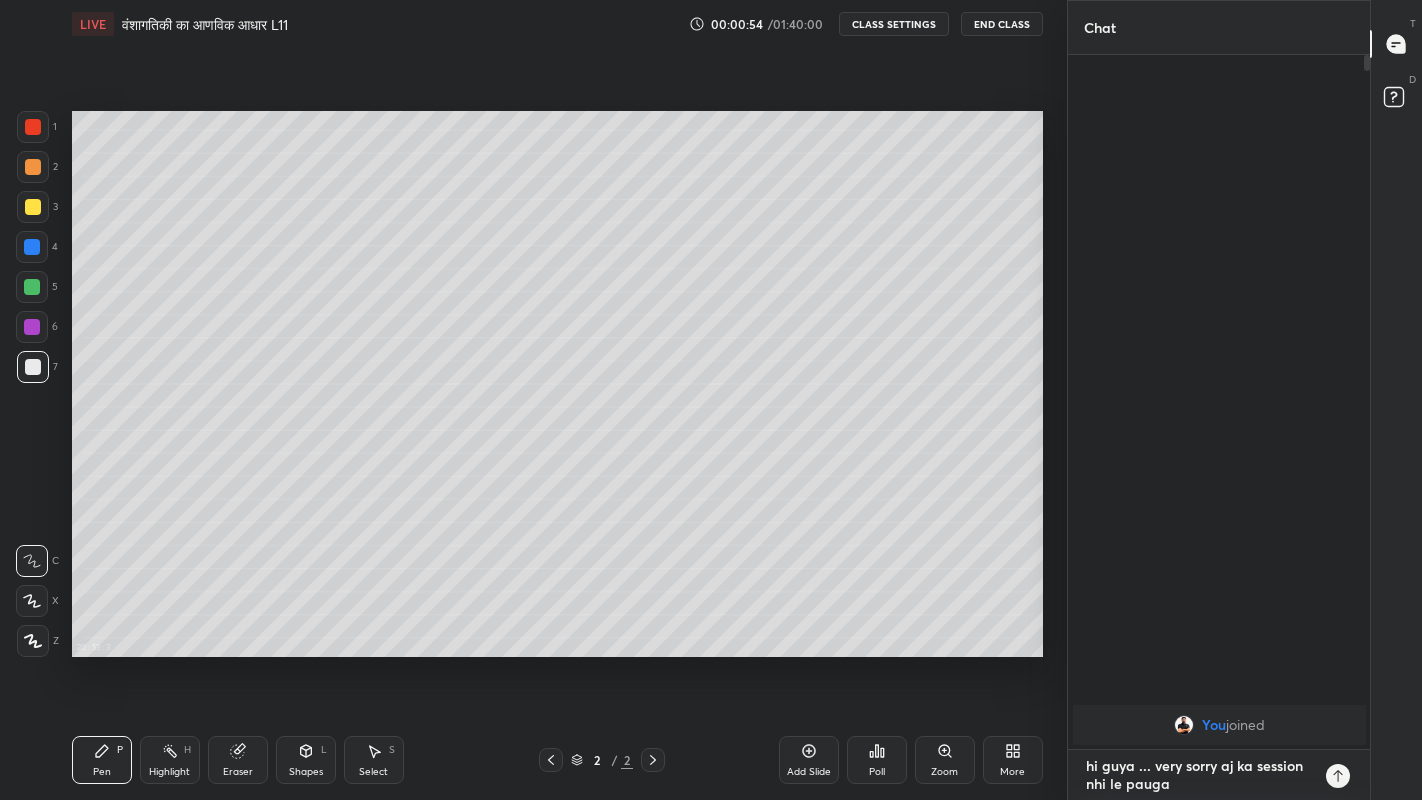 type on "hi guya ... very sorry aj ka session nhi le pauga" 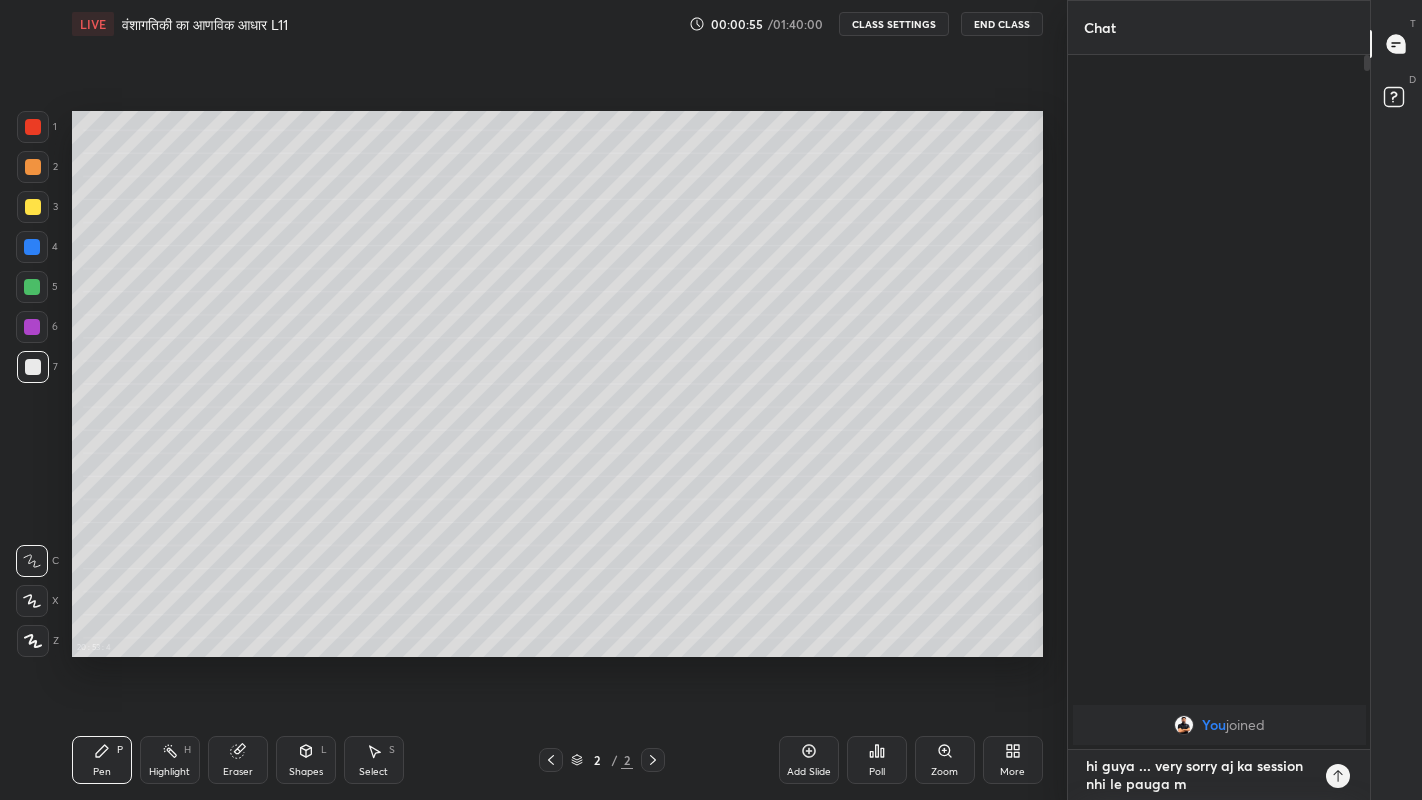 type on "hi guya ... very sorry aj ka session nhi le pauga ma" 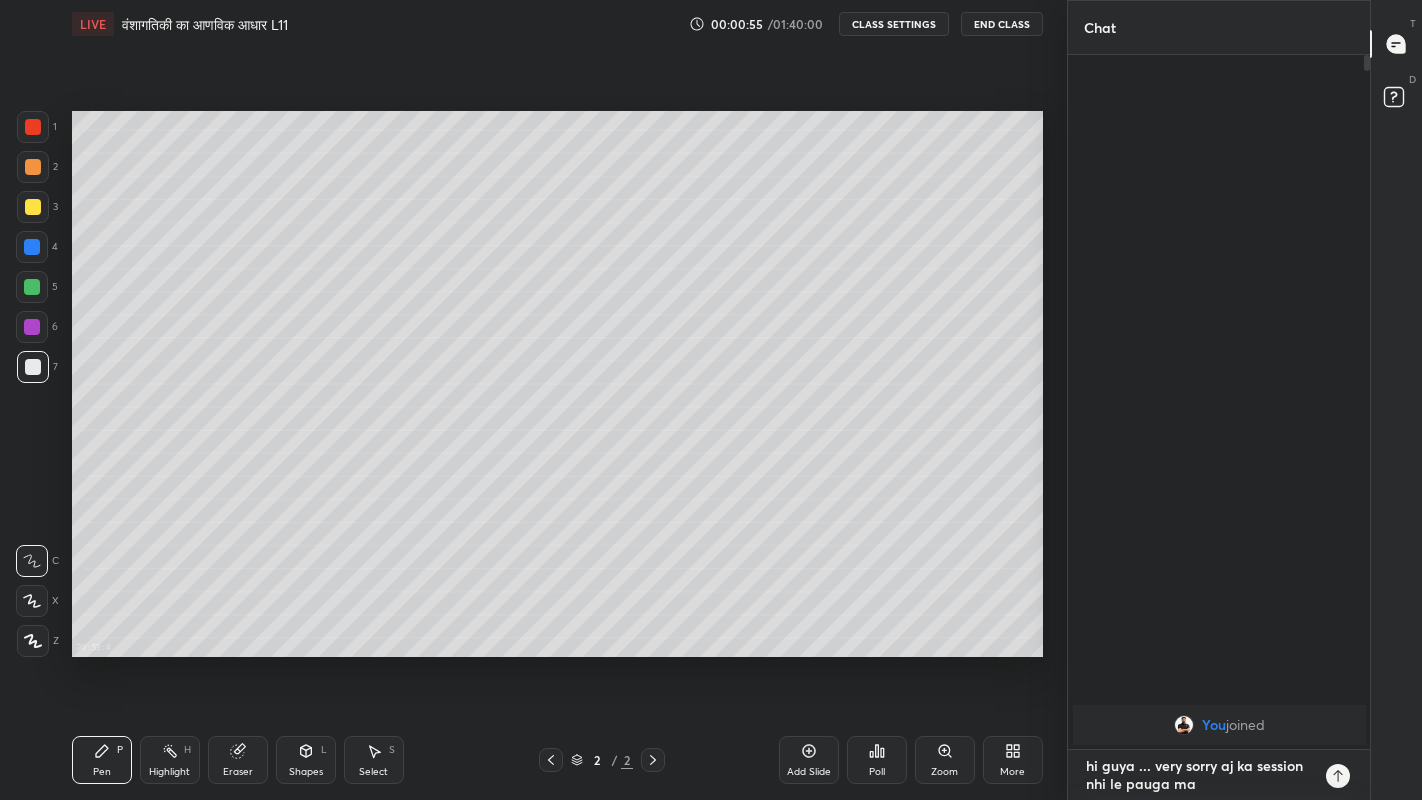 type on "hi guya ... very sorry aj ka session nhi le pauga mai" 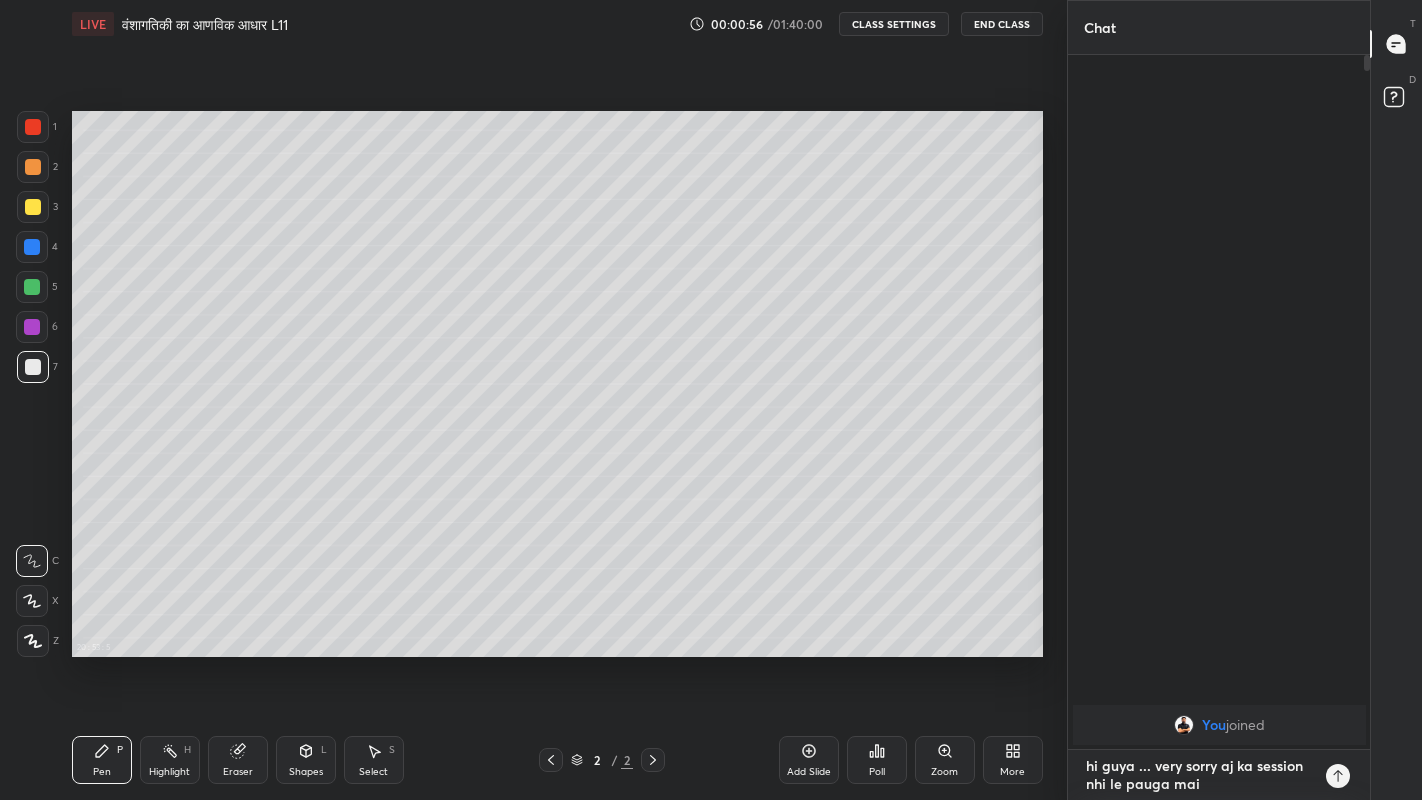 type on "hi guya ... very sorry aj ka session nhi le pauga mai." 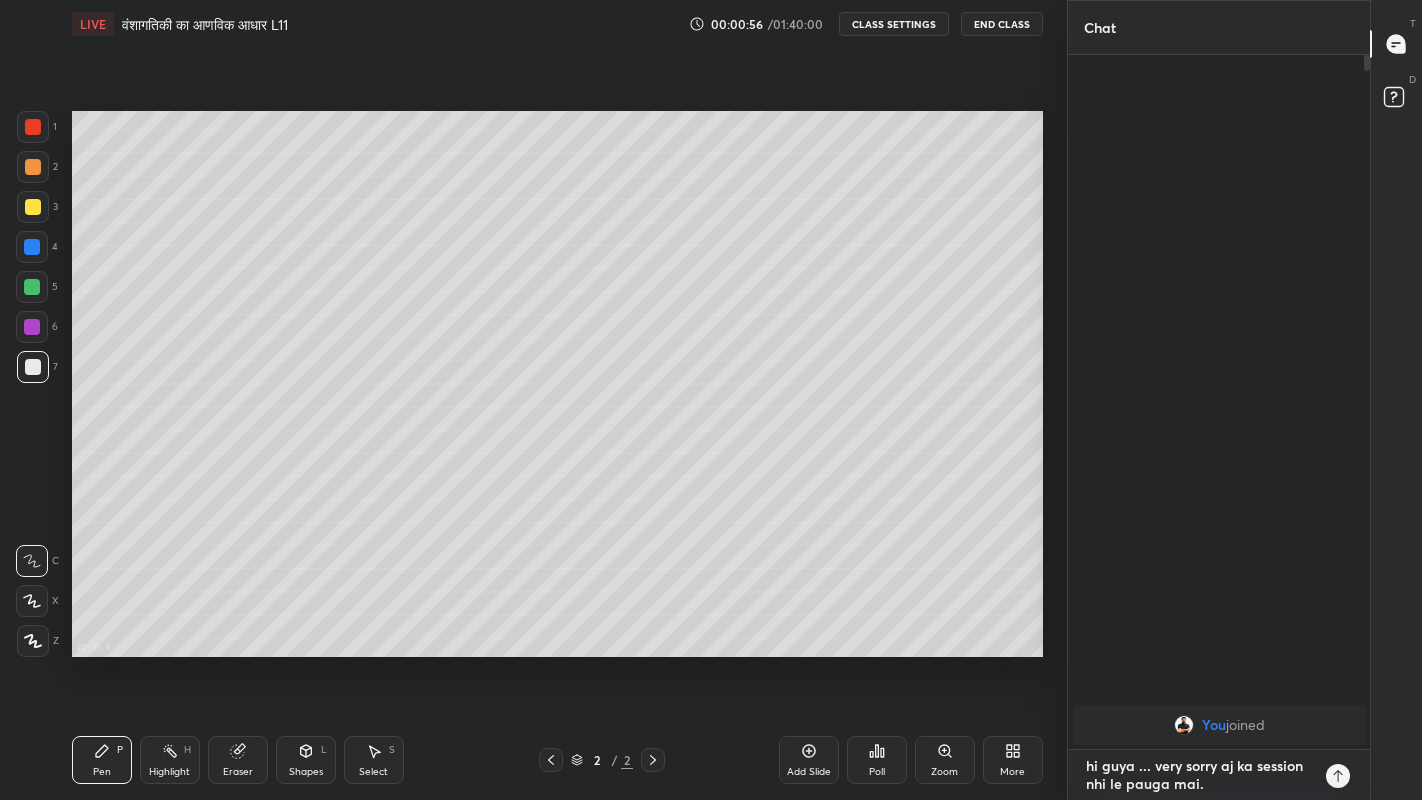 type on "hi guya ... very sorry aj ka session nhi le pauga mai.." 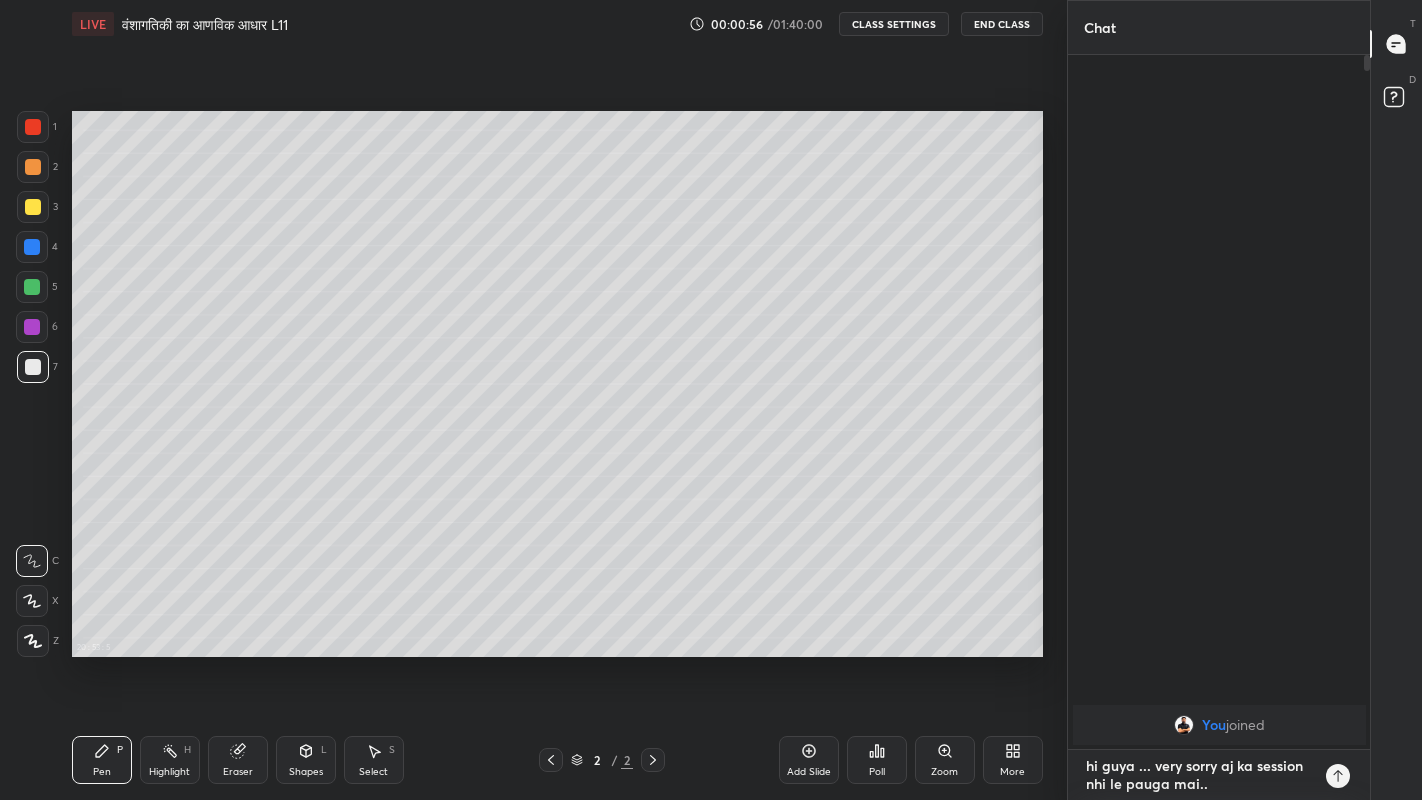type on "x" 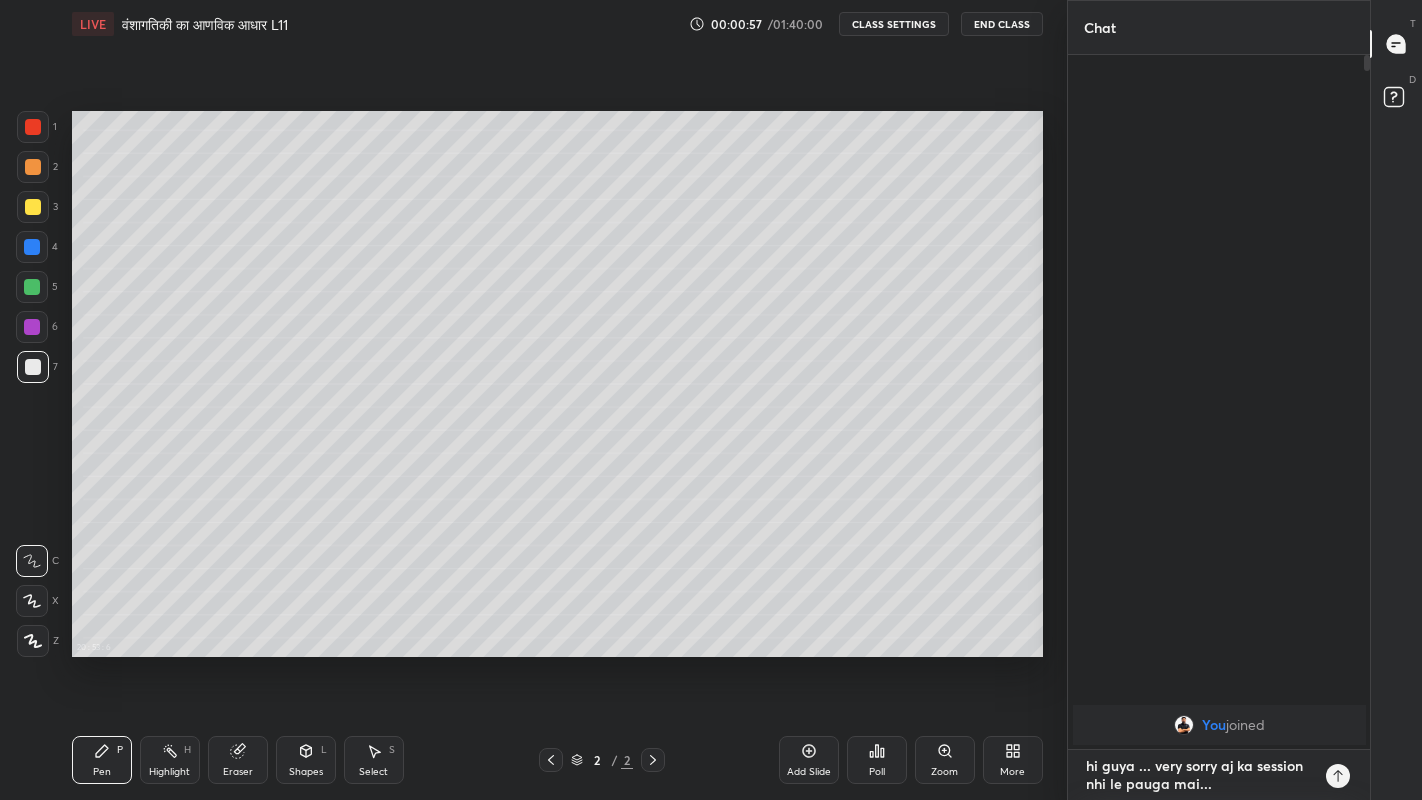 type on "hi guya ... very sorry aj ka session nhi le pauga mai..." 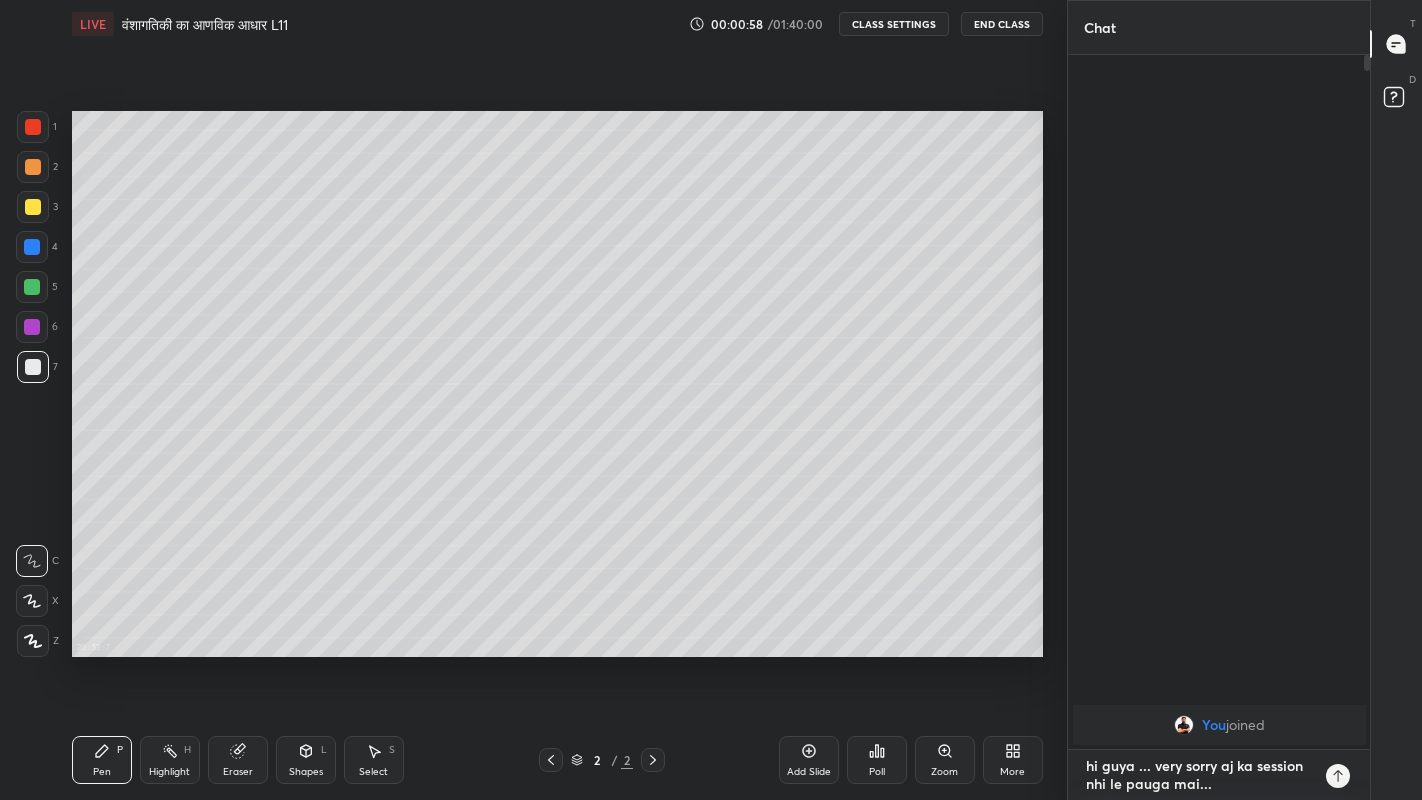 type on "hi guya ... very sorry aj ka session nhi le pauga mai... h" 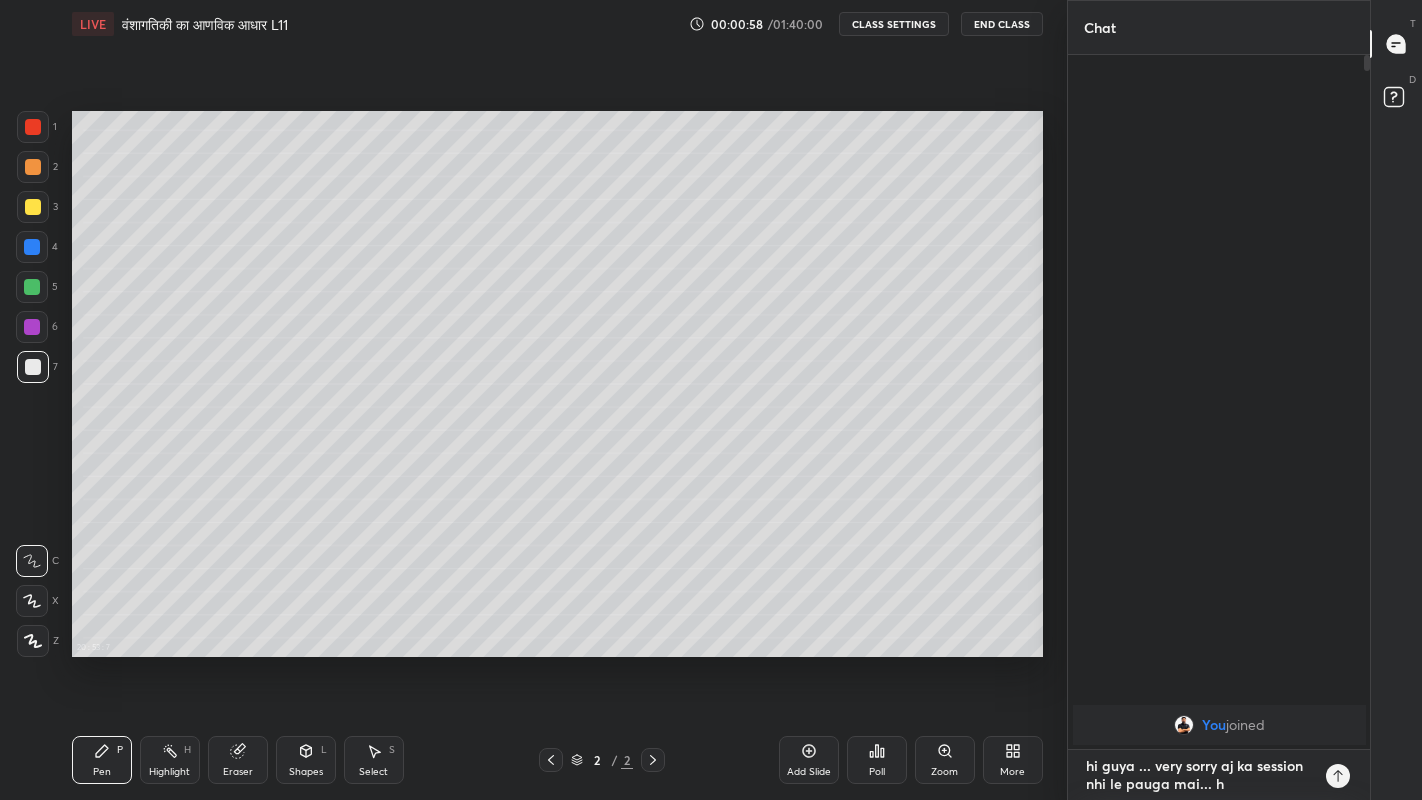 type on "hi guya ... very sorry aj ka session nhi le pauga mai... hu" 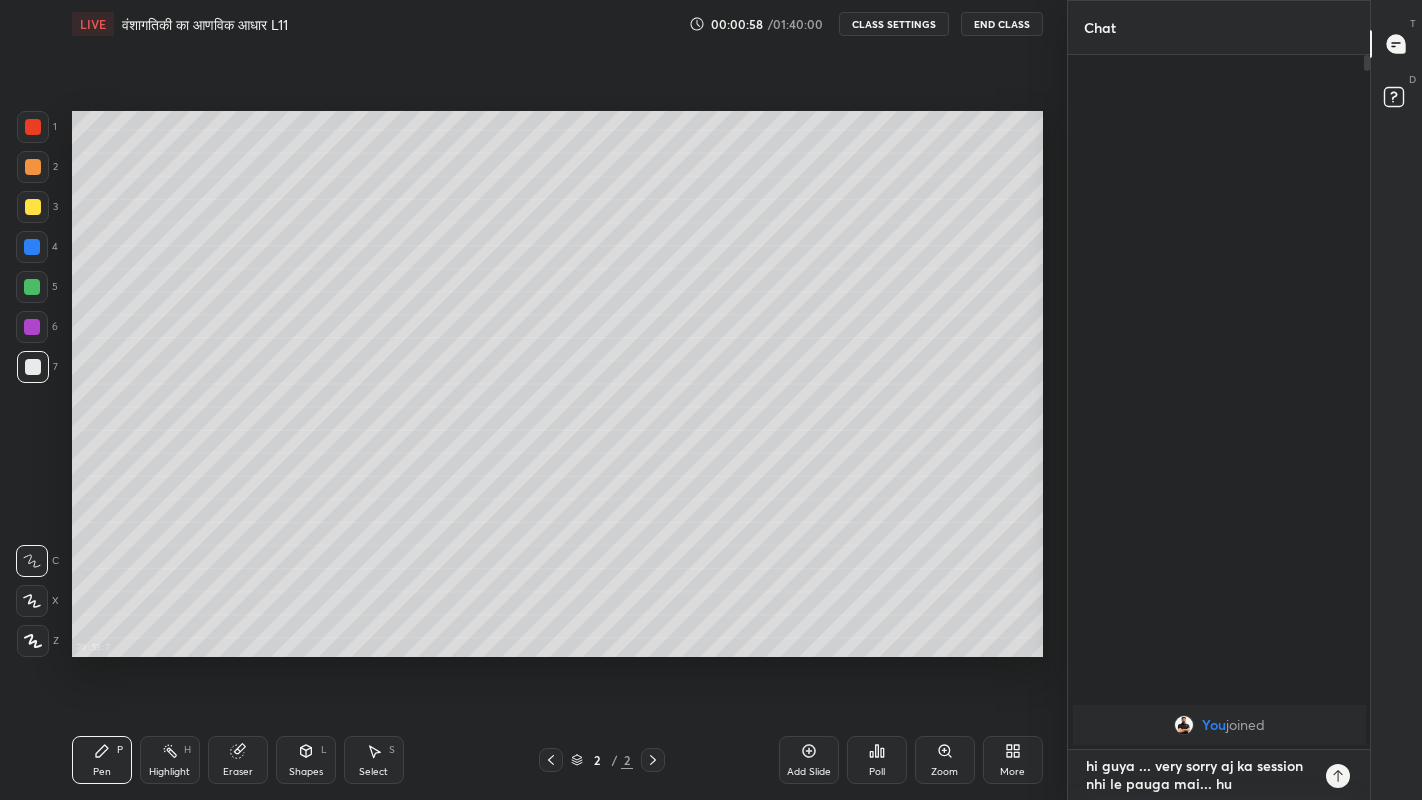 type on "hi guya ... very sorry aj ka session nhi le pauga mai... hum" 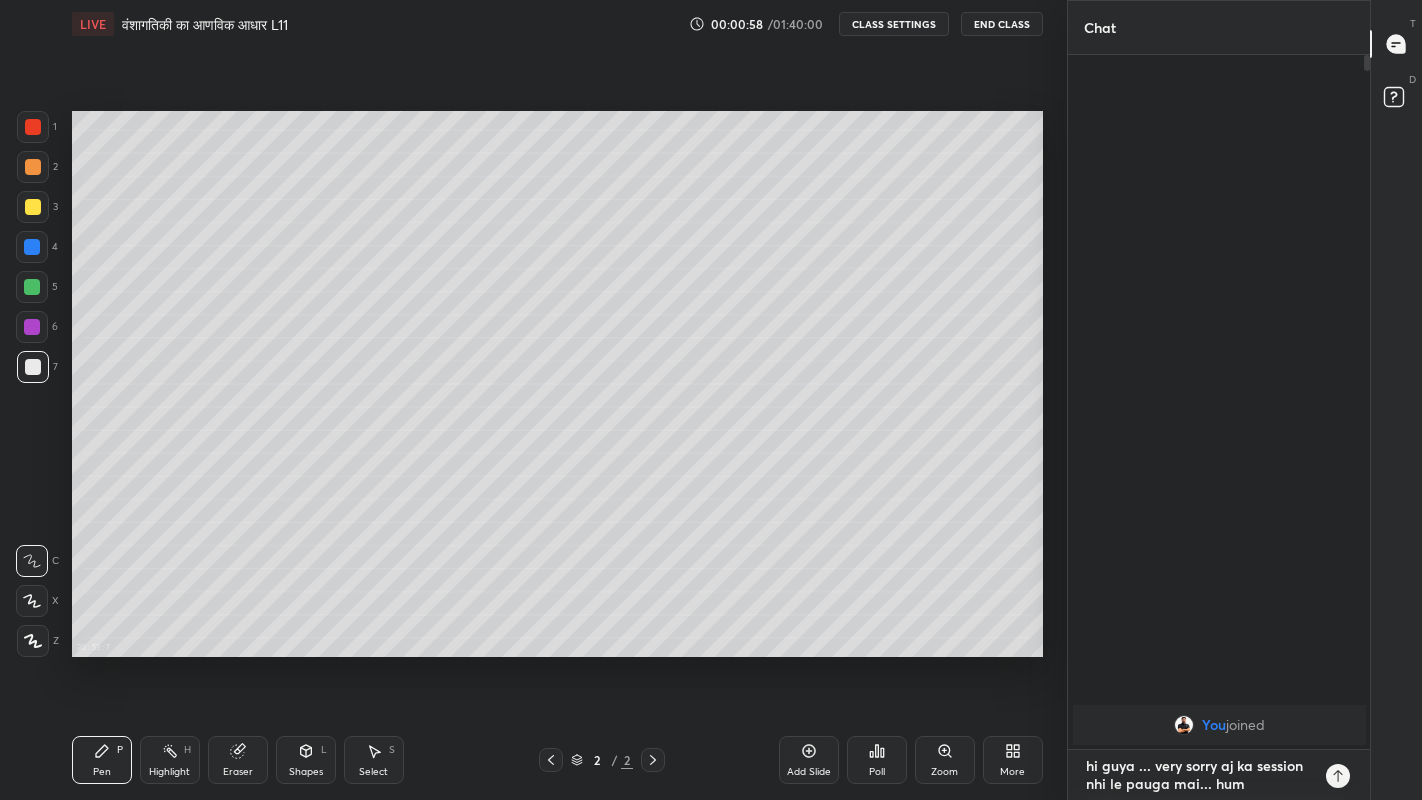 type on "hi guya ... very sorry aj ka session nhi le pauga mai... hum" 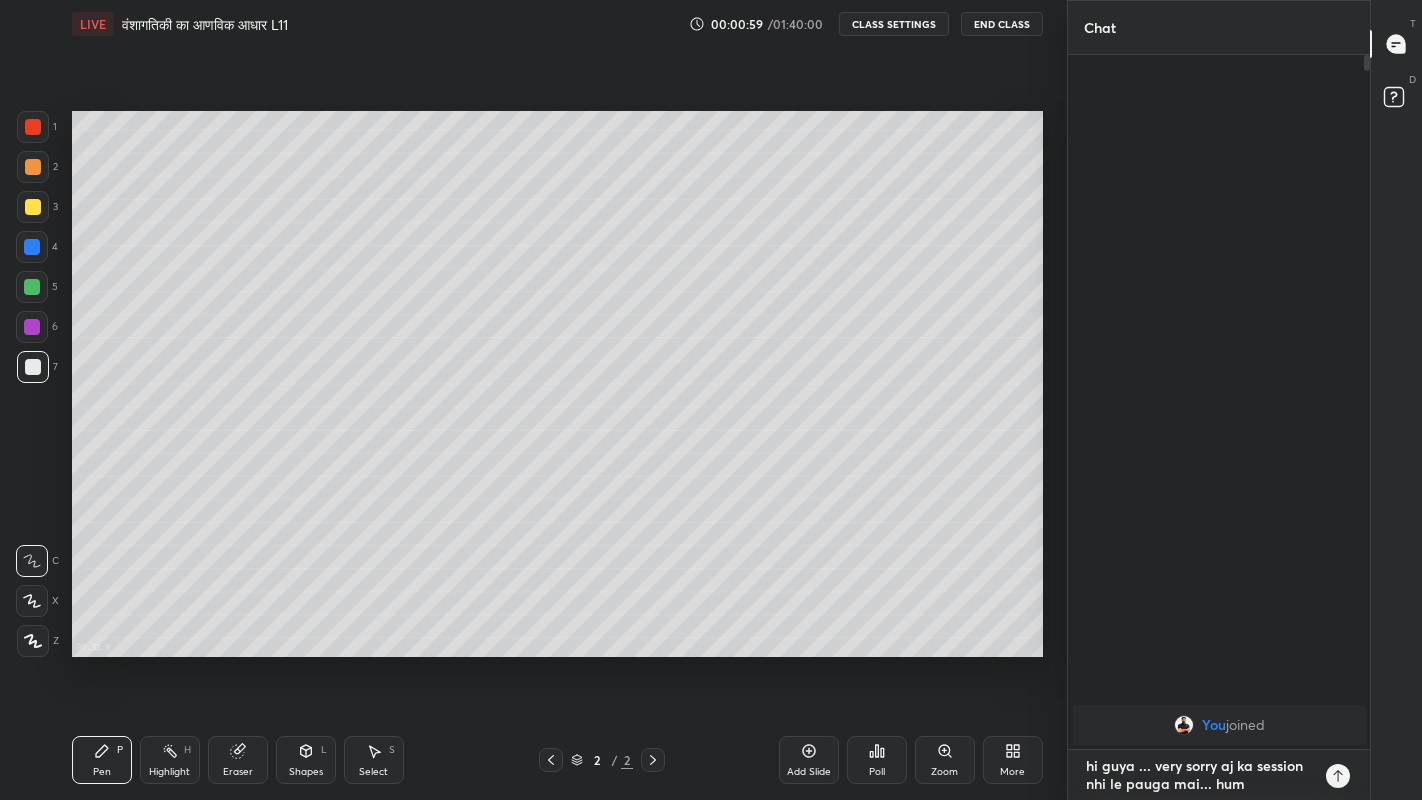 type on "hi guya ... very sorry aj ka session nhi le pauga mai... hum k" 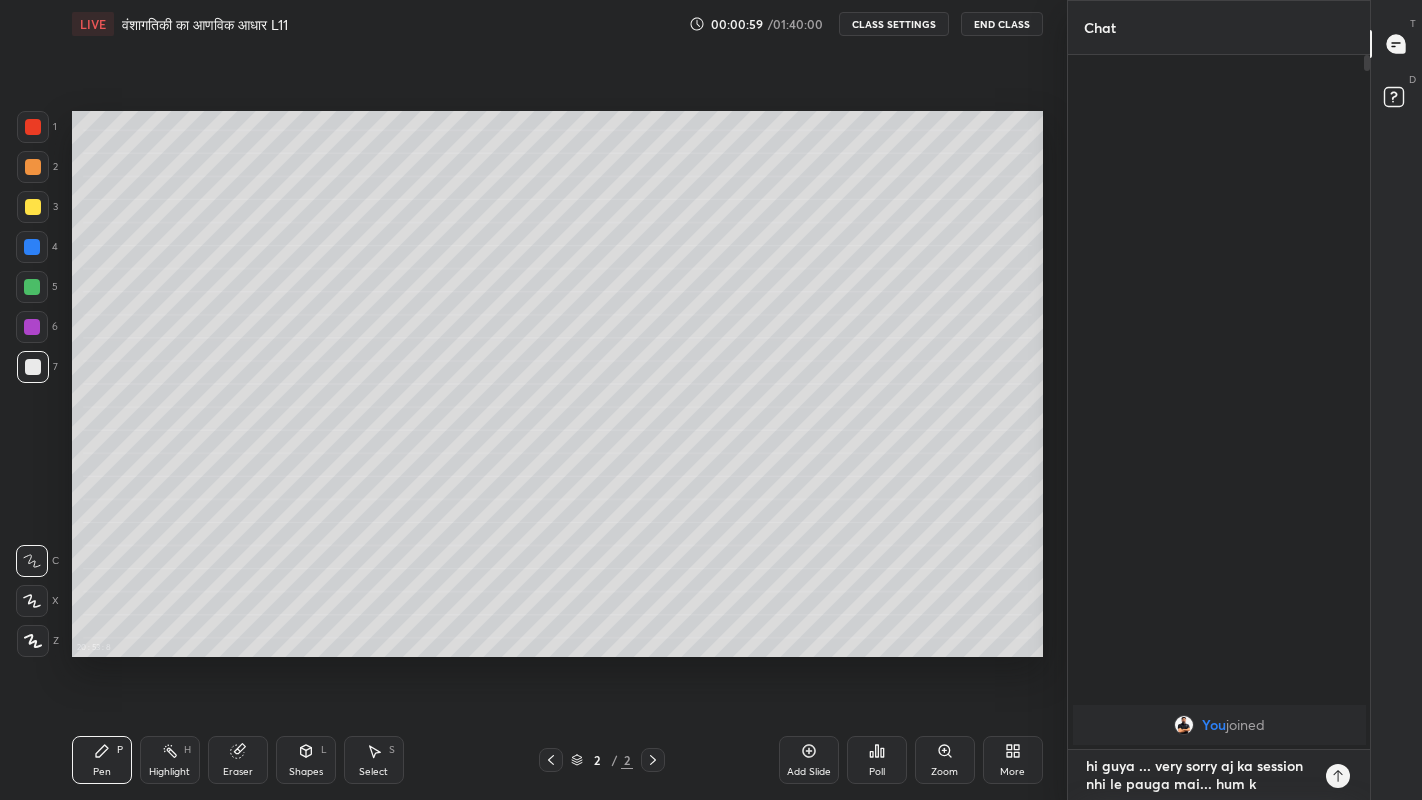 type on "x" 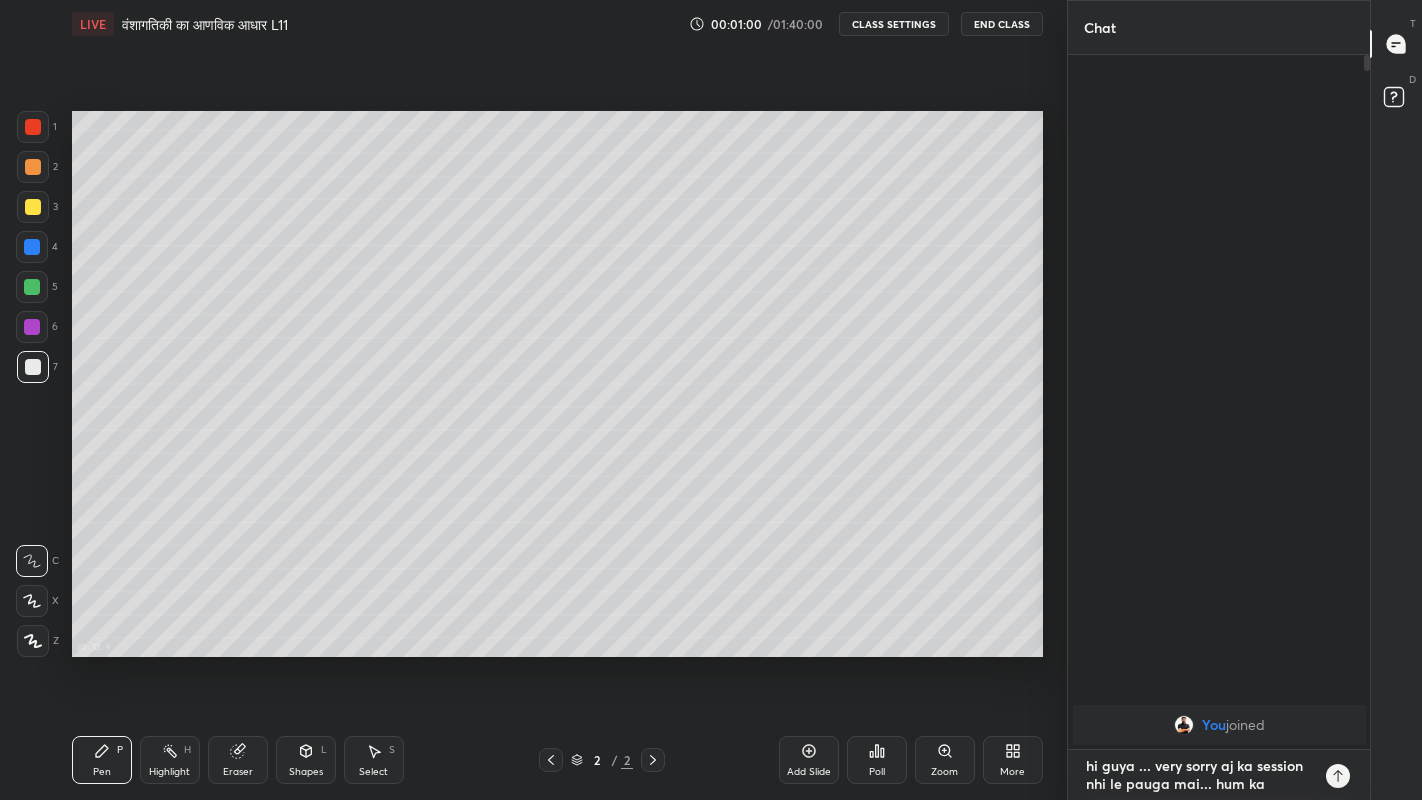 type on "hi guya ... very sorry aj ka session nhi le pauga mai... hum kal" 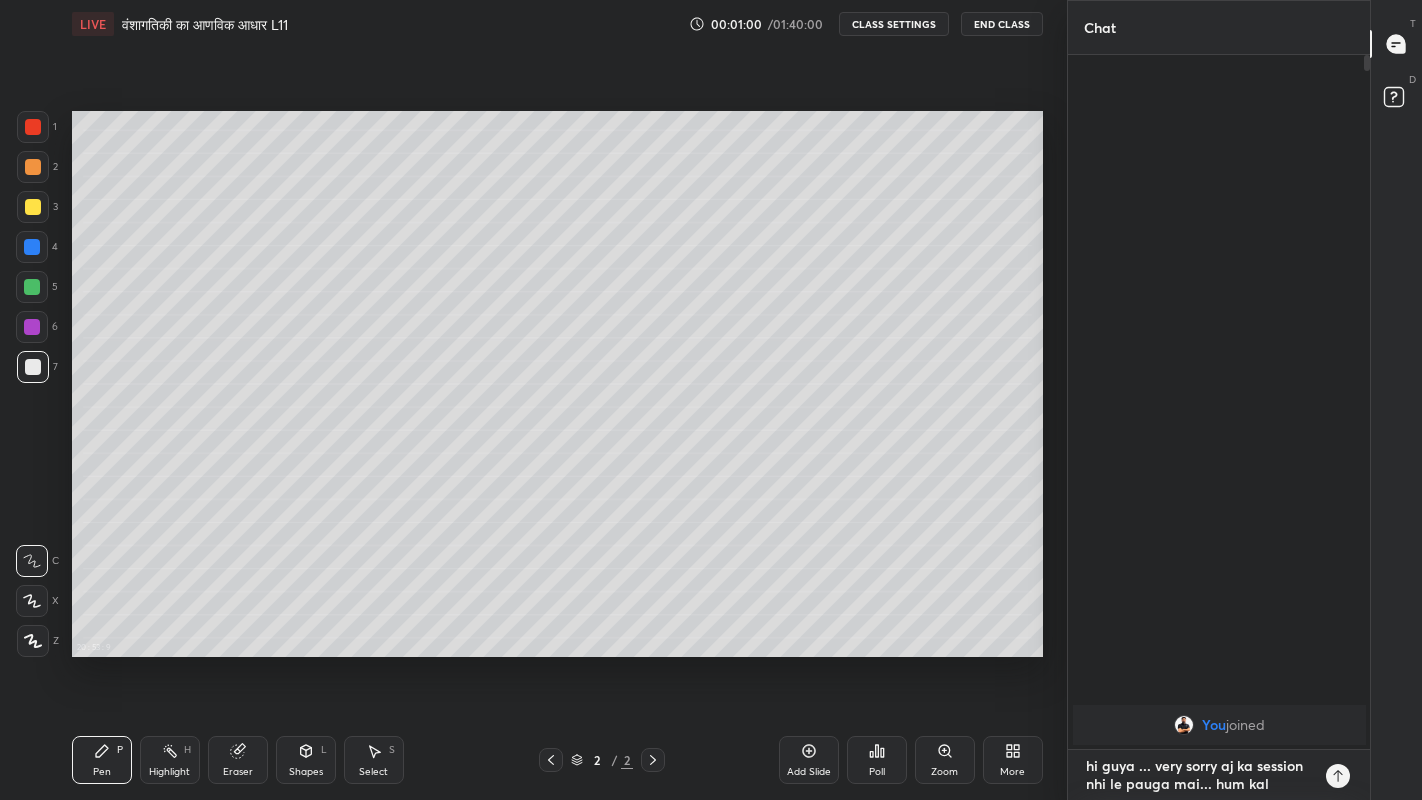 type on "hi guya ... very sorry aj ka session nhi le pauga mai... hum Kal" 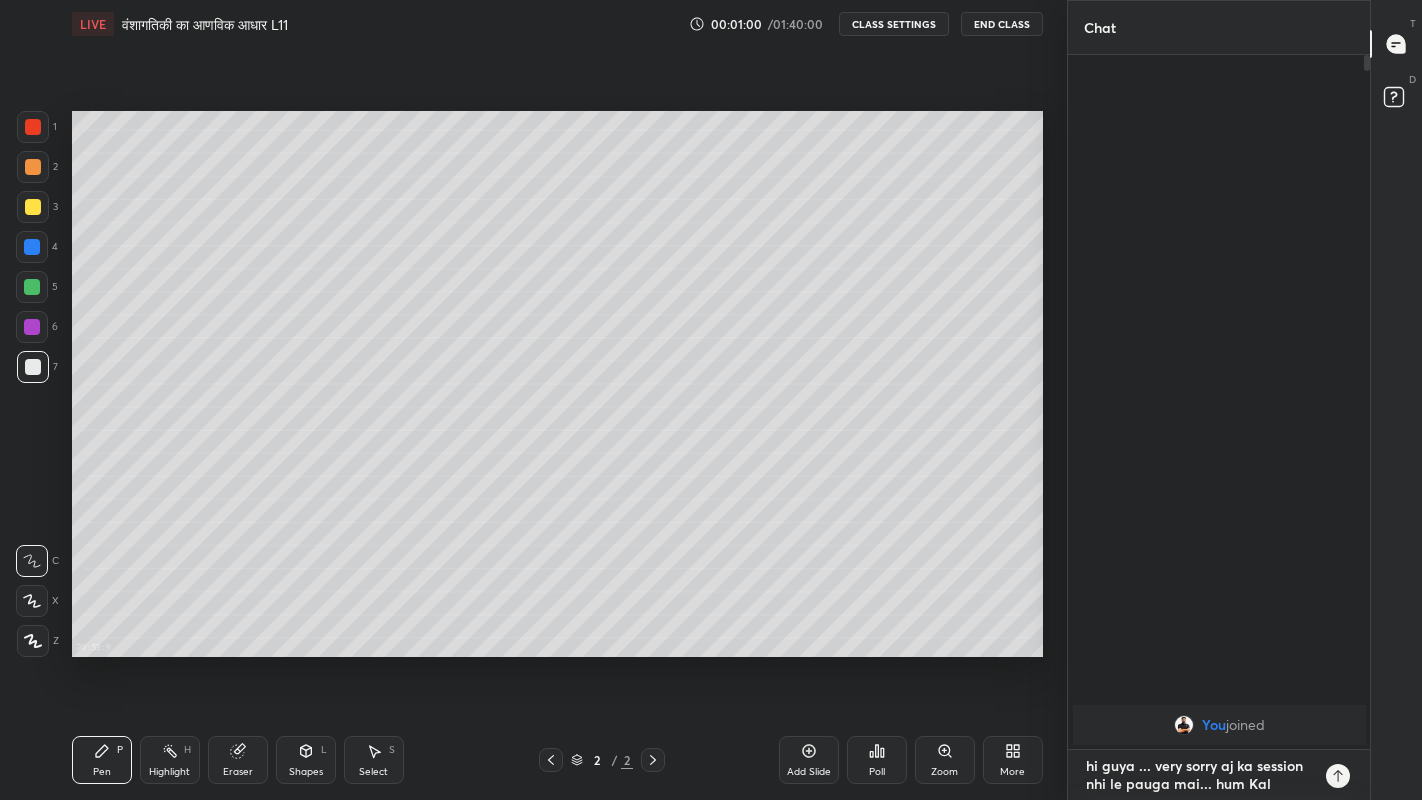 type on "hi guya ... very sorry aj ka session nhi le pauga mai... hum Kal s" 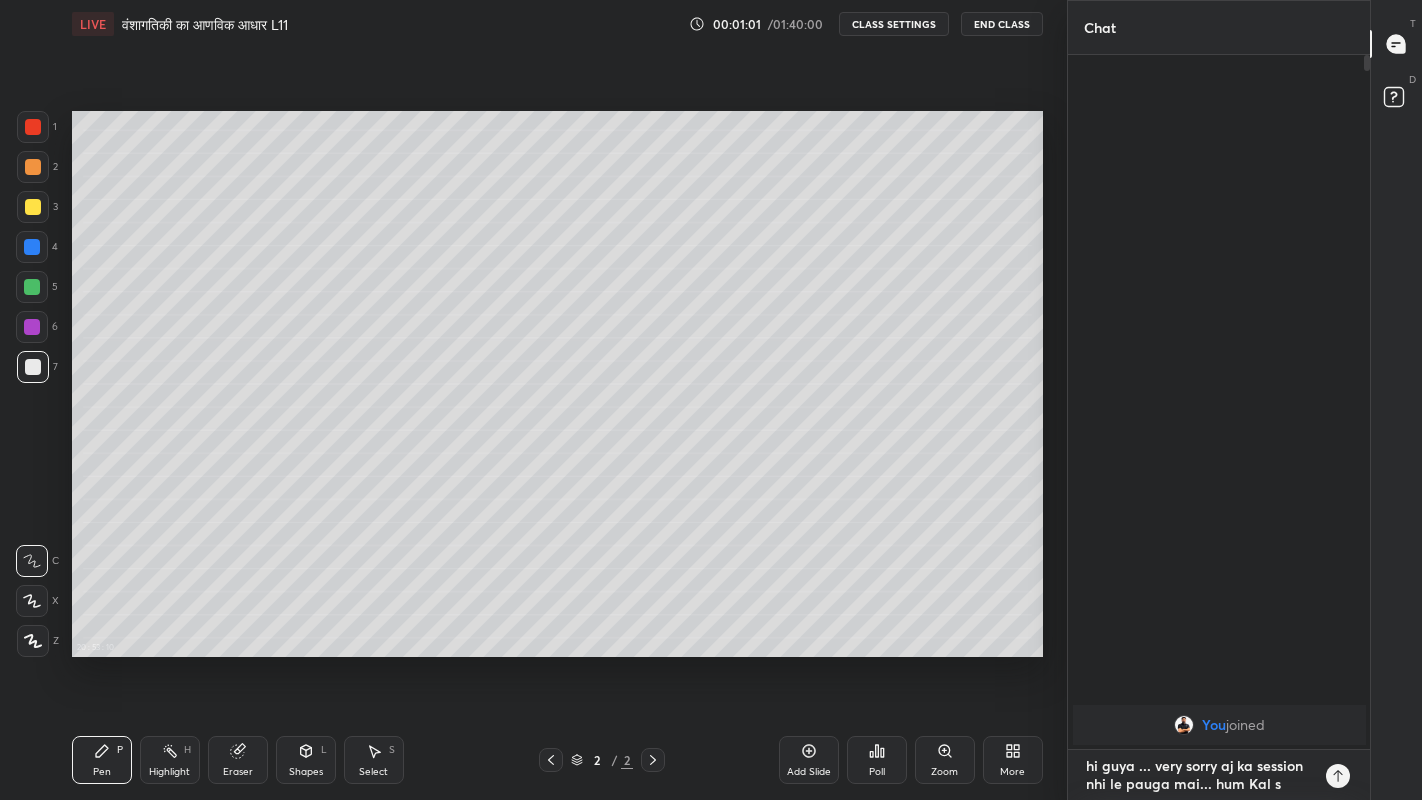 type on "hi guya ... very sorry aj ka session nhi le pauga mai... hum Kal se" 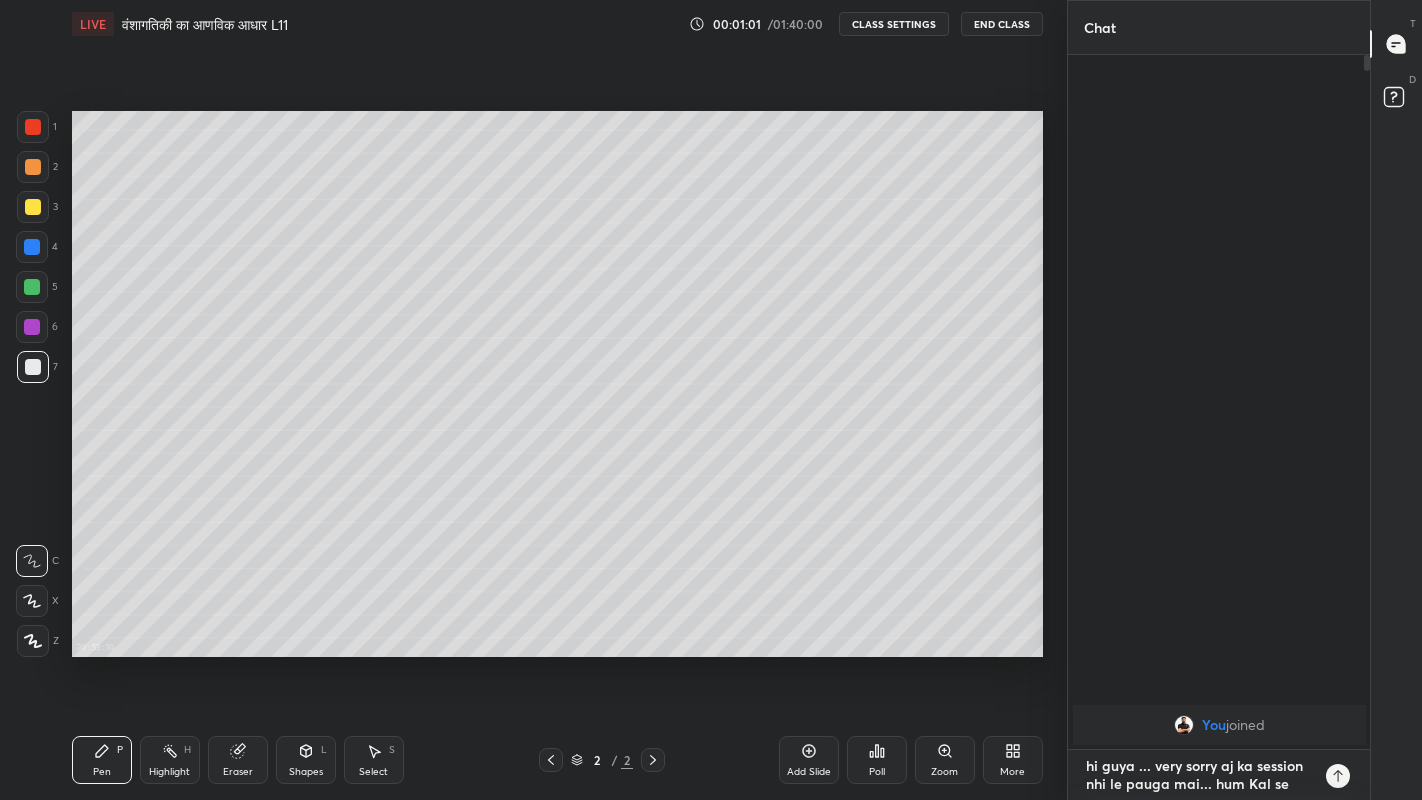 type on "hi guya ... very sorry aj ka session nhi le pauga mai... hum Kal se" 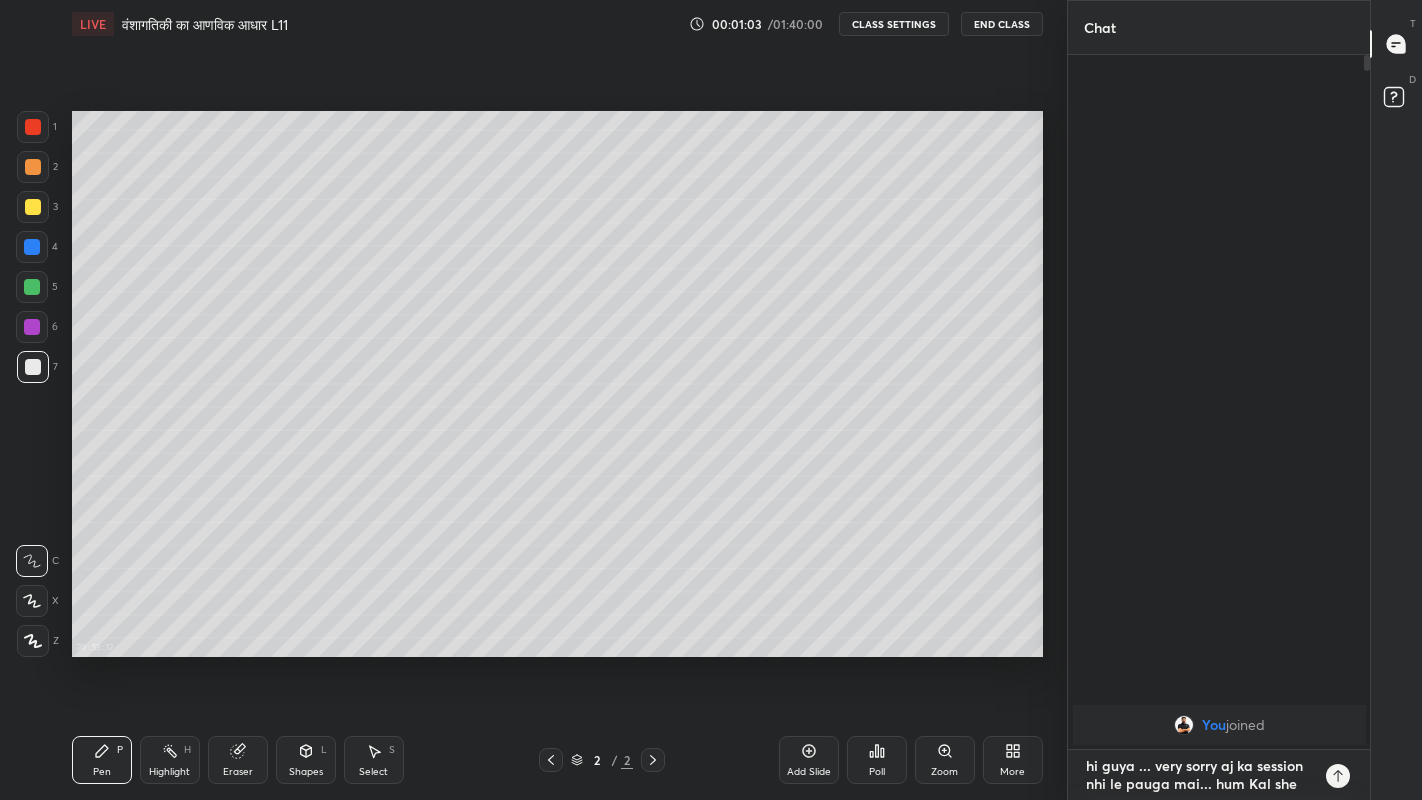 type on "hi guya ... very sorry aj ka session nhi le pauga mai... hum Kal she p" 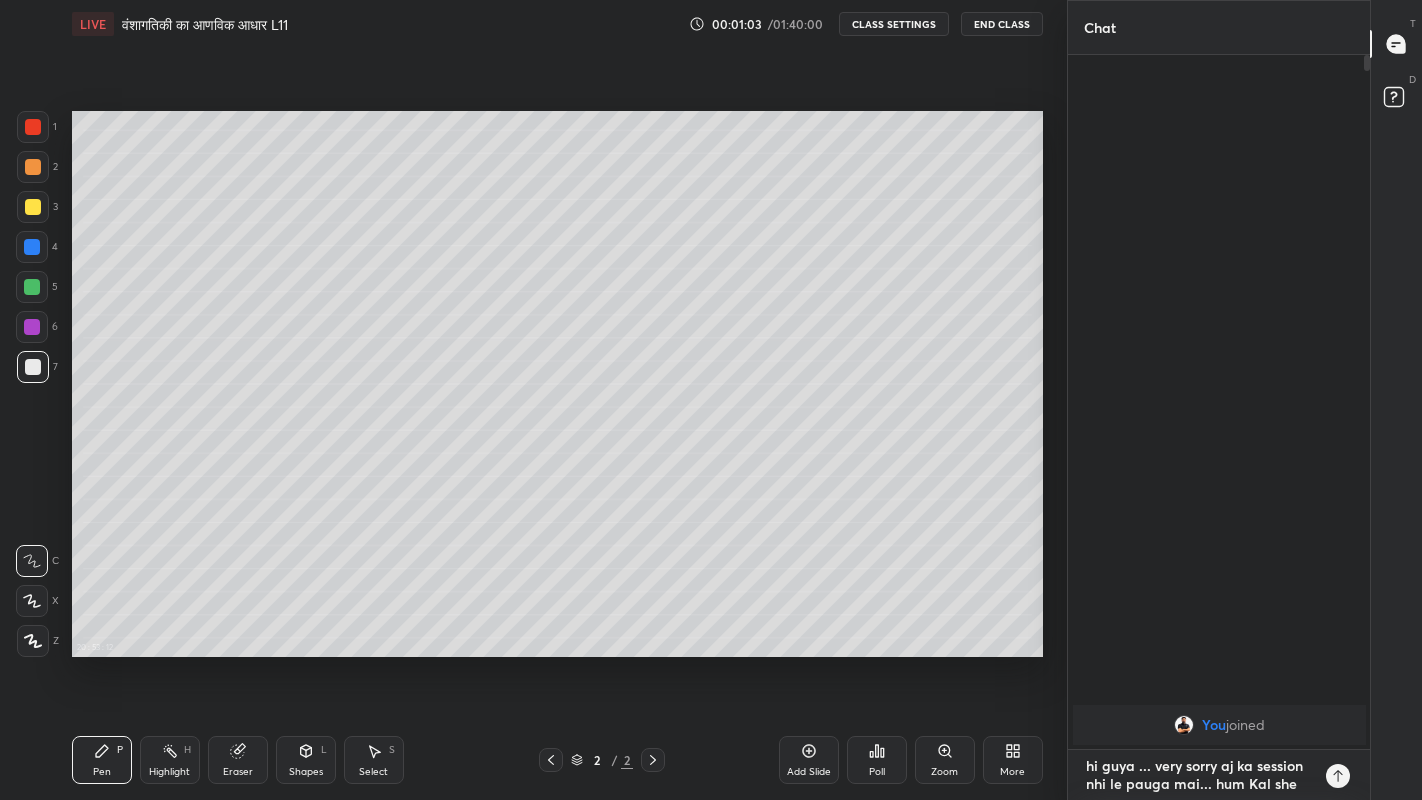 type on "x" 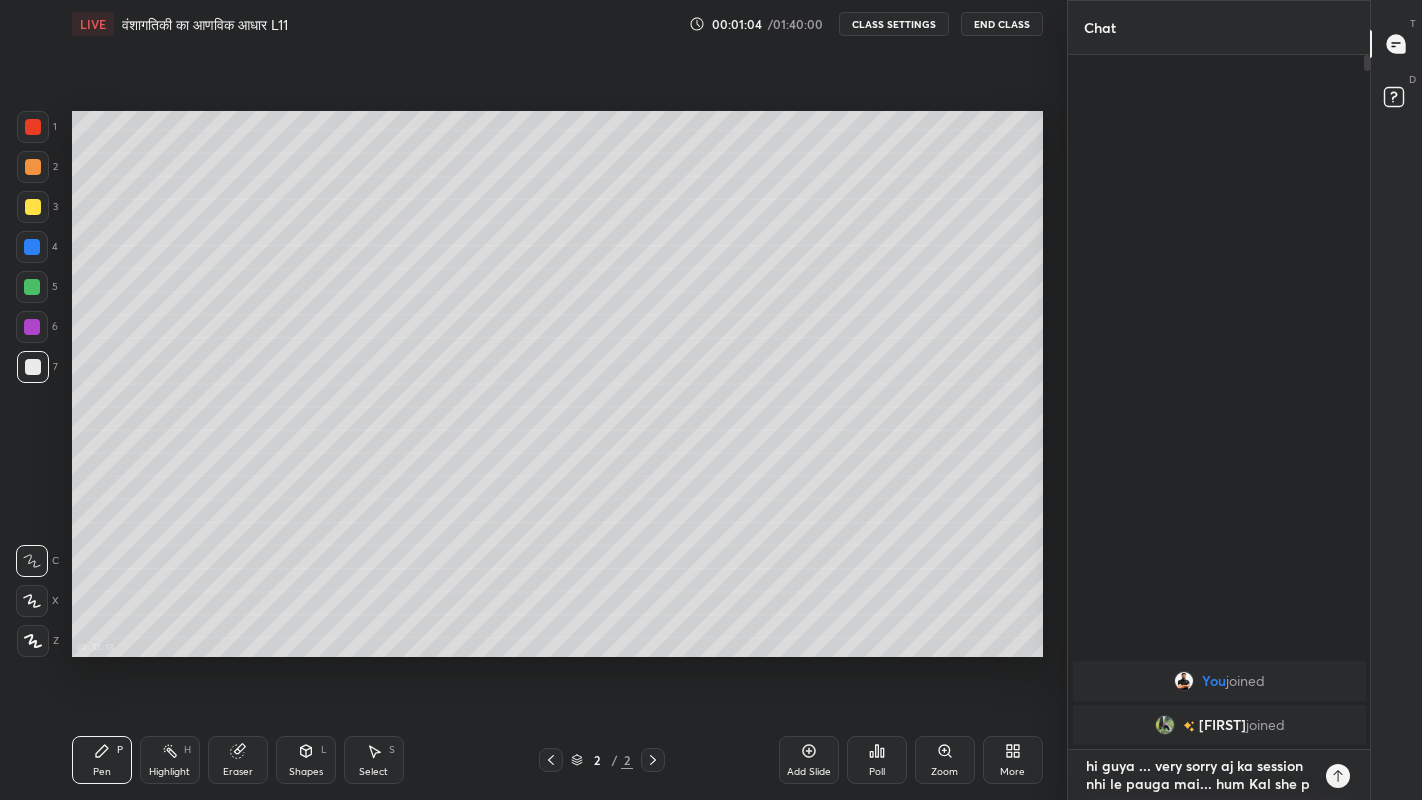 type on "hi guya ... very sorry aj ka session nhi le pauga mai... hum Kal she pr" 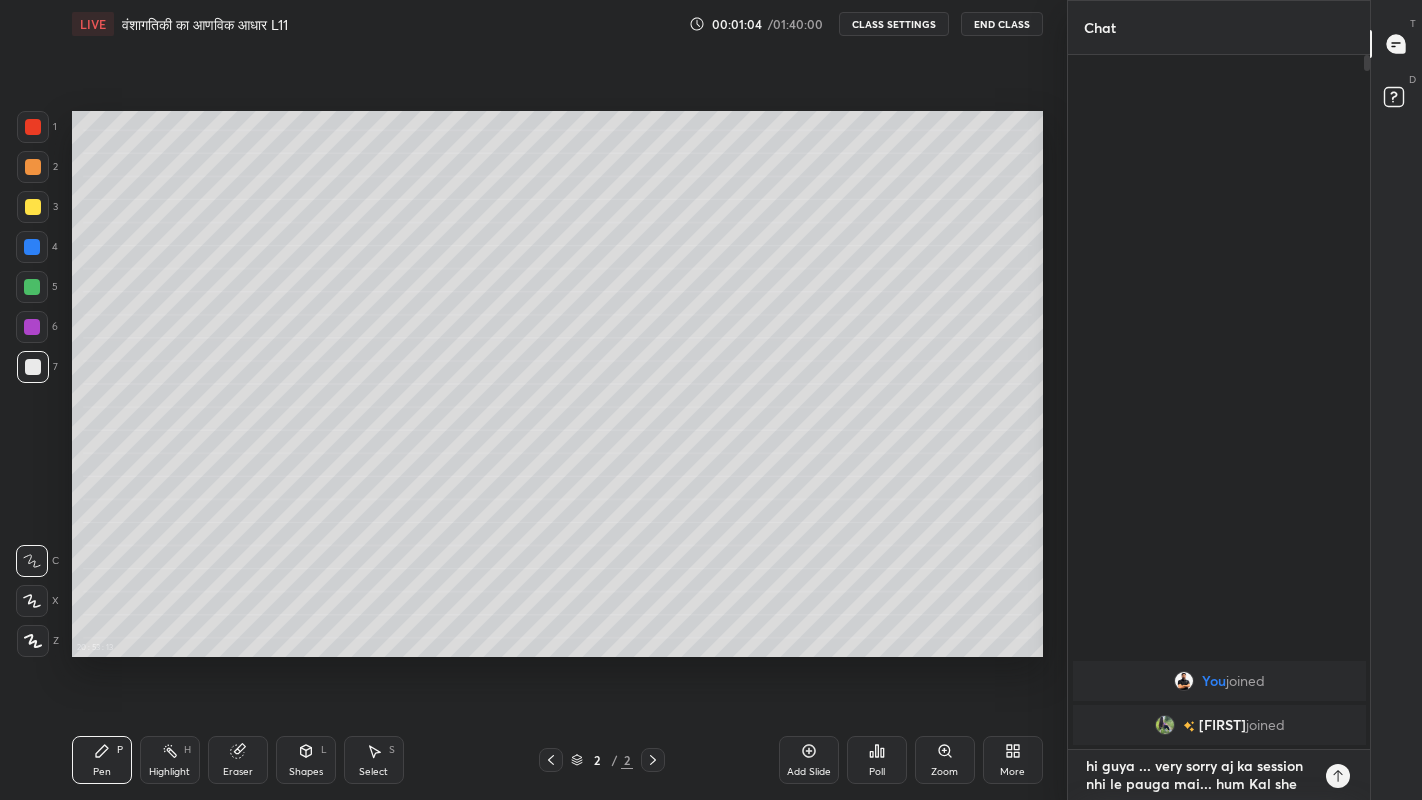 type on "hi guya ... very sorry aj ka session nhi le pauga mai... hum Kal she pro" 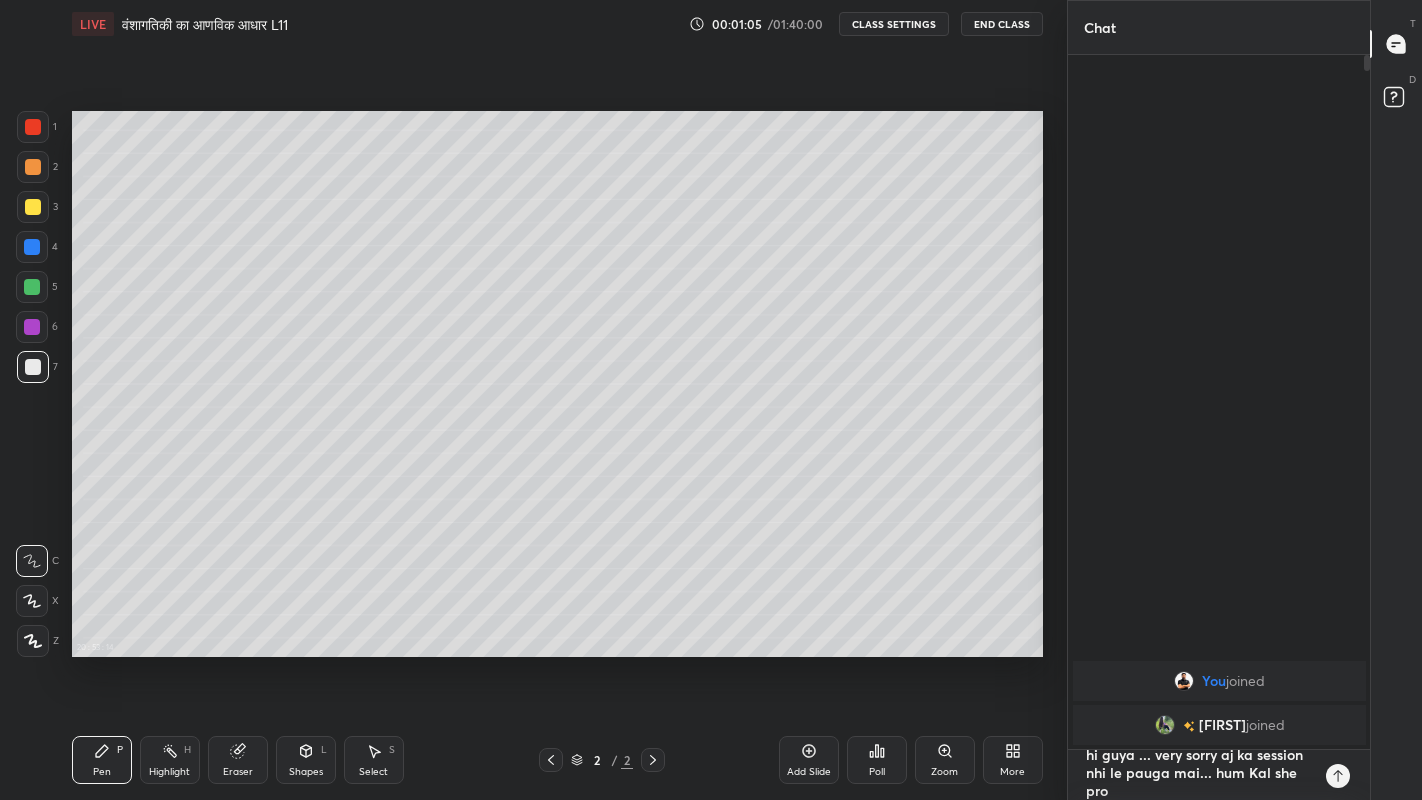 type on "hi guya ... very sorry aj ka session nhi le pauga mai... hum Kal she prop" 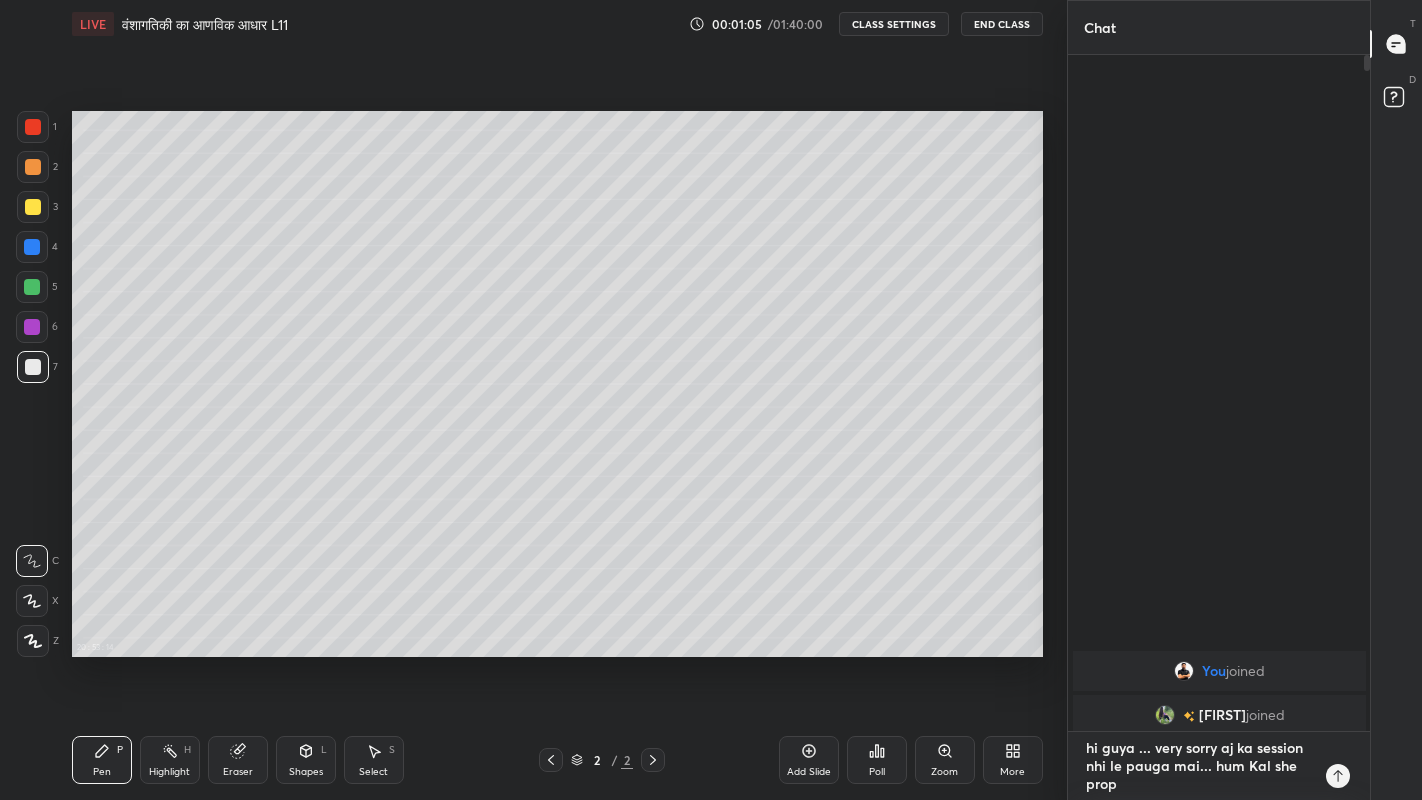 scroll, scrollTop: 670, scrollLeft: 296, axis: both 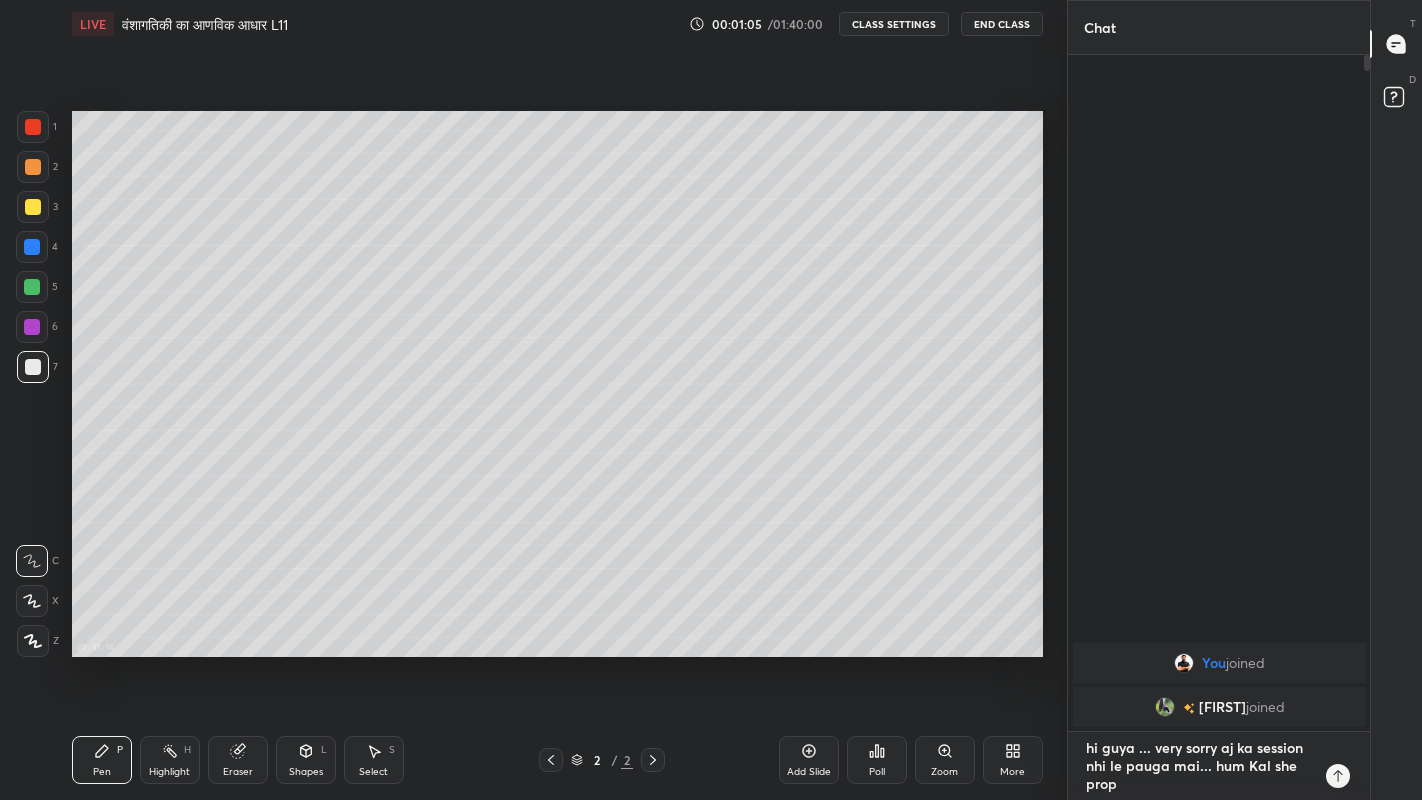 type on "hi guya ... very sorry aj ka session nhi le pauga mai... hum Kal she prope" 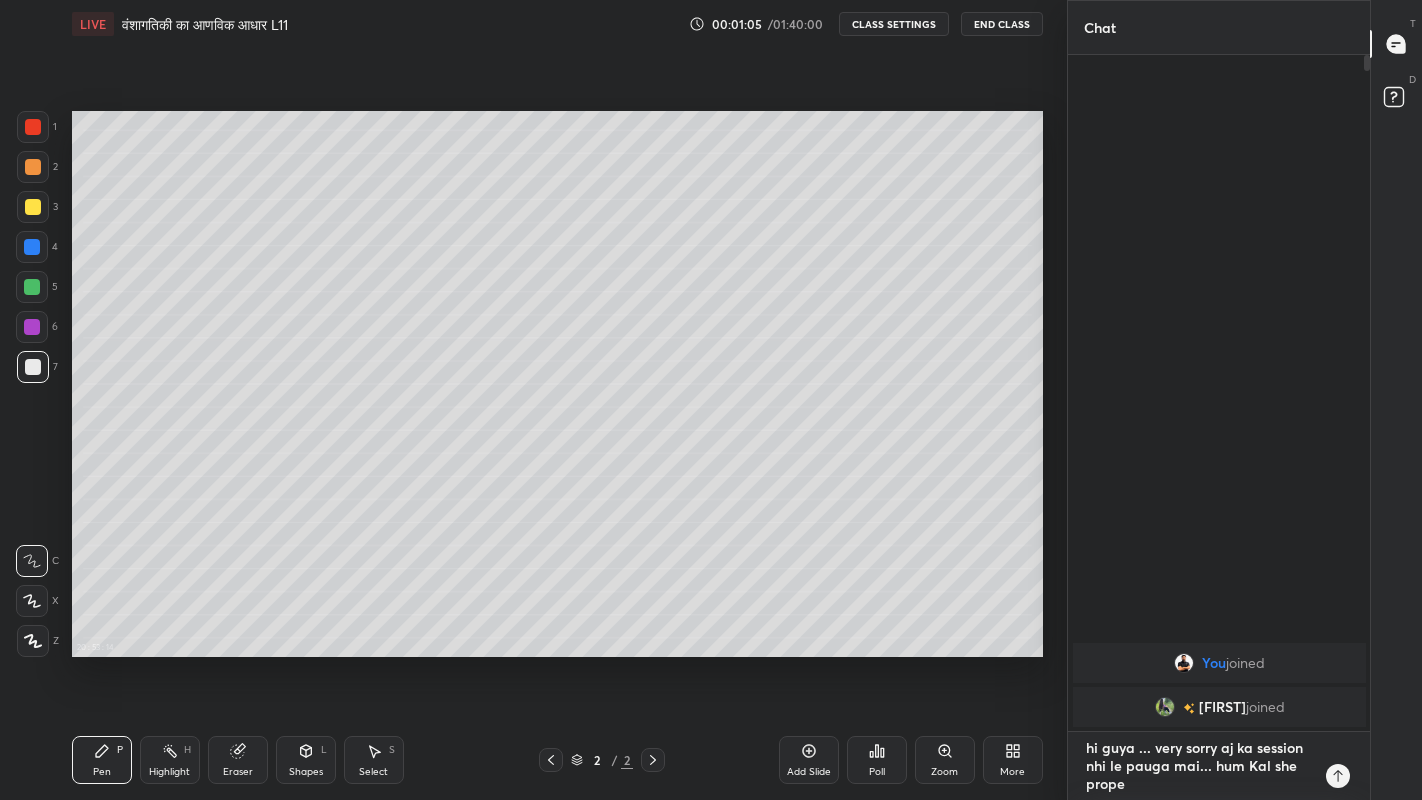 type on "hi guya ... very sorry aj ka session nhi le pauga mai... hum Kal she proper" 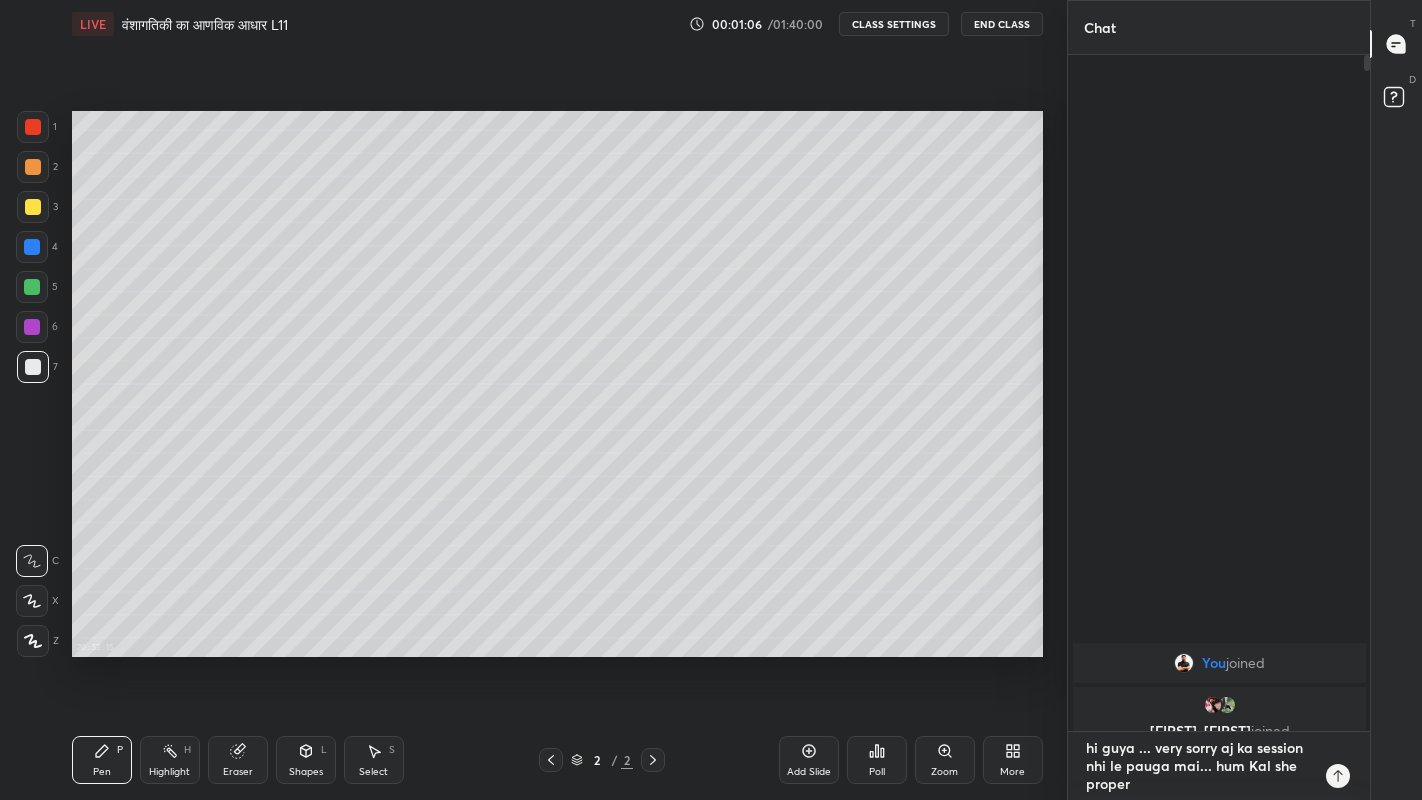 type on "hi guya ... very sorry aj ka session nhi le pauga mai... hum Kal she proper" 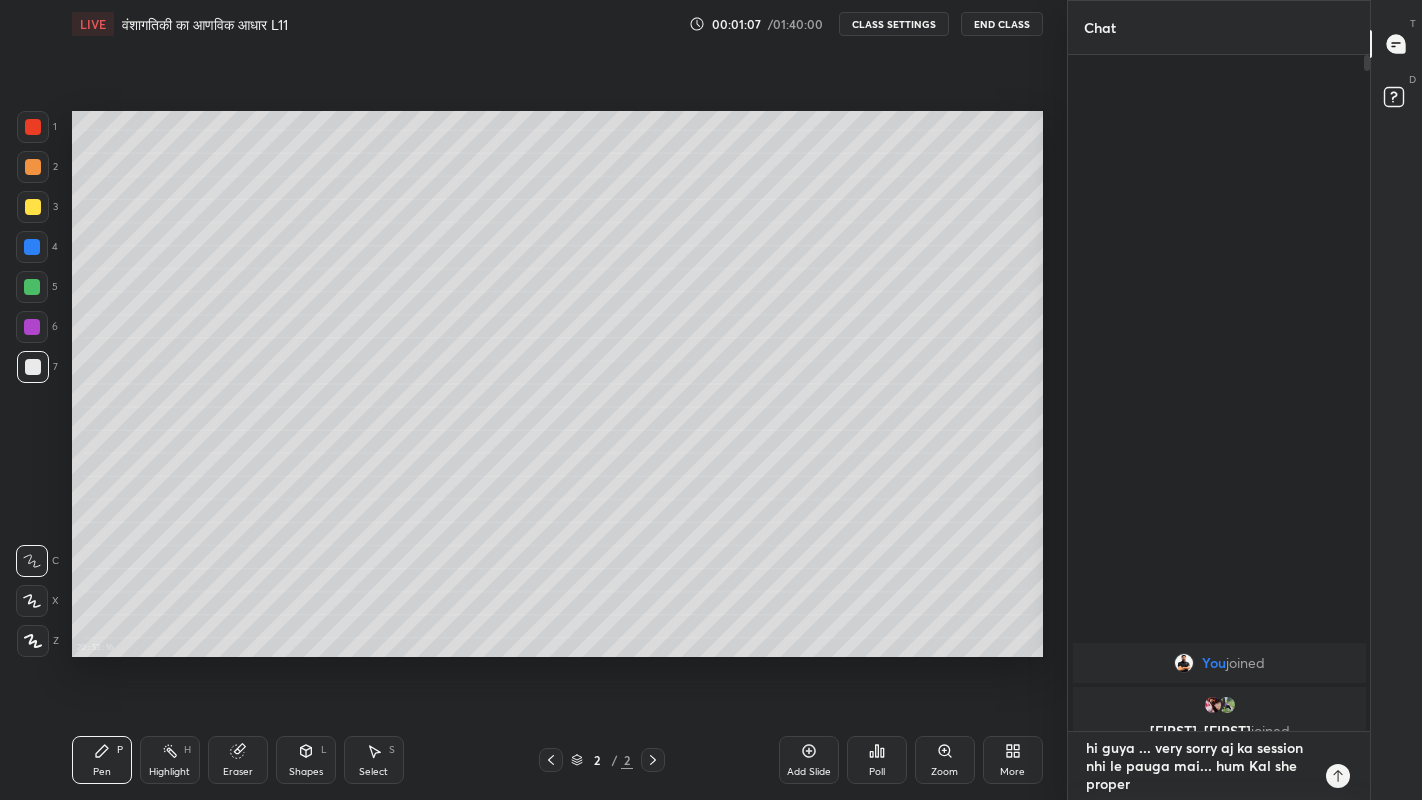 type on "hi guya ... very sorry aj ka session nhi le pauga mai... hum Kal she proper c" 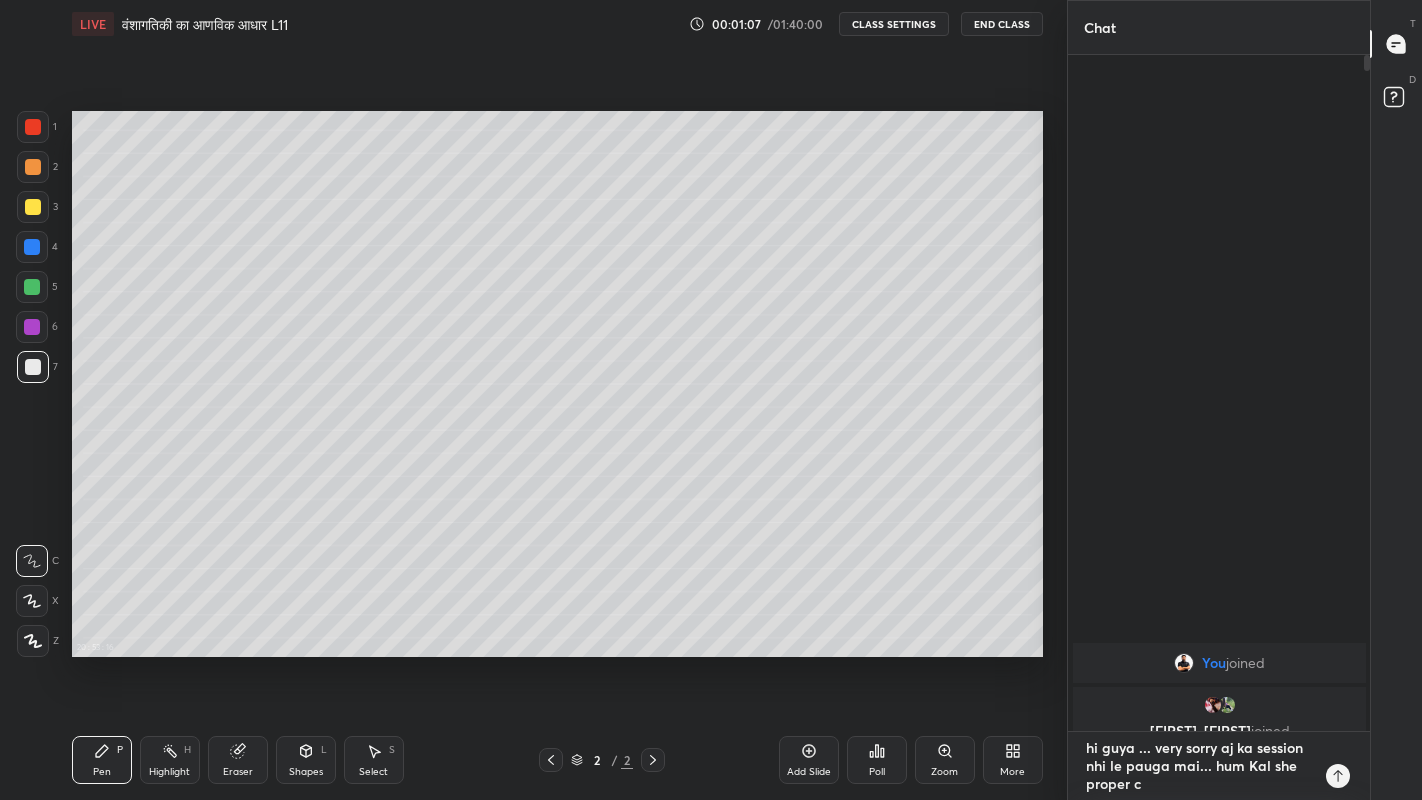 type on "hi guya ... very sorry aj ka session nhi le pauga mai... hum Kal she proper cl" 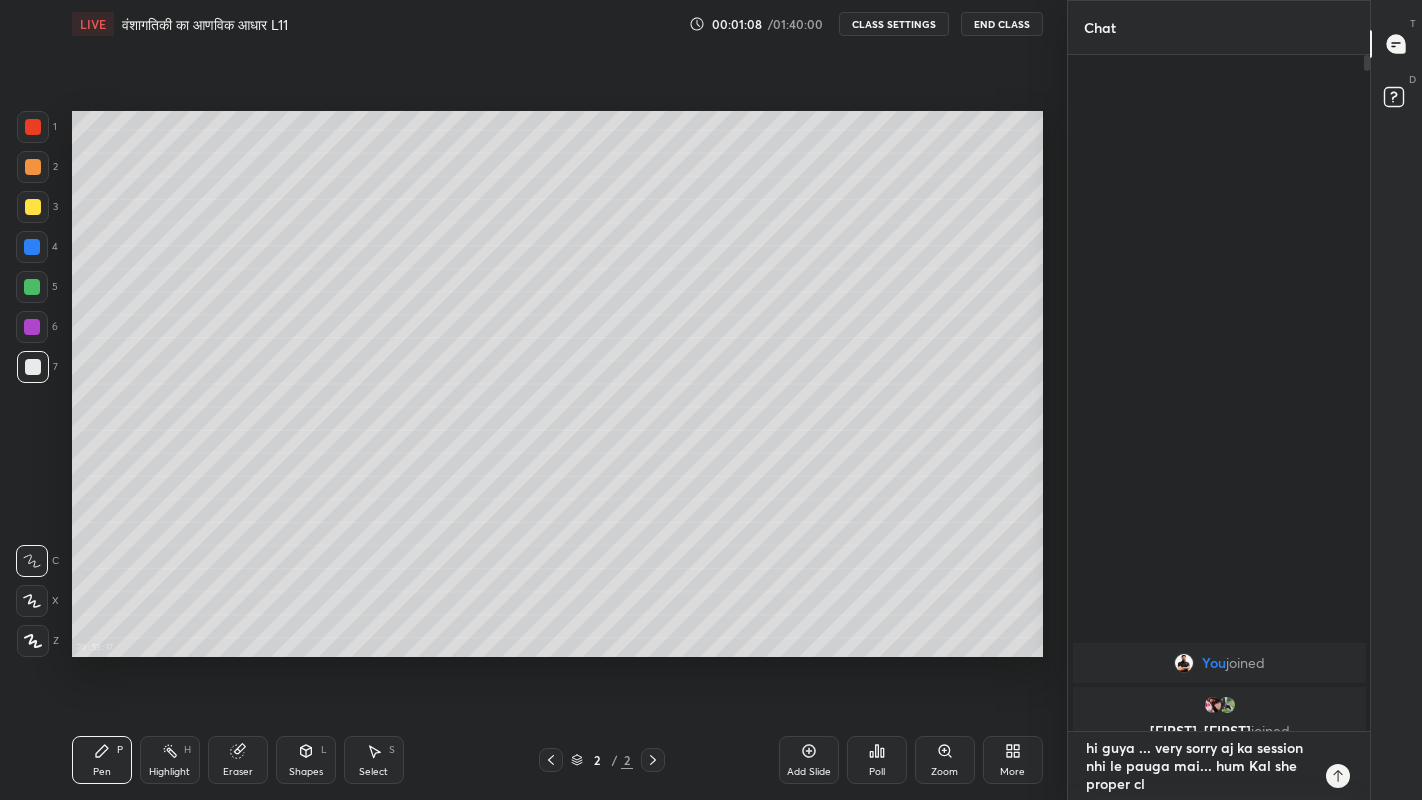 type on "hi guya ... very sorry aj ka session nhi le pauga mai... hum Kal she proper cla" 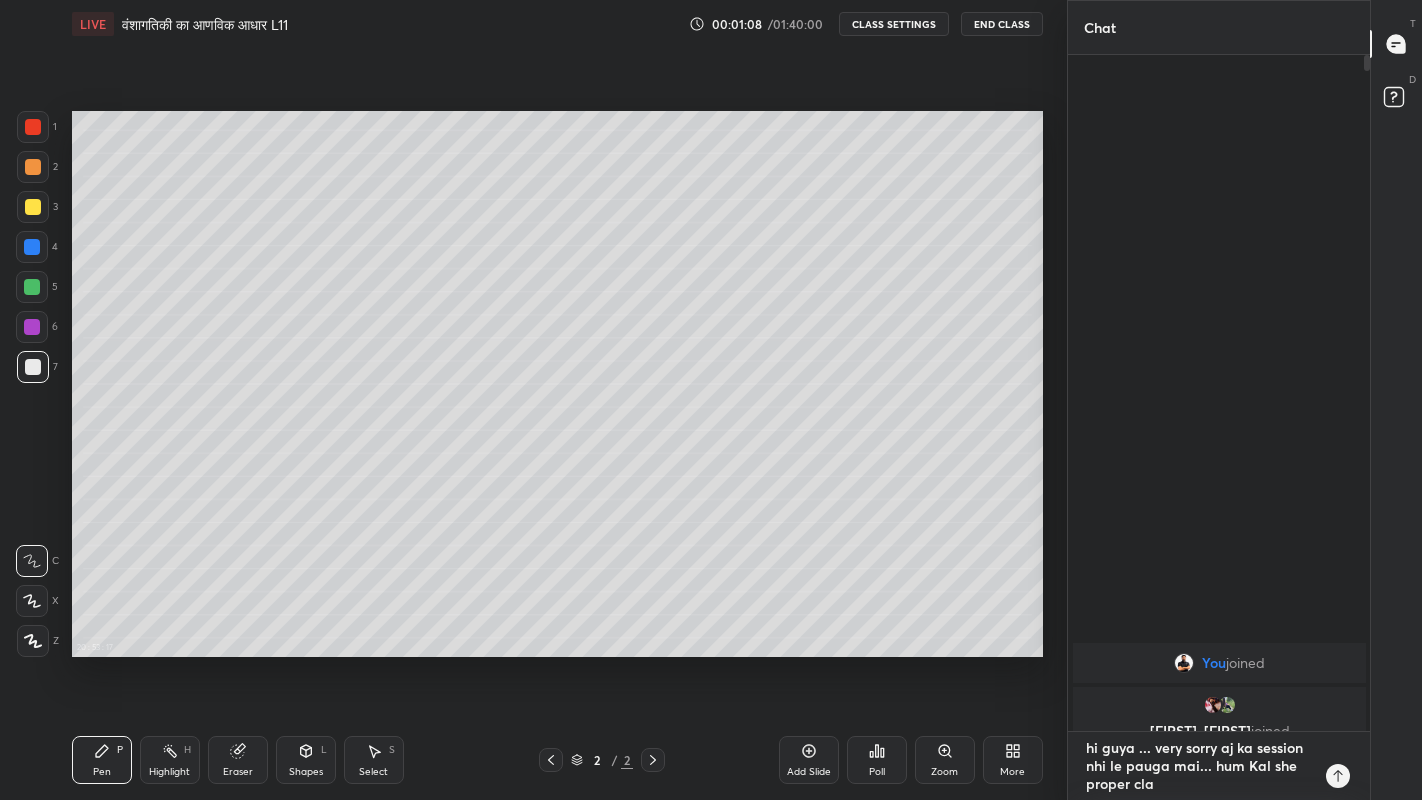 type on "hi guya ... very sorry aj ka session nhi le pauga mai... hum Kal she proper clas" 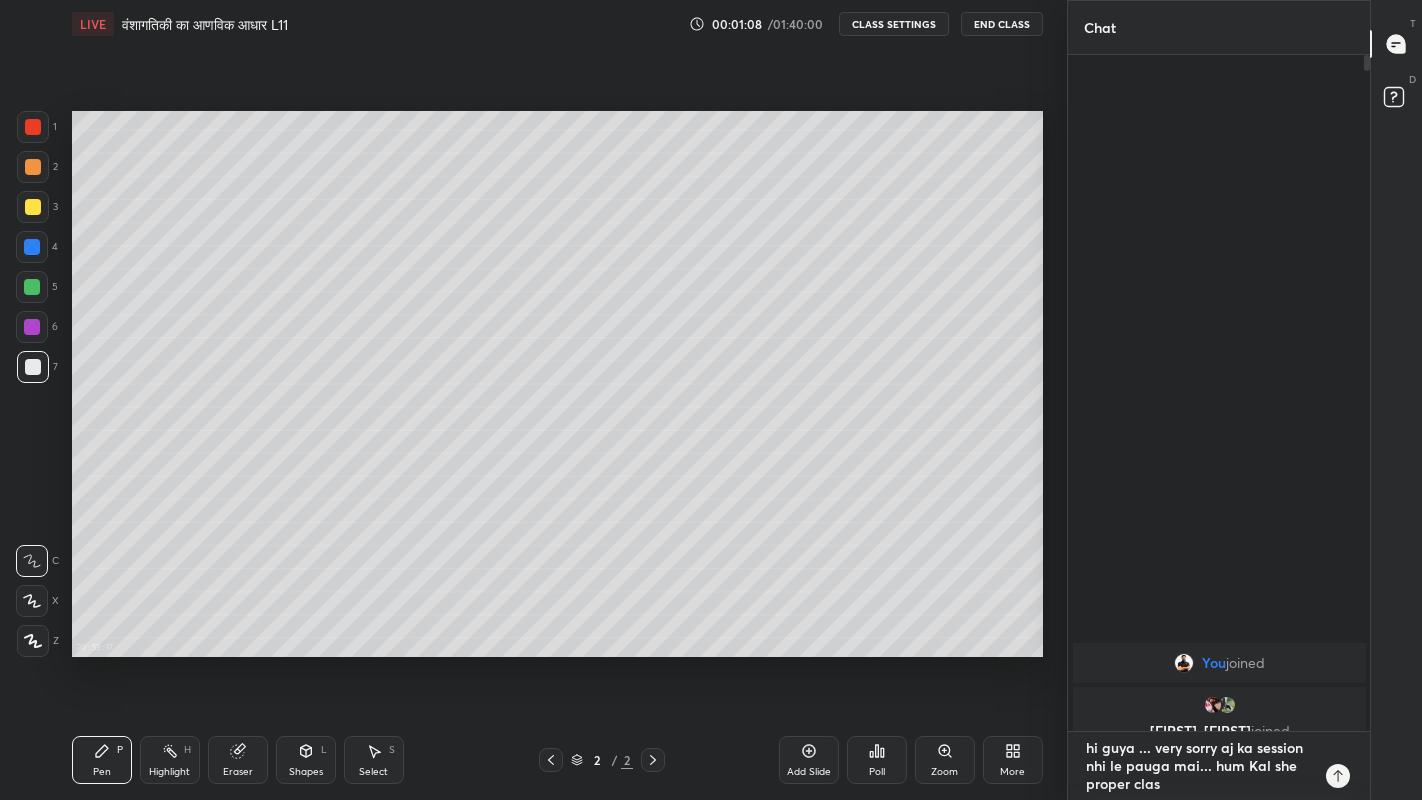 type on "hi guya ... very sorry aj ka session nhi le pauga mai... hum Kal she proper class" 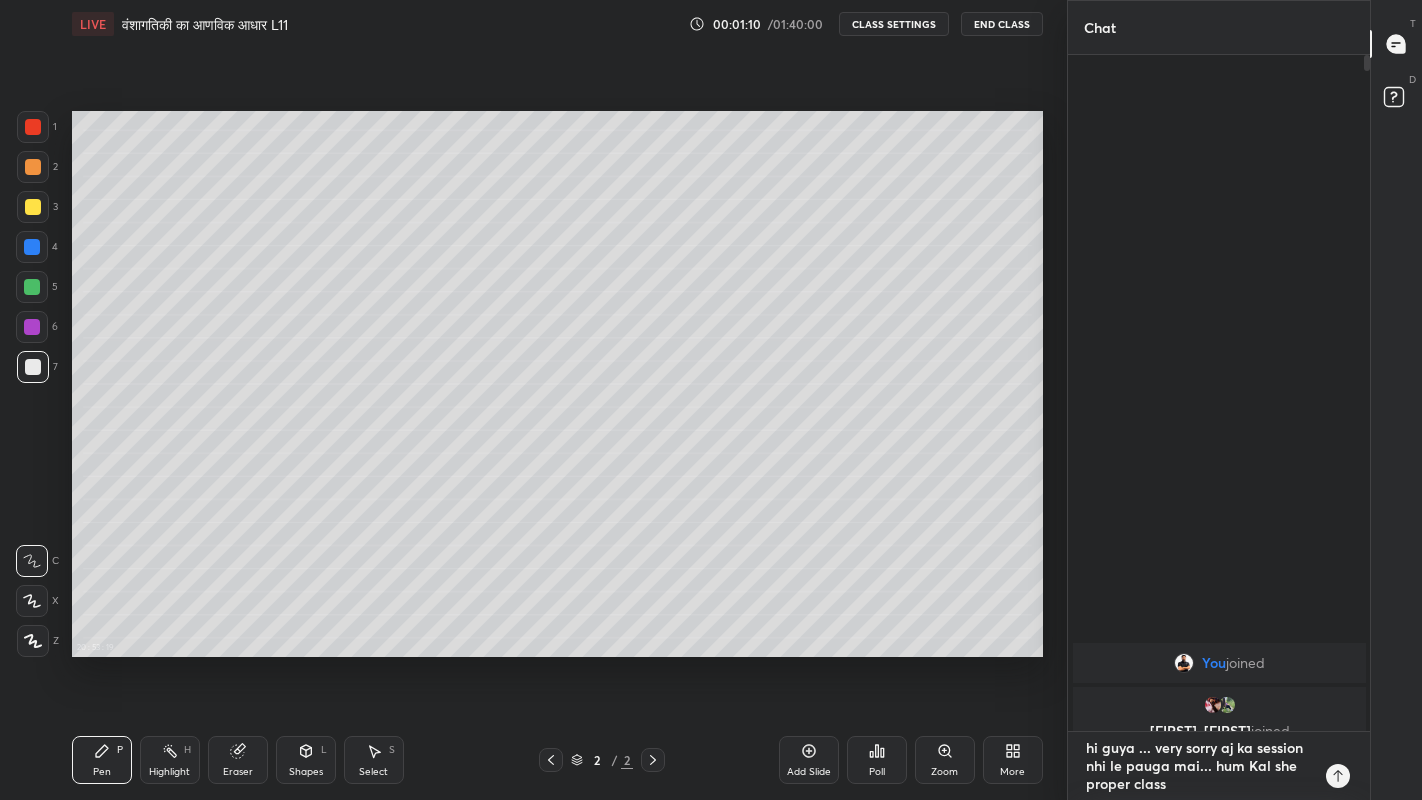 type on "hi guya ... very sorry aj ka session nhi le pauga mai... hum Kal she proper class" 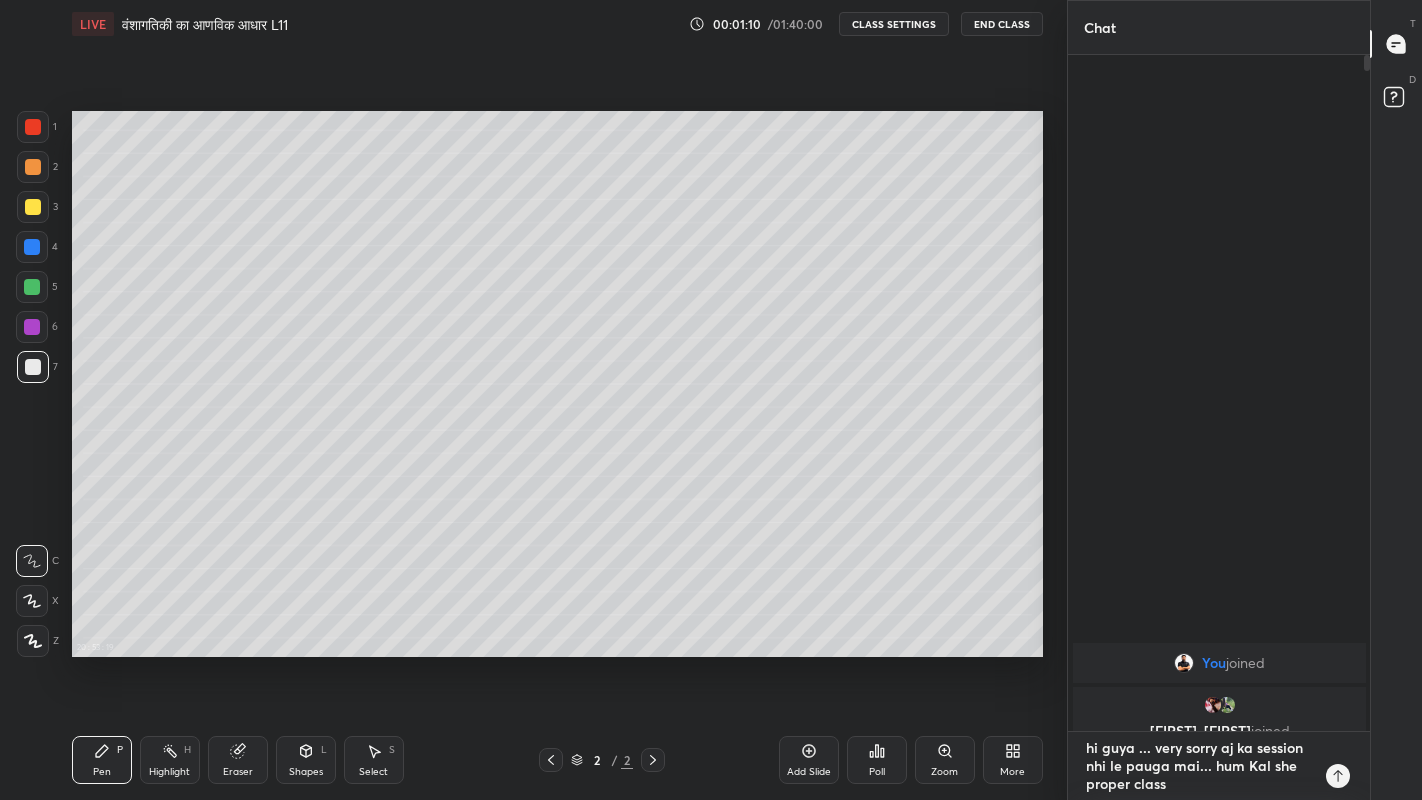 type on "x" 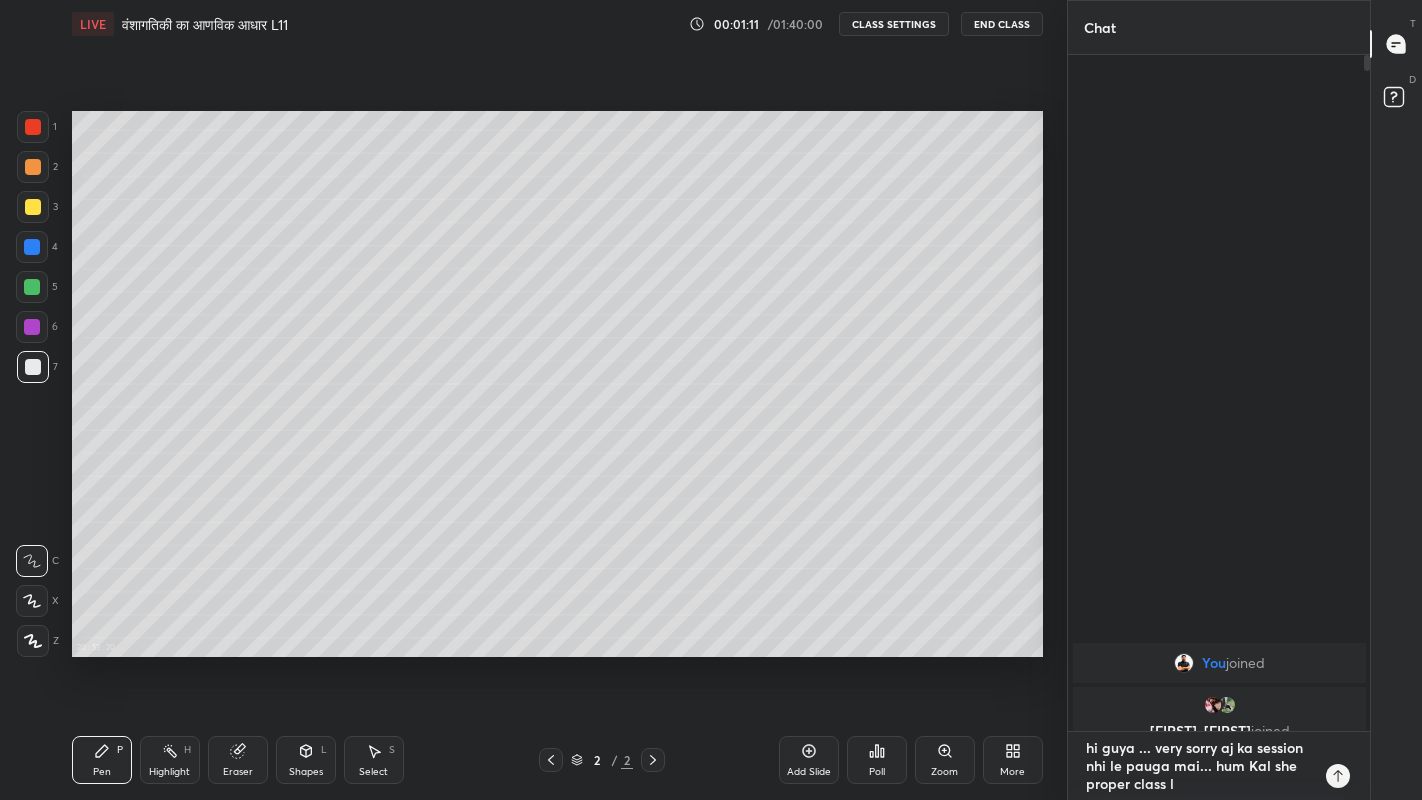 type on "hi guya ... very sorry aj ka session nhi le pauga mai... hum Kal she proper class le" 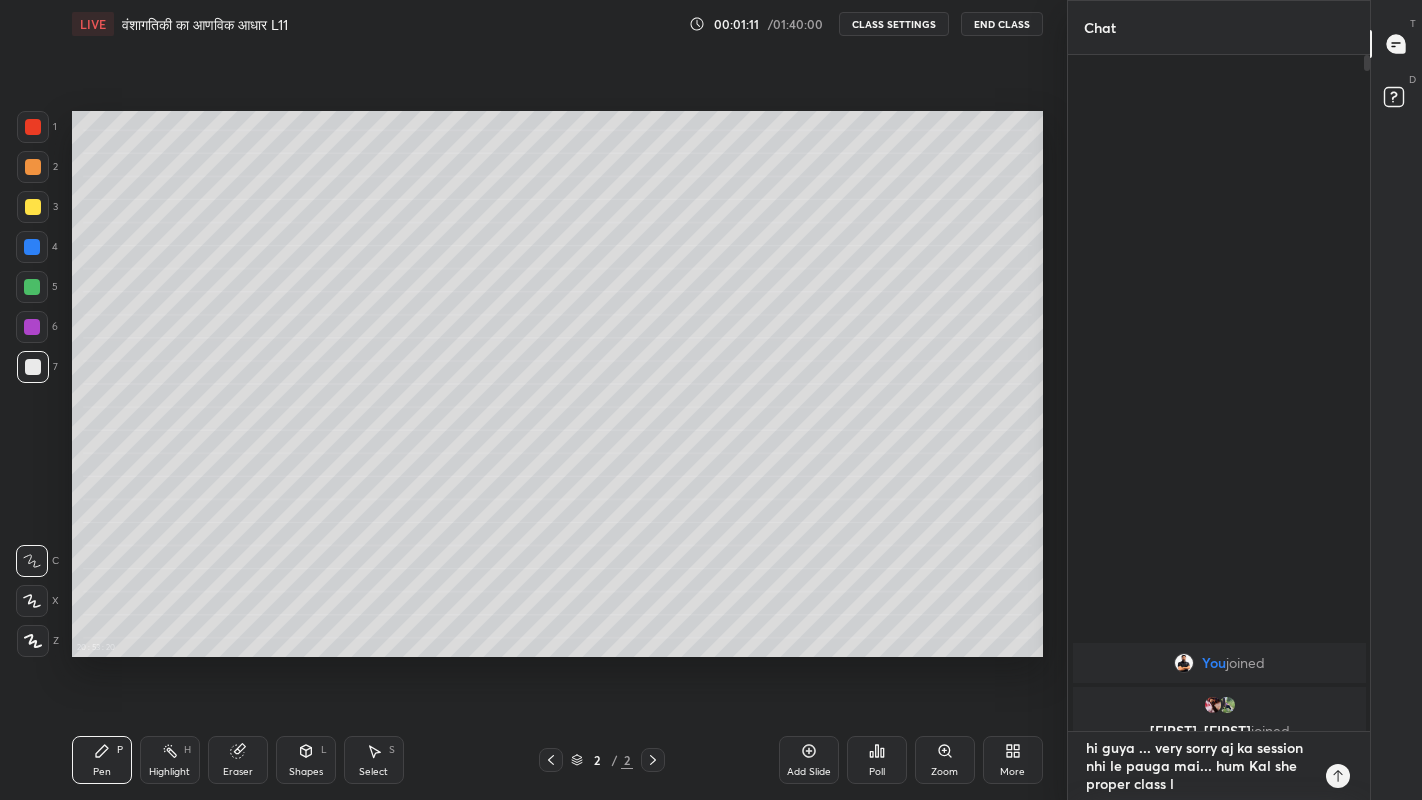 type on "x" 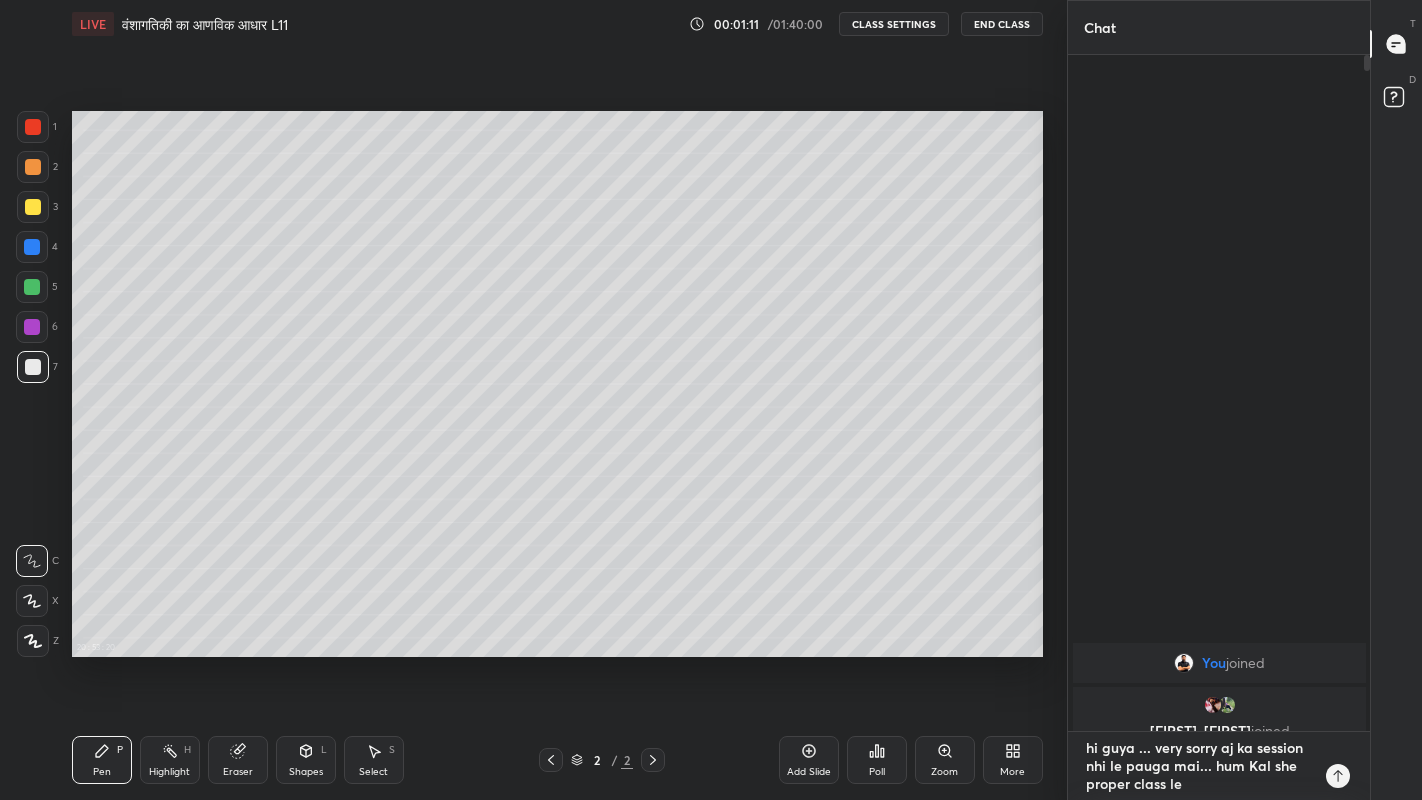 type on "hi guya ... very sorry aj ka session nhi le pauga mai... hum Kal she proper class len" 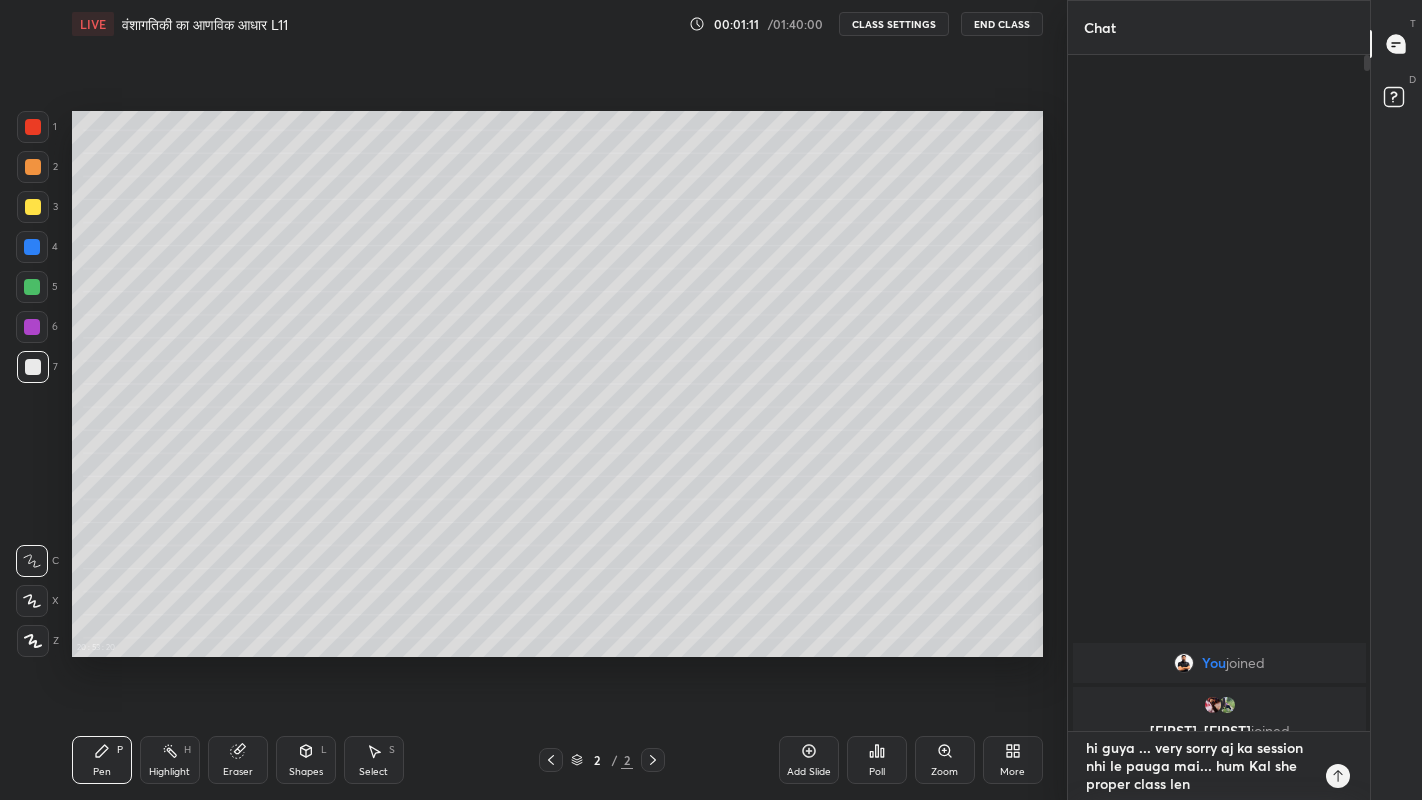 type on "hi guya ... very sorry aj ka session nhi le pauga mai... hum Kal she proper class leng" 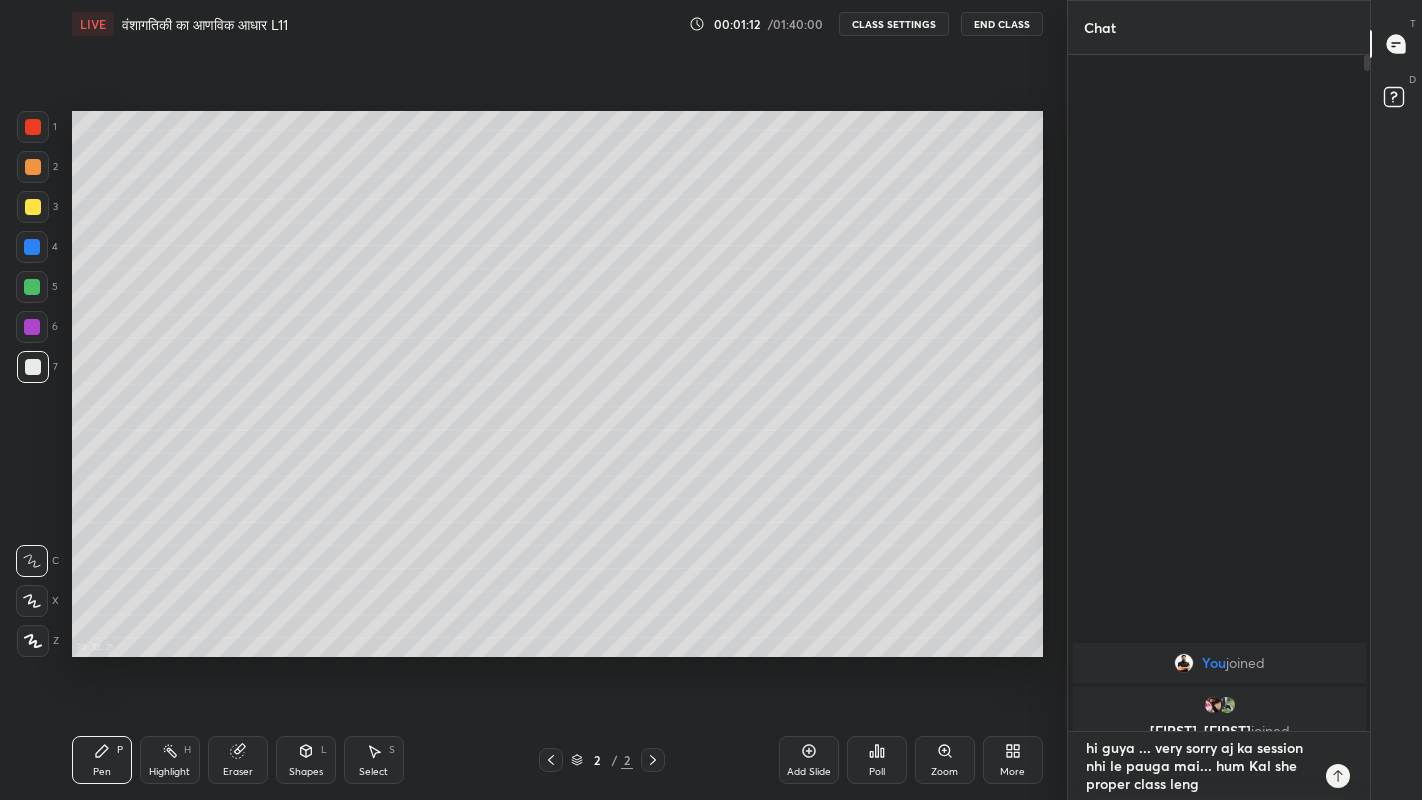 type on "hi guya ... very sorry aj ka session nhi le pauga mai... hum Kal she proper class lenge" 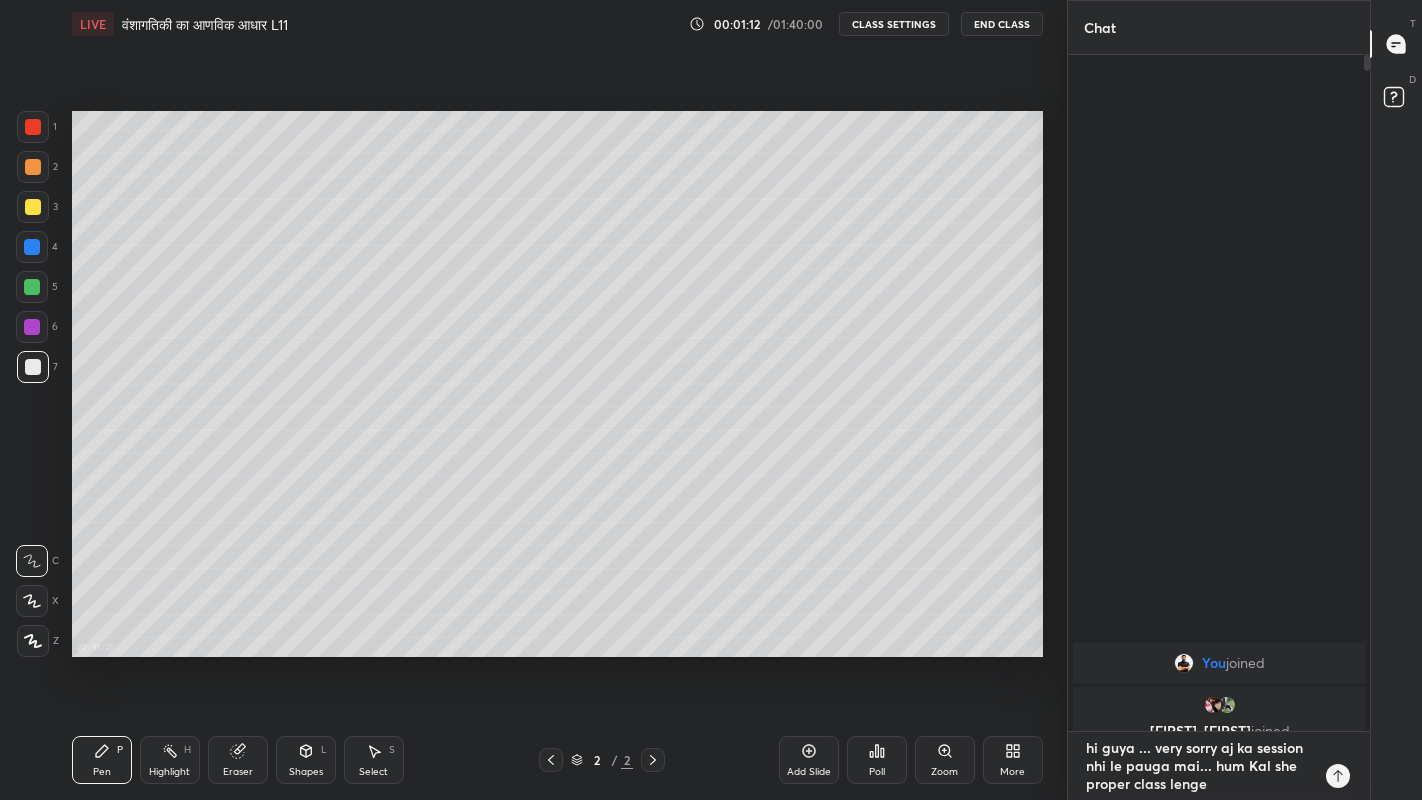 type on "hi guya ... very sorry aj ka session nhi le pauga mai... hum Kal she proper class lenge" 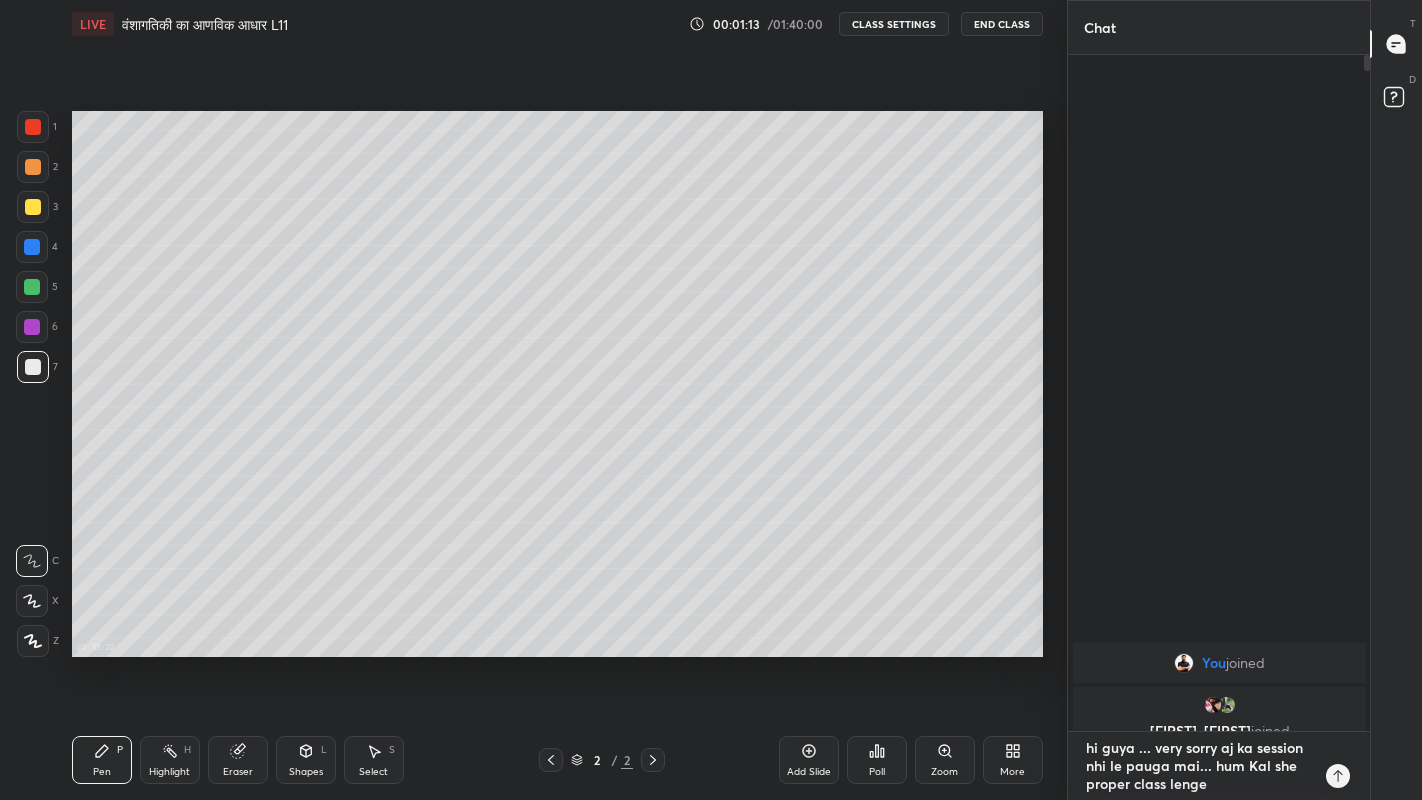 type on "hi guya ... very sorry aj ka session nhi le pauga mai... hum Kal she proper class lenge ." 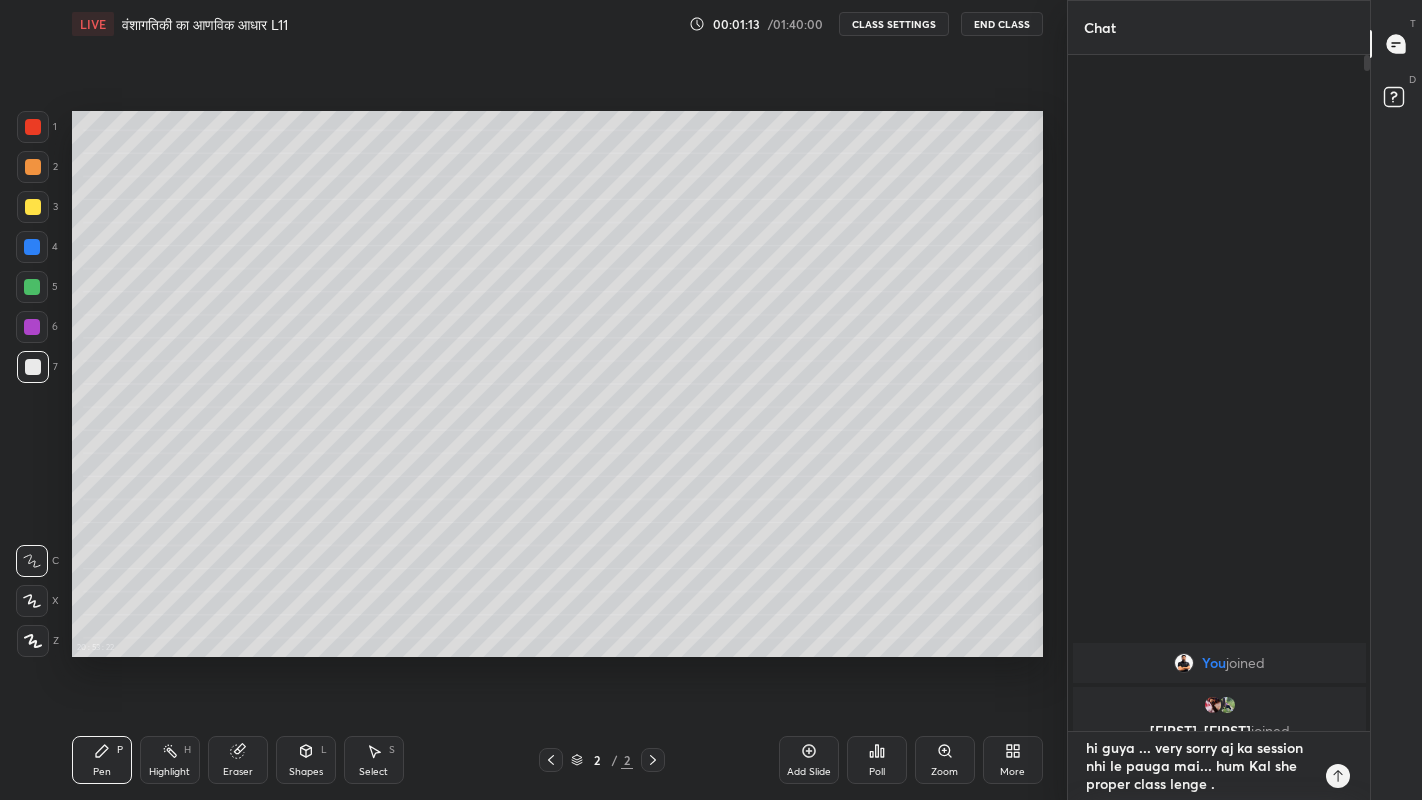 type on "hi guya ... very sorry aj ka session nhi le pauga mai... hum Kal she proper class lenge .." 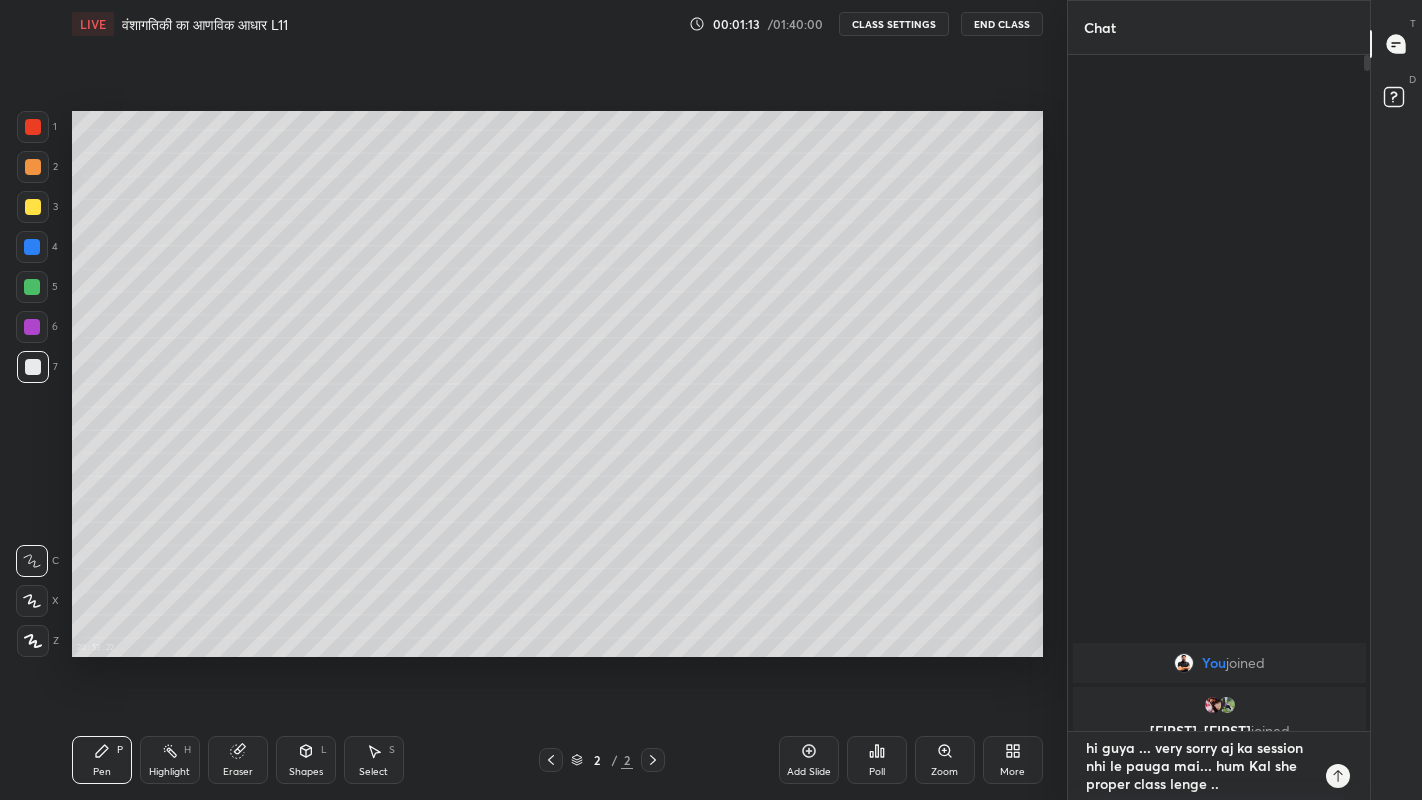 type on "hi guya ... very sorry aj ka session nhi le pauga mai... hum Kal she proper class lenge ..." 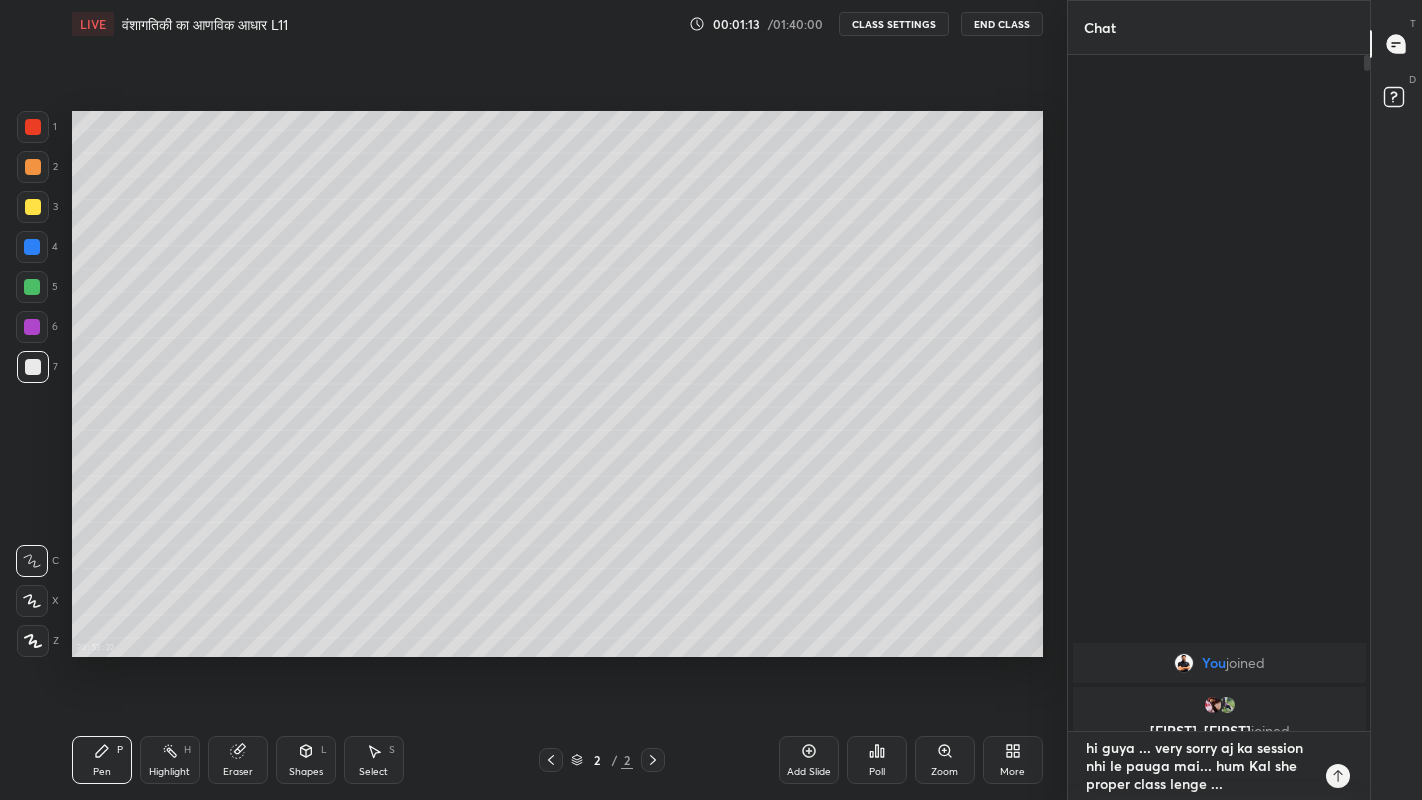 type on "hi guya ... very sorry aj ka session nhi le pauga mai... hum Kal she proper class lenge ...." 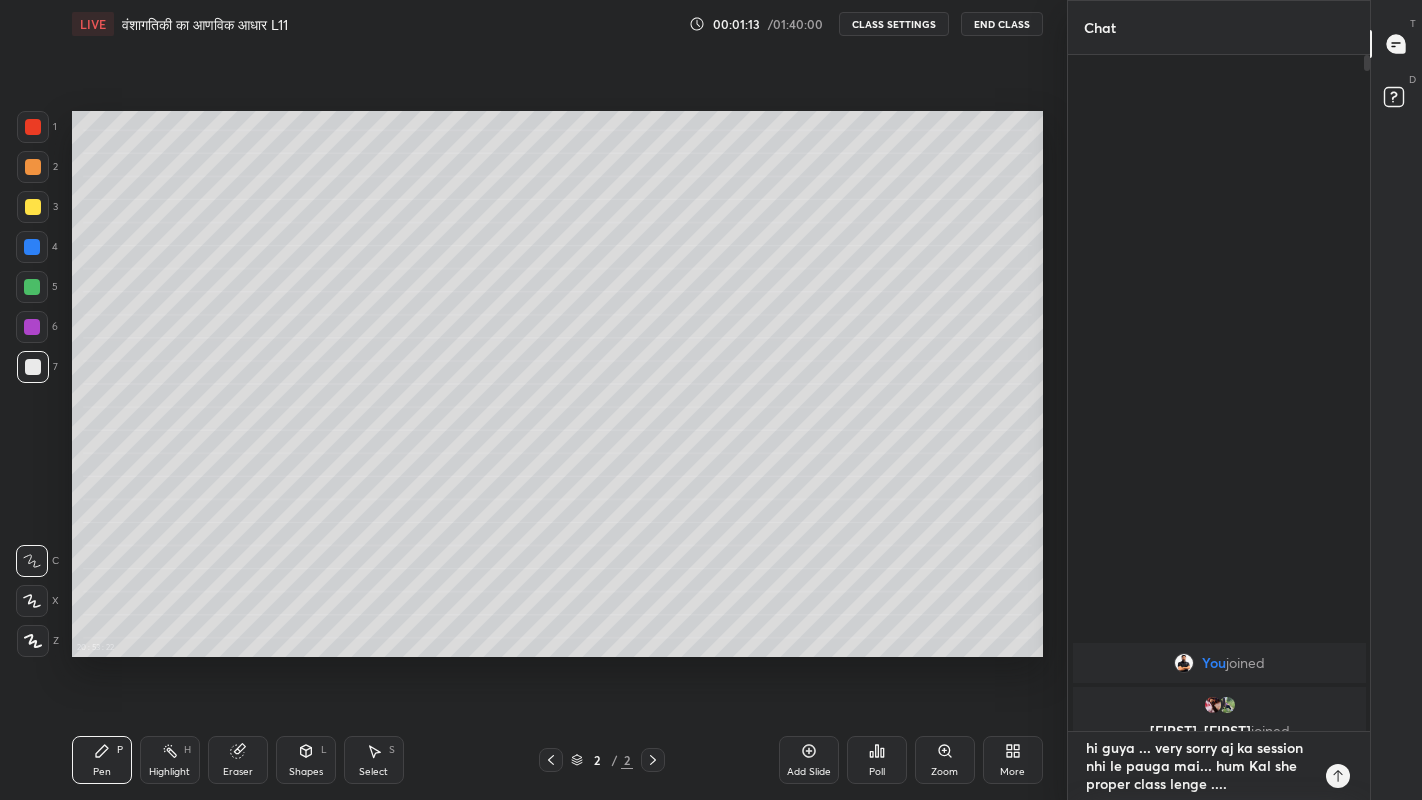 type on "hi guya ... very sorry aj ka session nhi le pauga mai... hum Kal she proper class lenge ....." 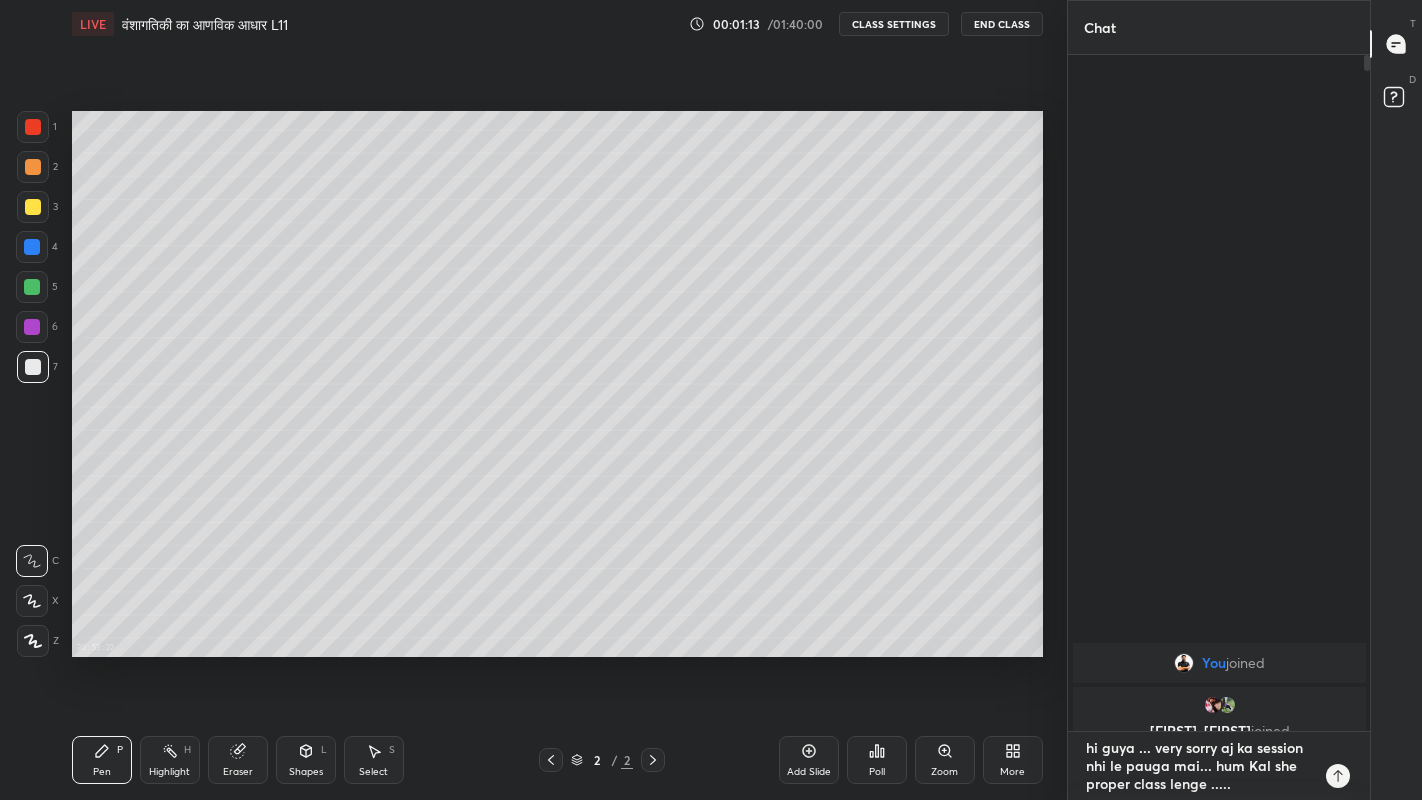 type on "hi guya ... very sorry aj ka session nhi le pauga mai... hum Kal she proper class lenge ......" 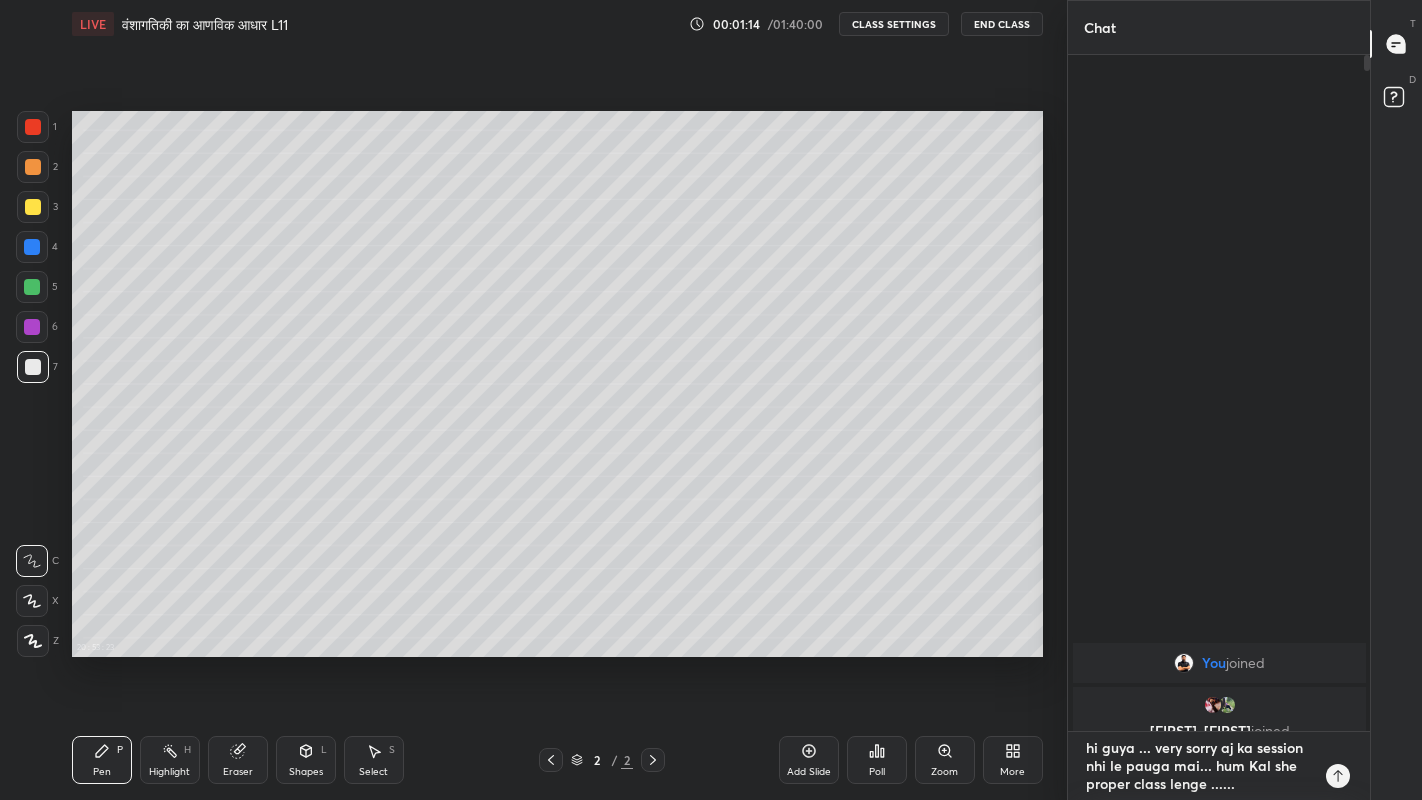 type on "hi guya ... very sorry aj ka session nhi le pauga mai... hum Kal she proper class lenge ......" 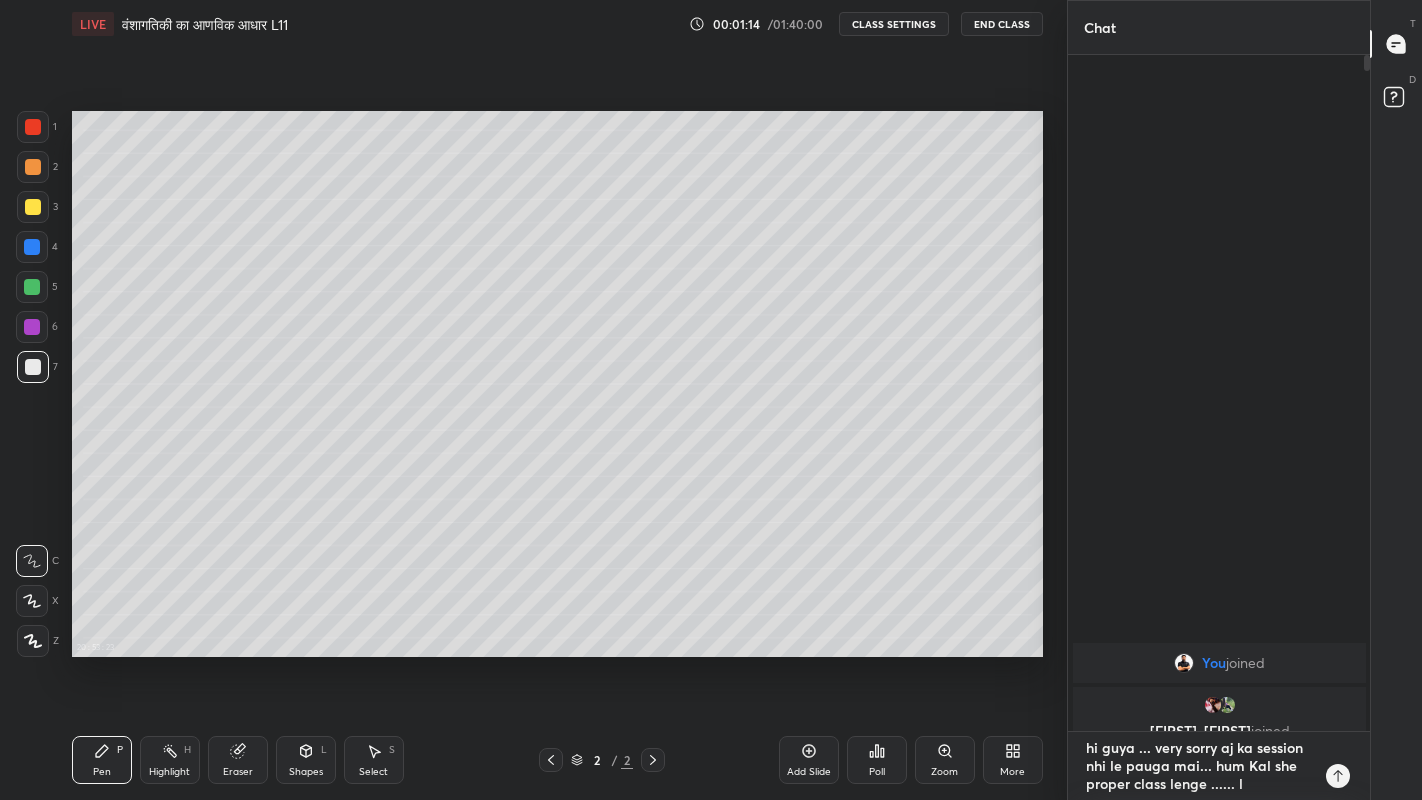 type on "x" 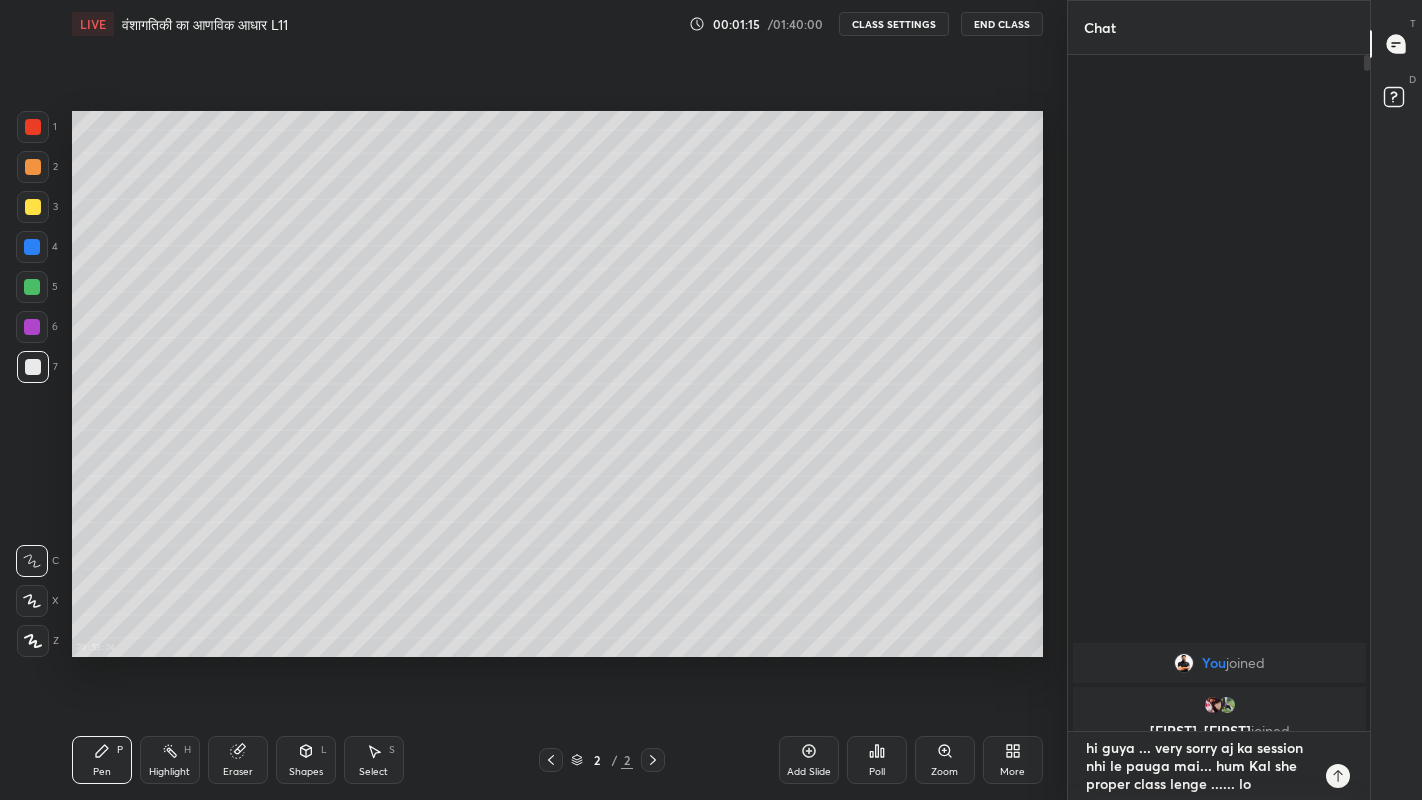 type on "hi guya ... very sorry aj ka session nhi le pauga mai... hum Kal she proper class lenge ...... lov" 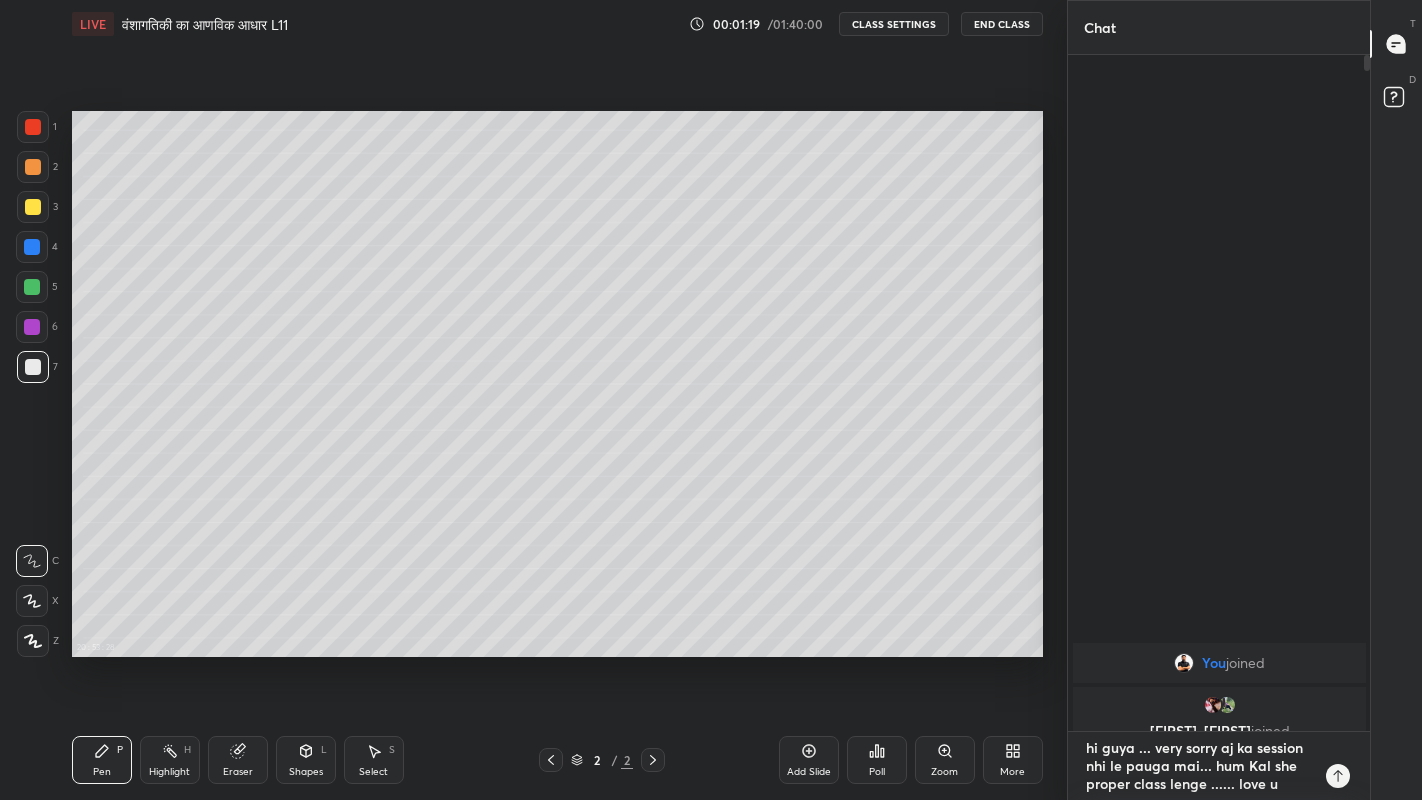 scroll, scrollTop: 11, scrollLeft: 0, axis: vertical 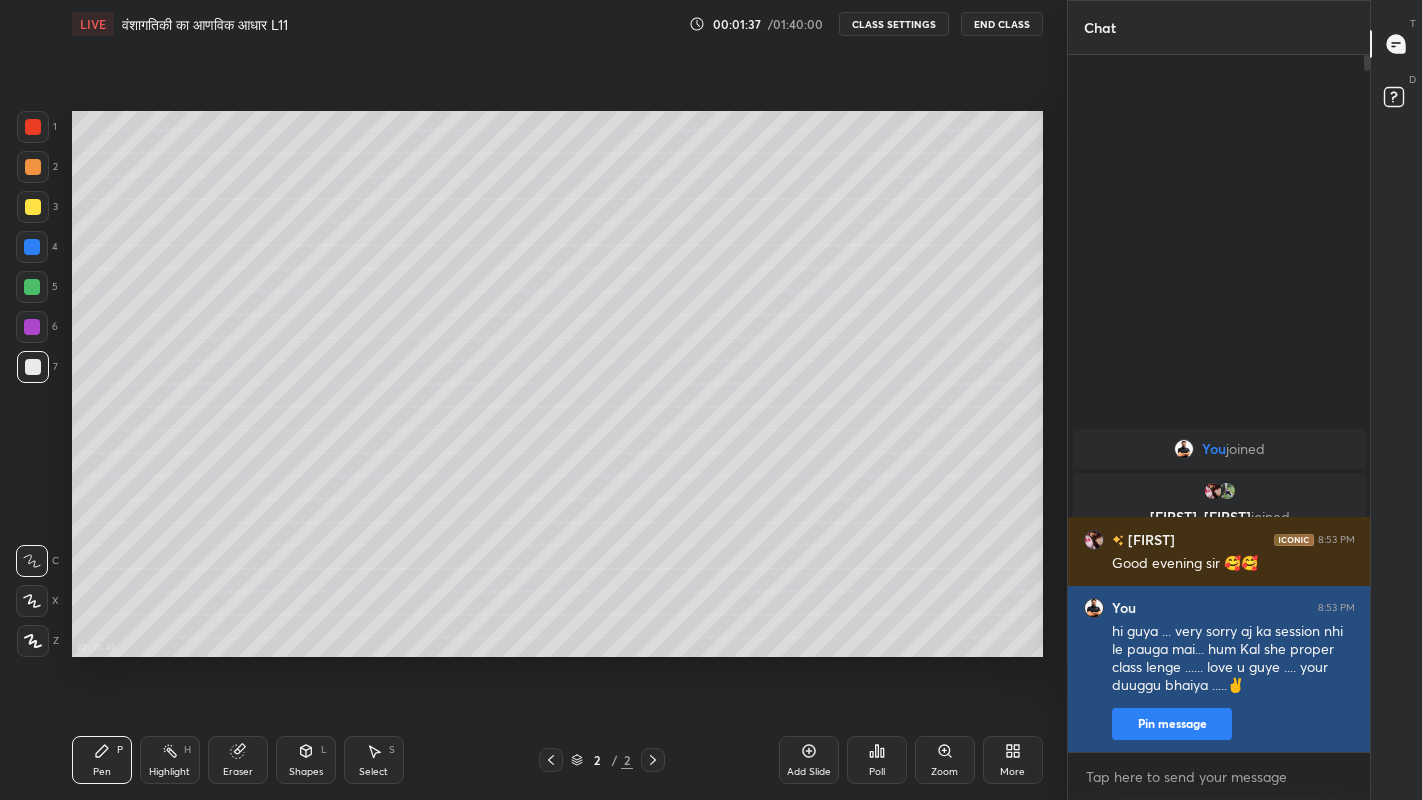 click on "Pin message" at bounding box center (1172, 724) 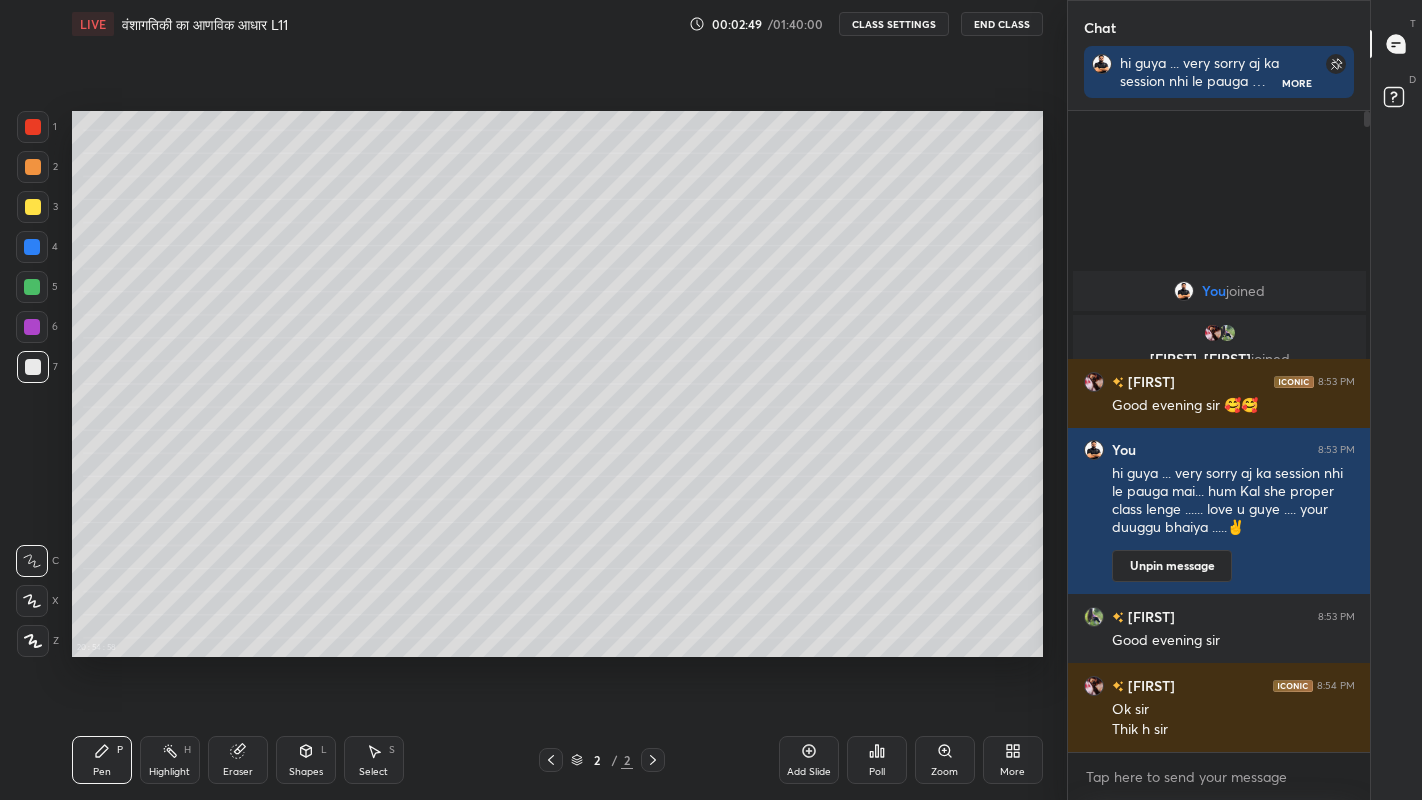 click on "End Class" at bounding box center (1002, 24) 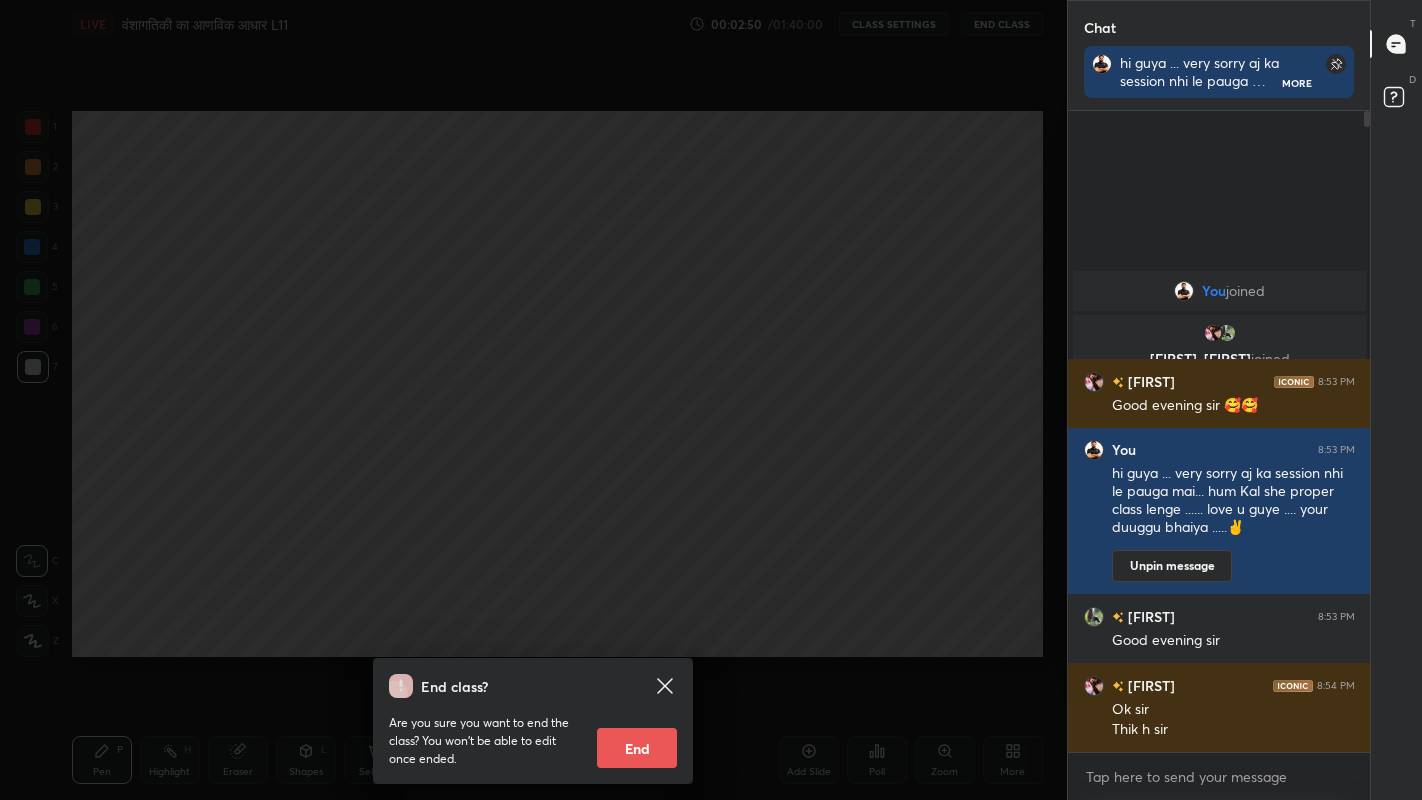 click on "End" at bounding box center (637, 748) 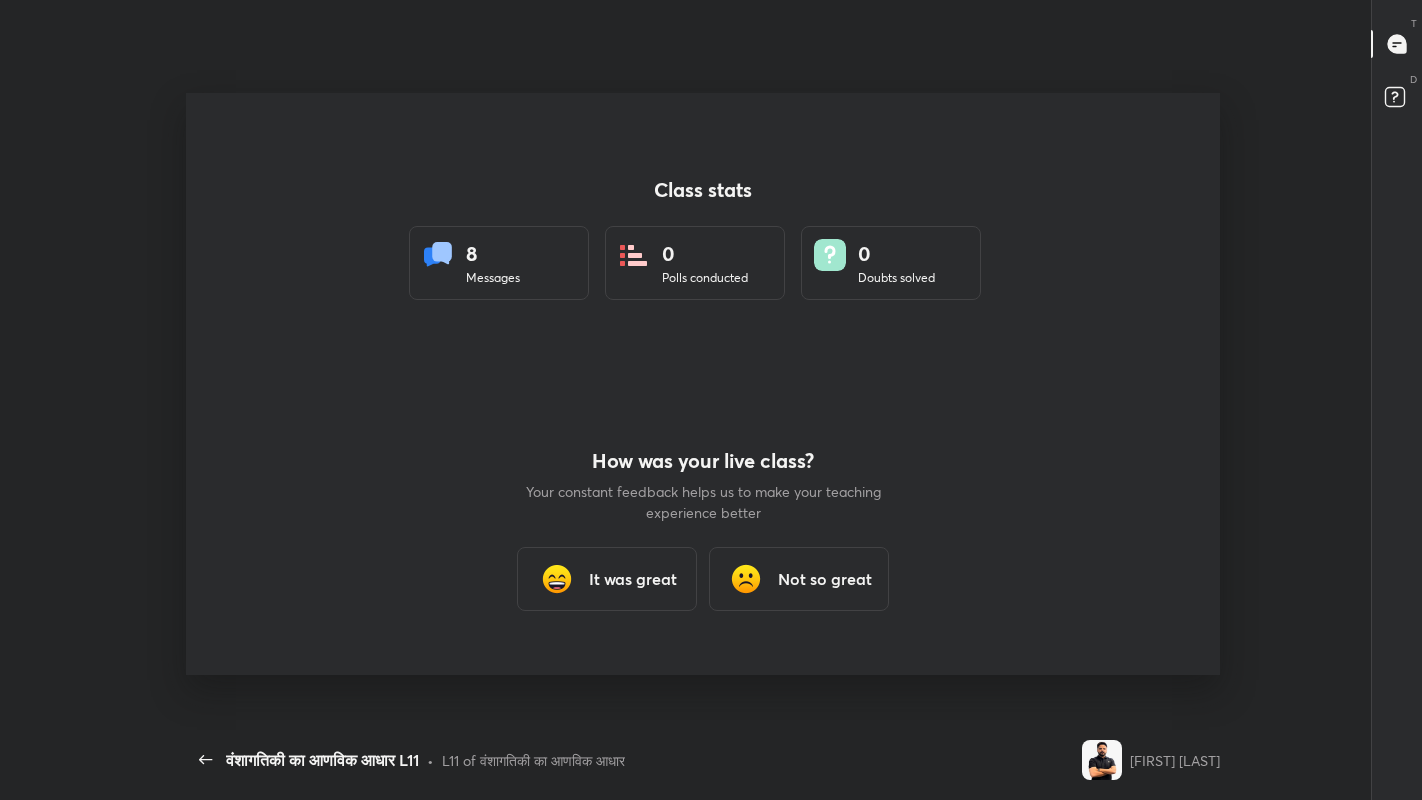 scroll, scrollTop: 99328, scrollLeft: 98929, axis: both 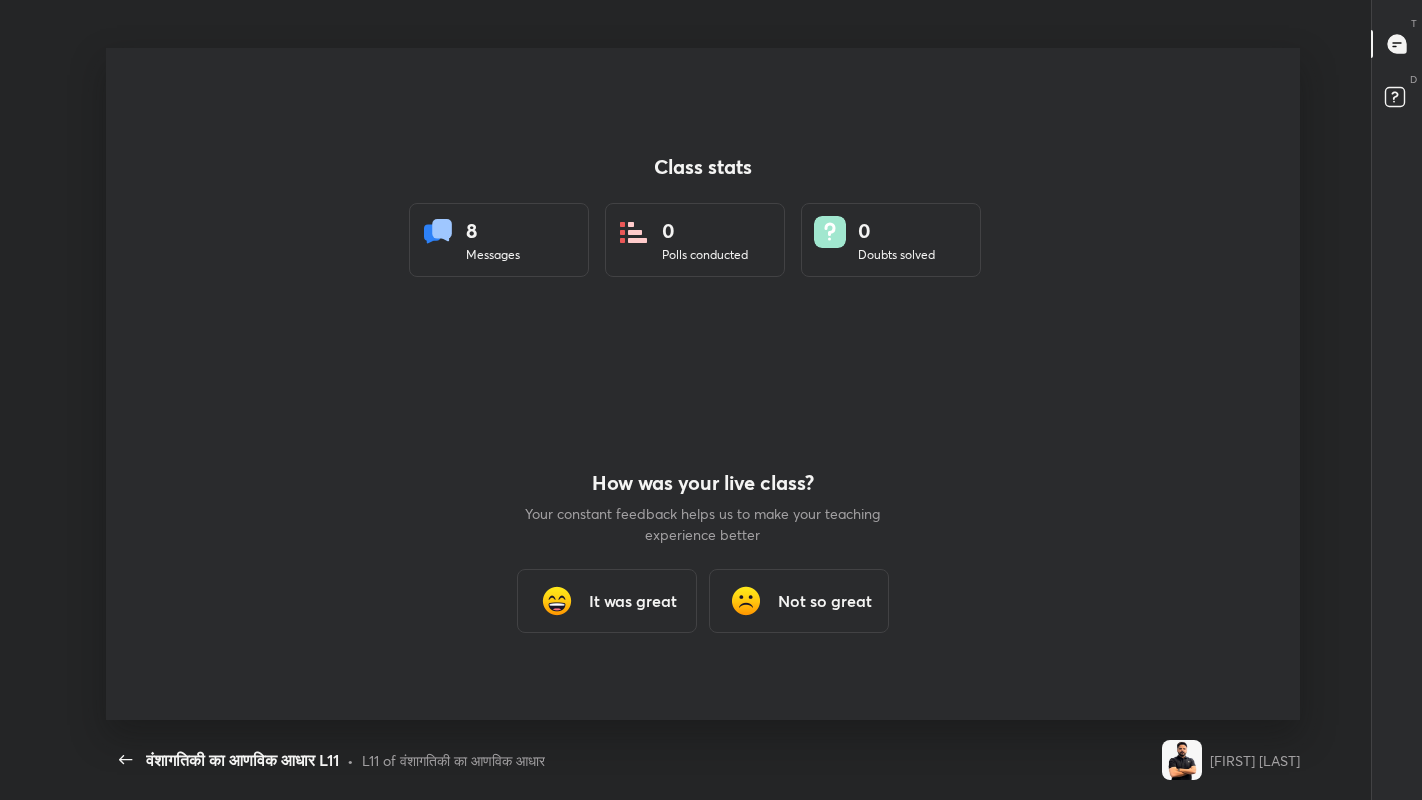 click on "It was great" at bounding box center (633, 601) 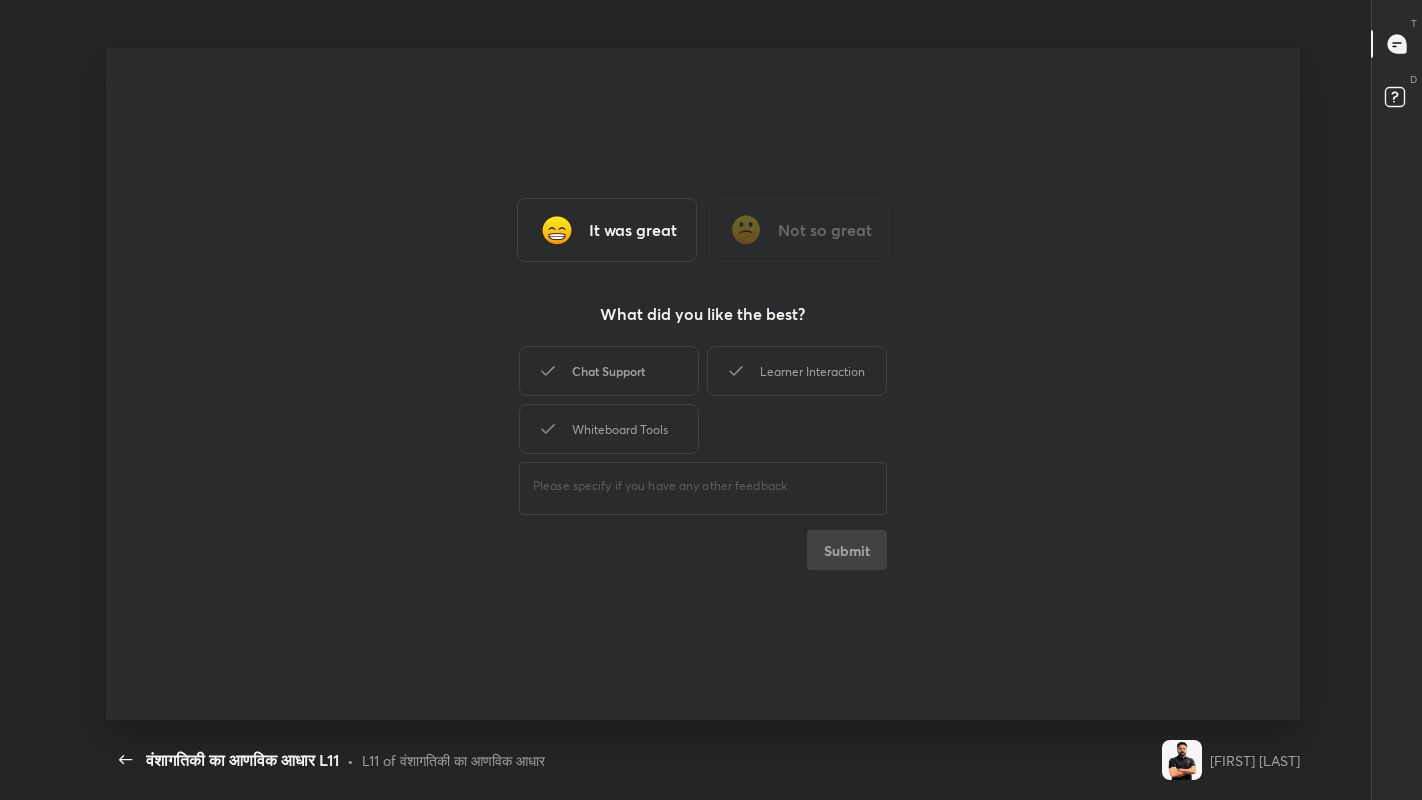 click on "Chat Support" at bounding box center (609, 371) 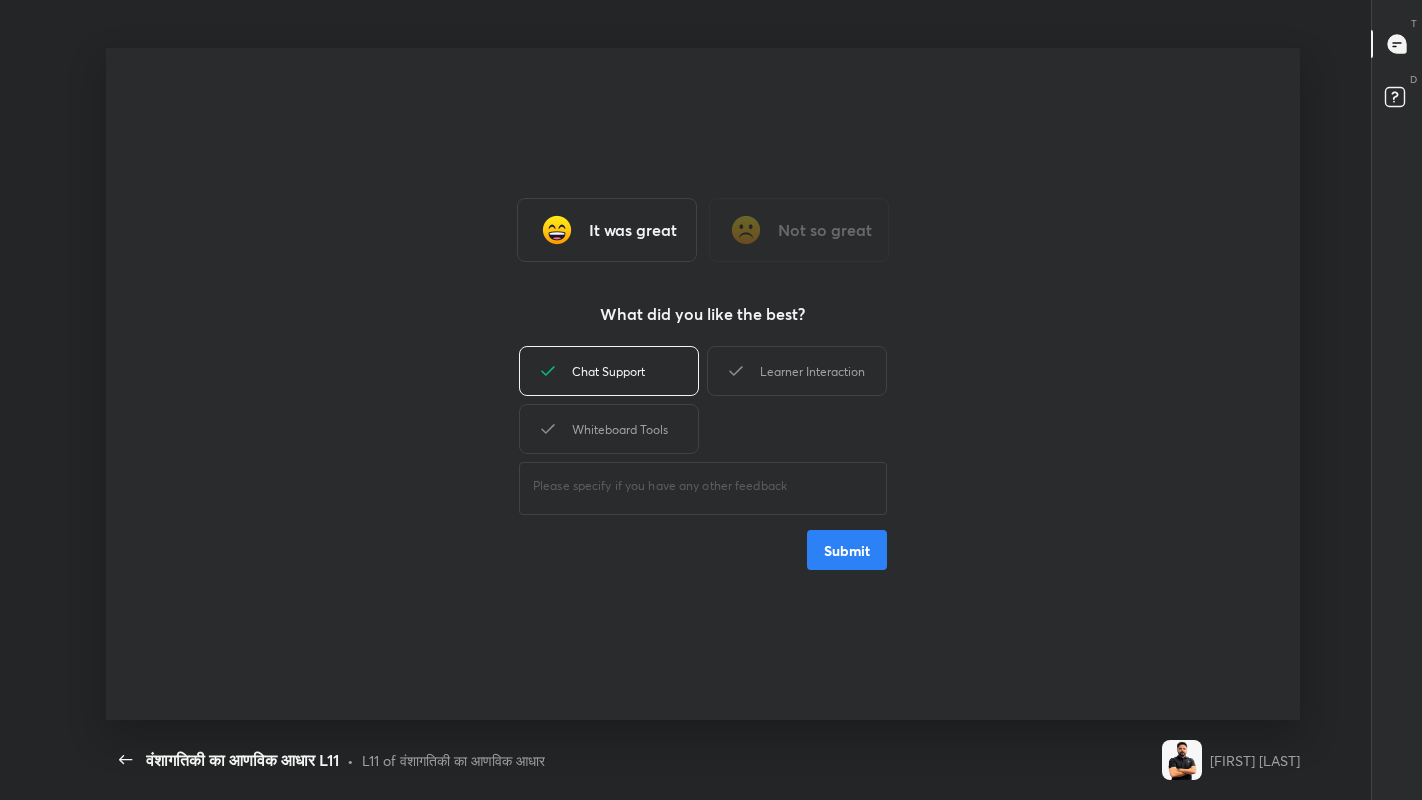 click on "Submit" at bounding box center [847, 550] 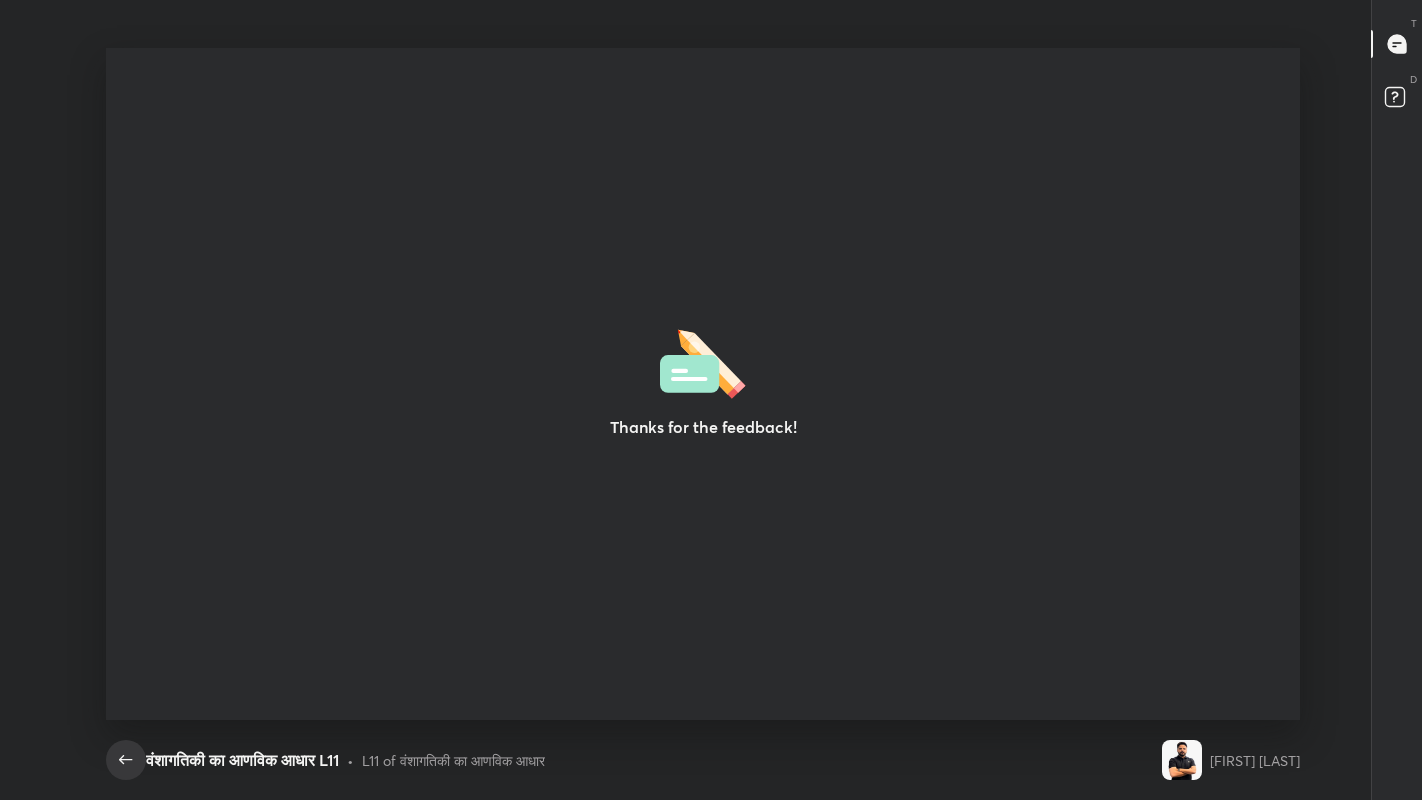 click 